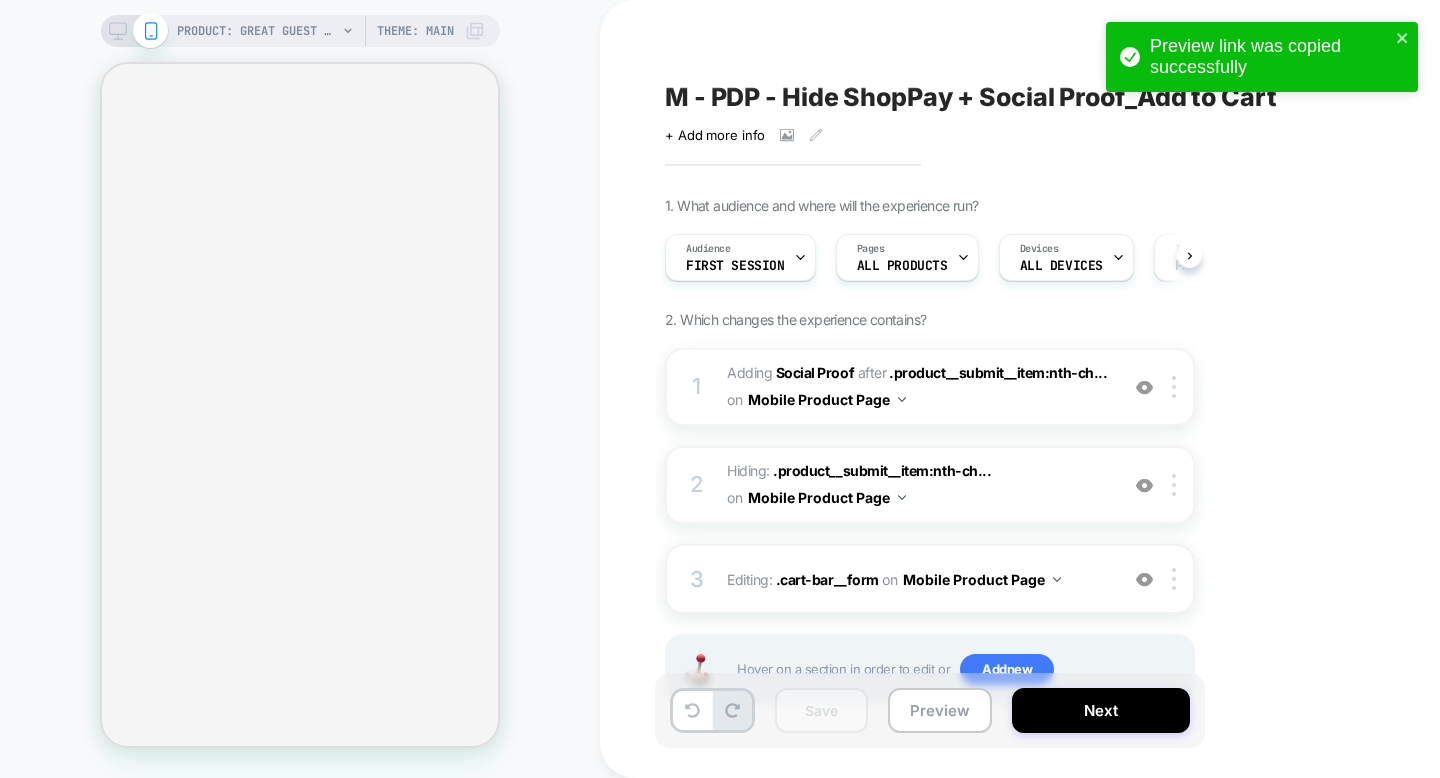 scroll, scrollTop: 0, scrollLeft: 0, axis: both 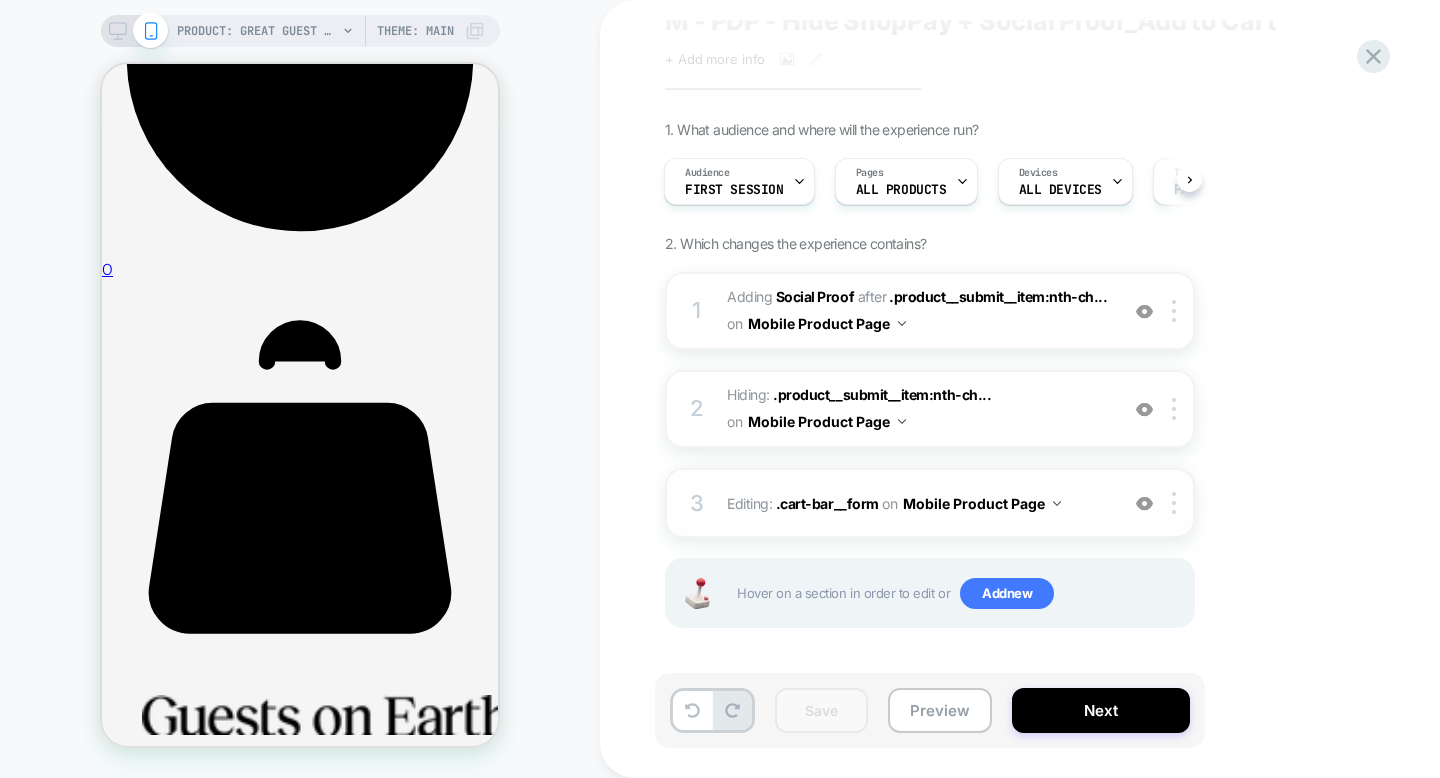 click at bounding box center (1057, 503) 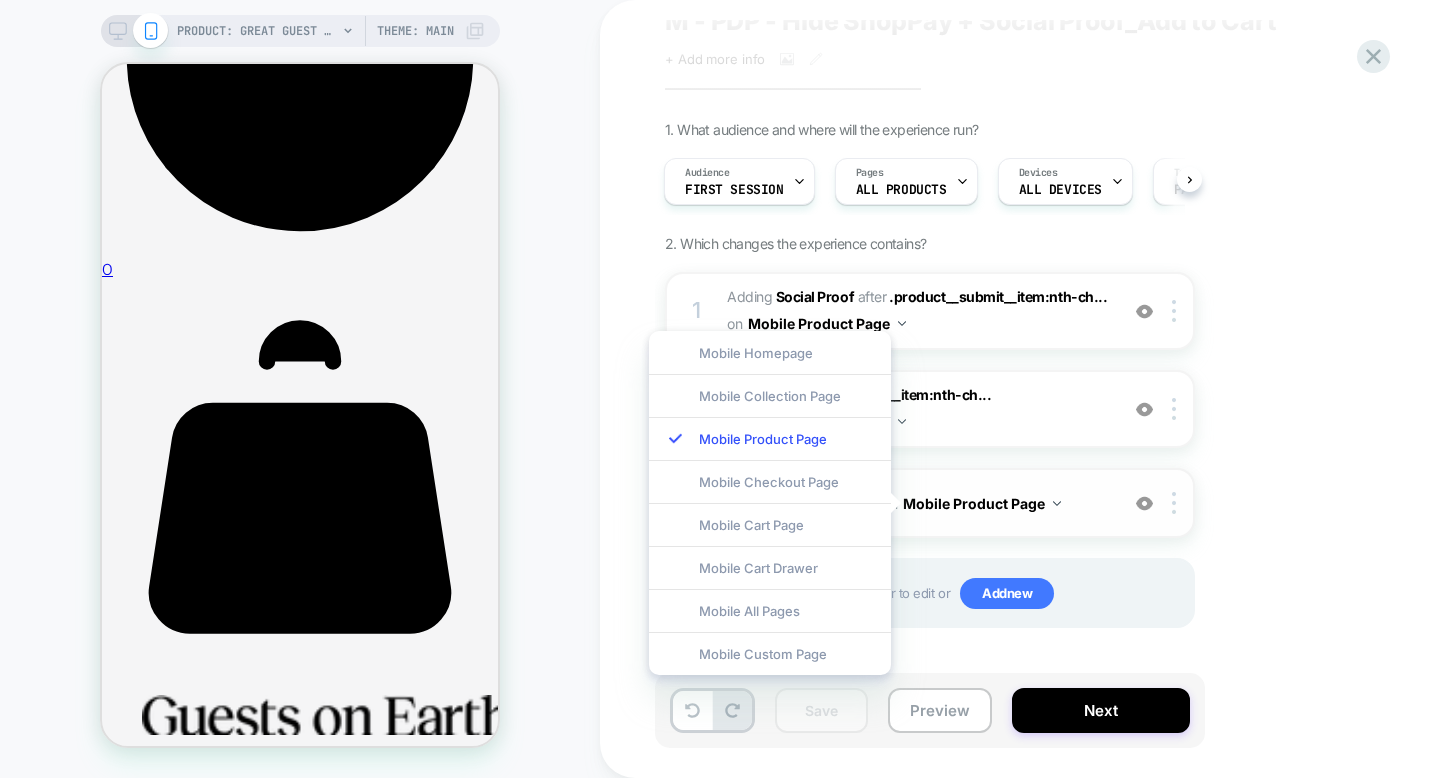 click on "3 Editing :   .cart-bar__form .cart-bar__form   on Mobile Product Page Add Before Add After Delete" at bounding box center (930, 503) 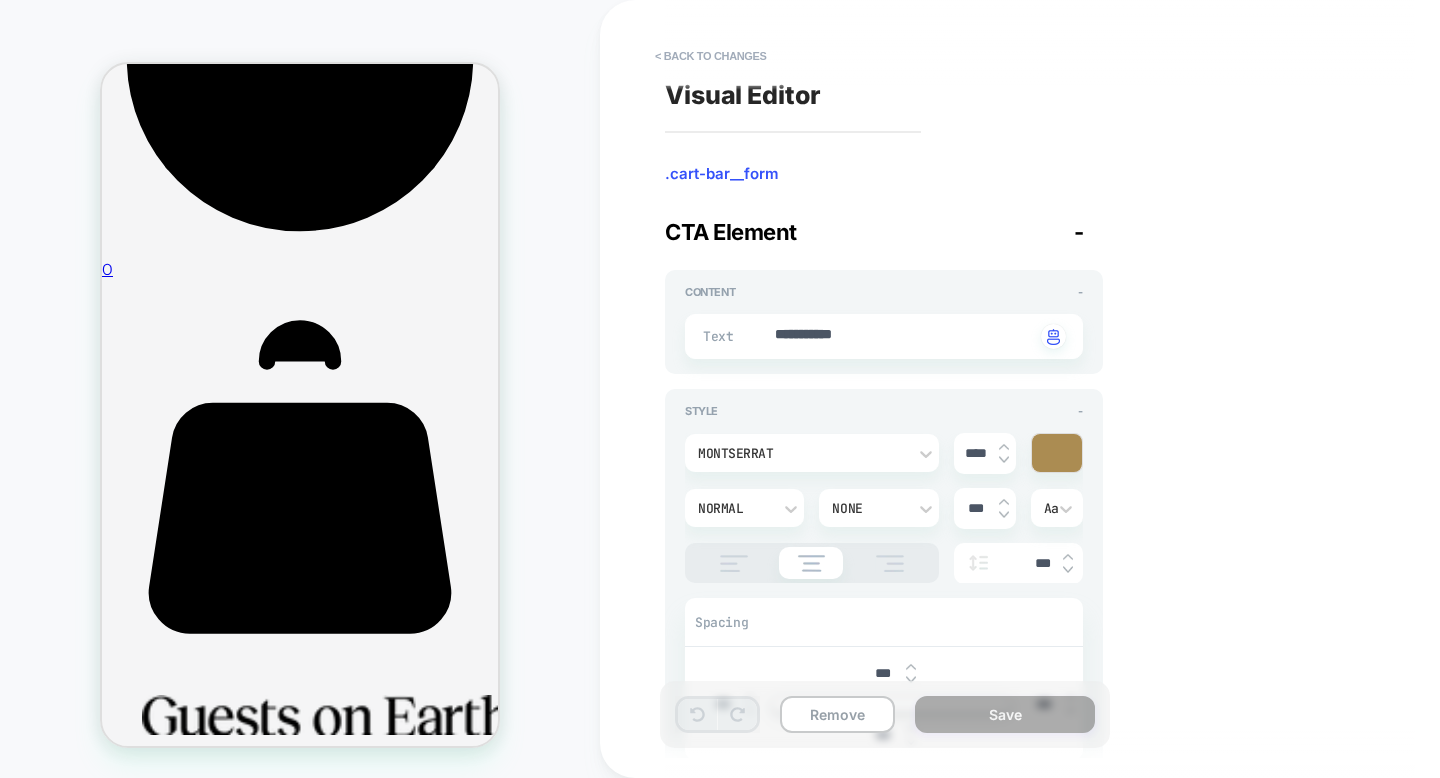 click at bounding box center [812, 563] 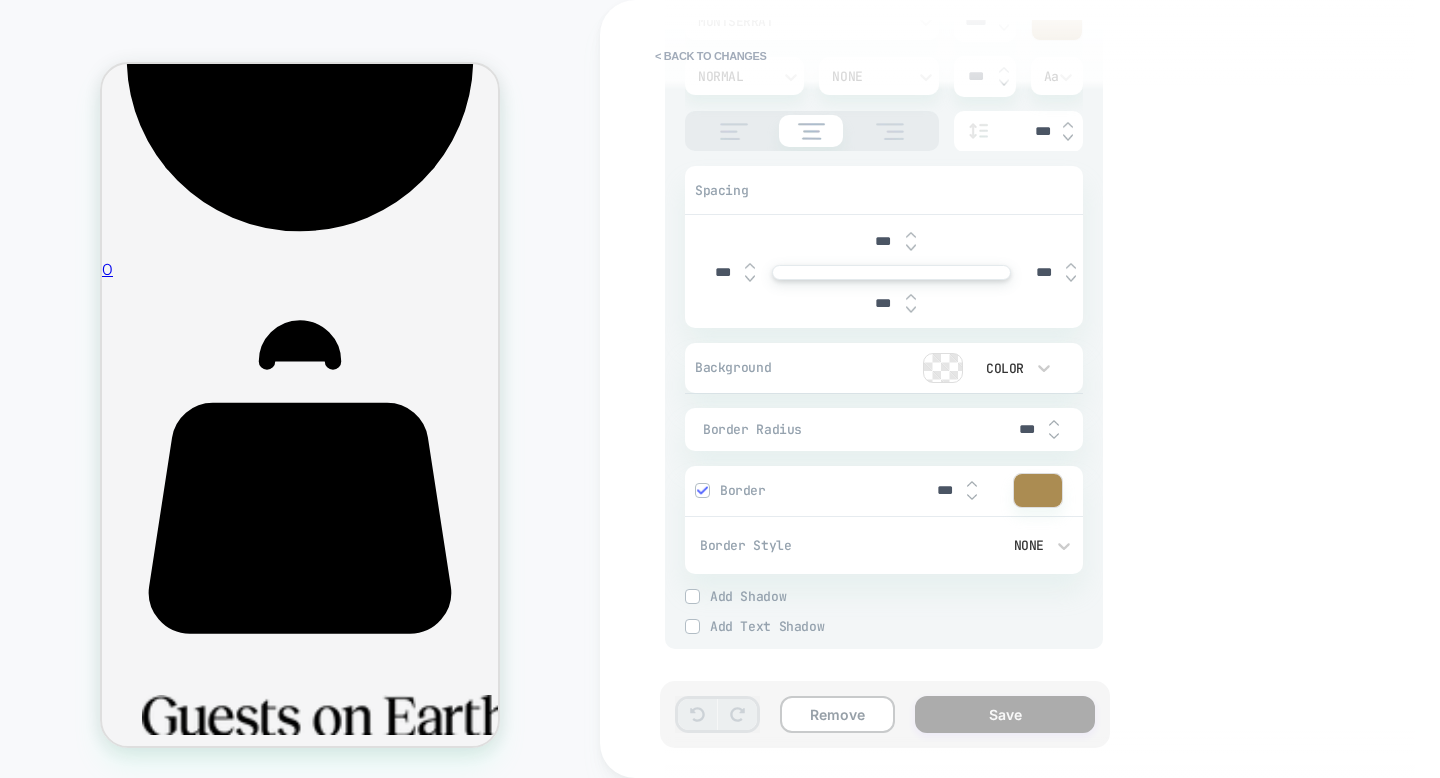 scroll, scrollTop: 0, scrollLeft: 0, axis: both 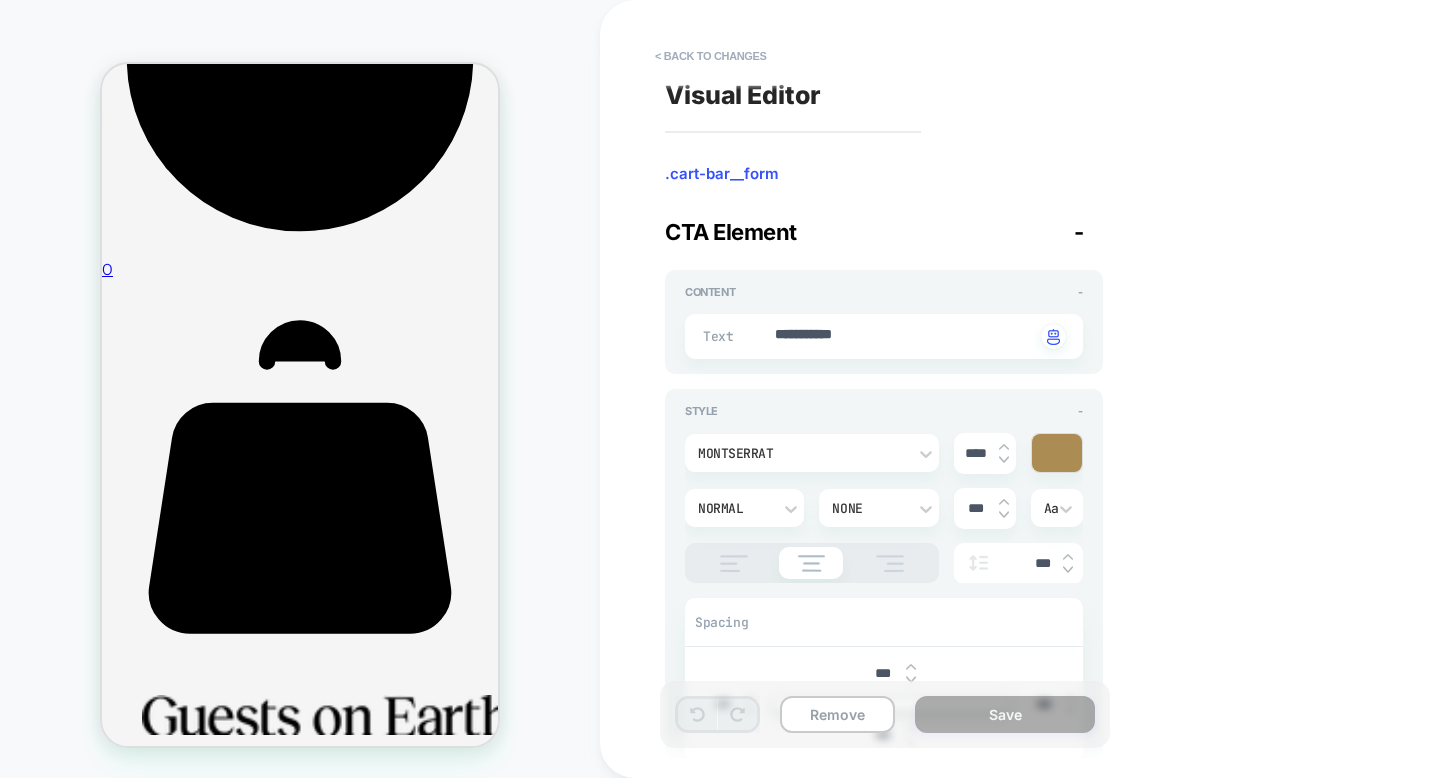 click at bounding box center (1004, 447) 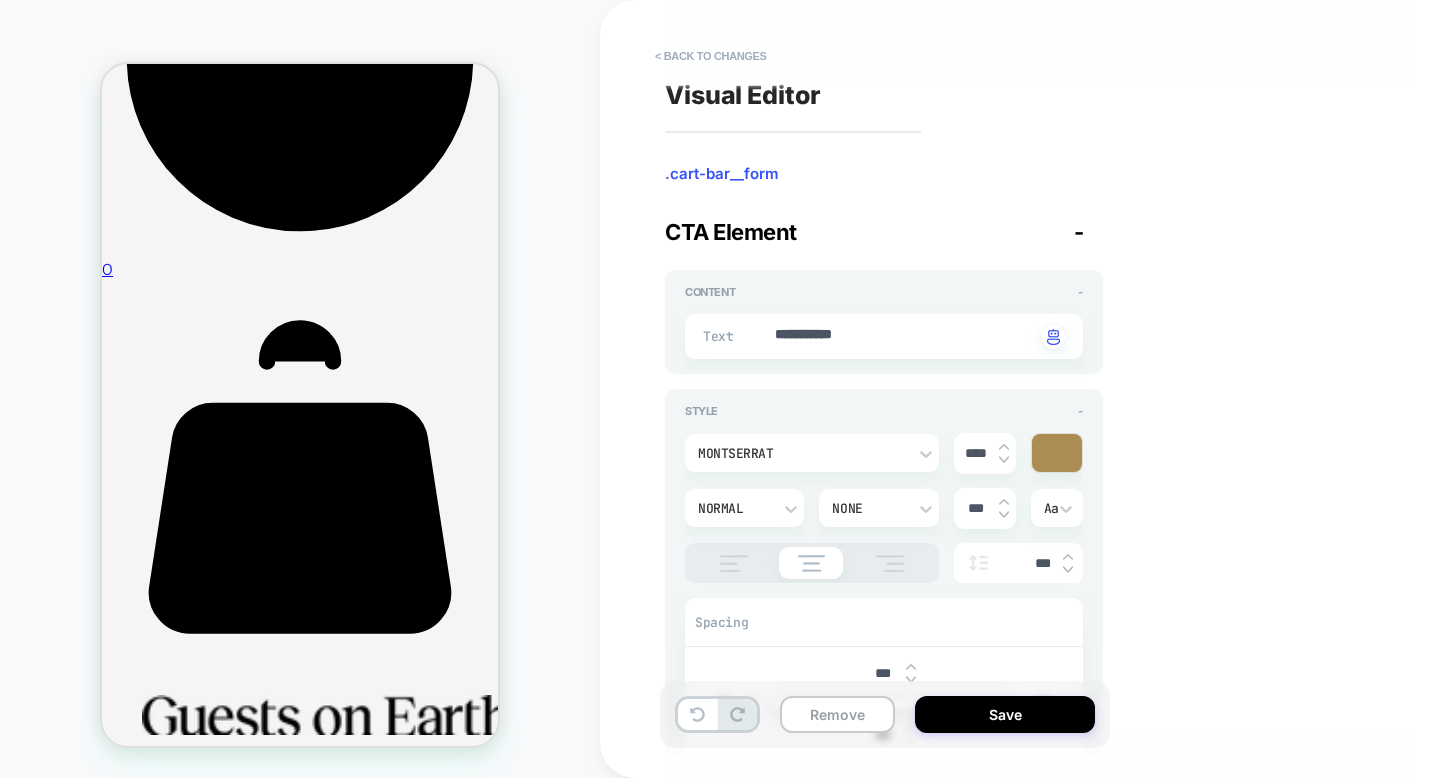 click at bounding box center (1004, 447) 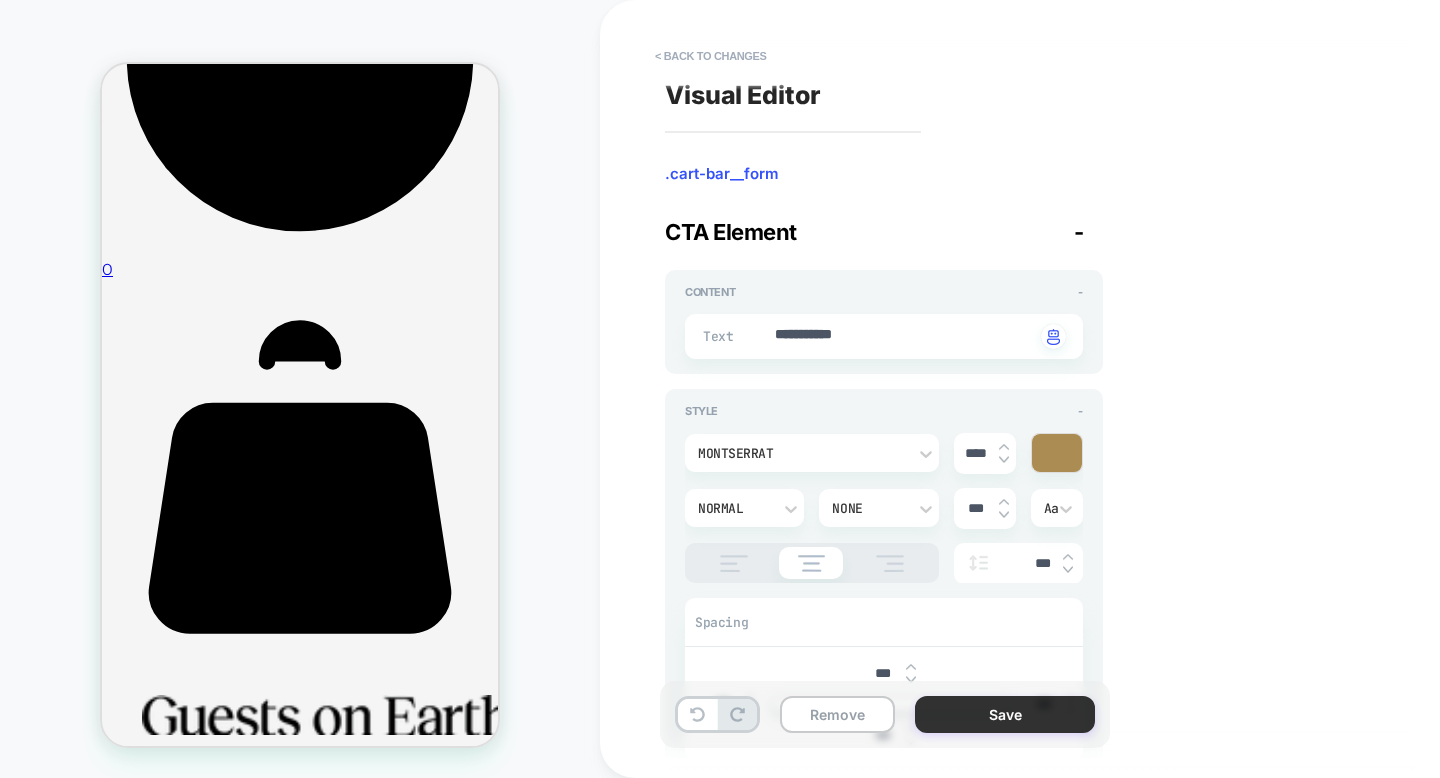 click on "Save" at bounding box center [1005, 714] 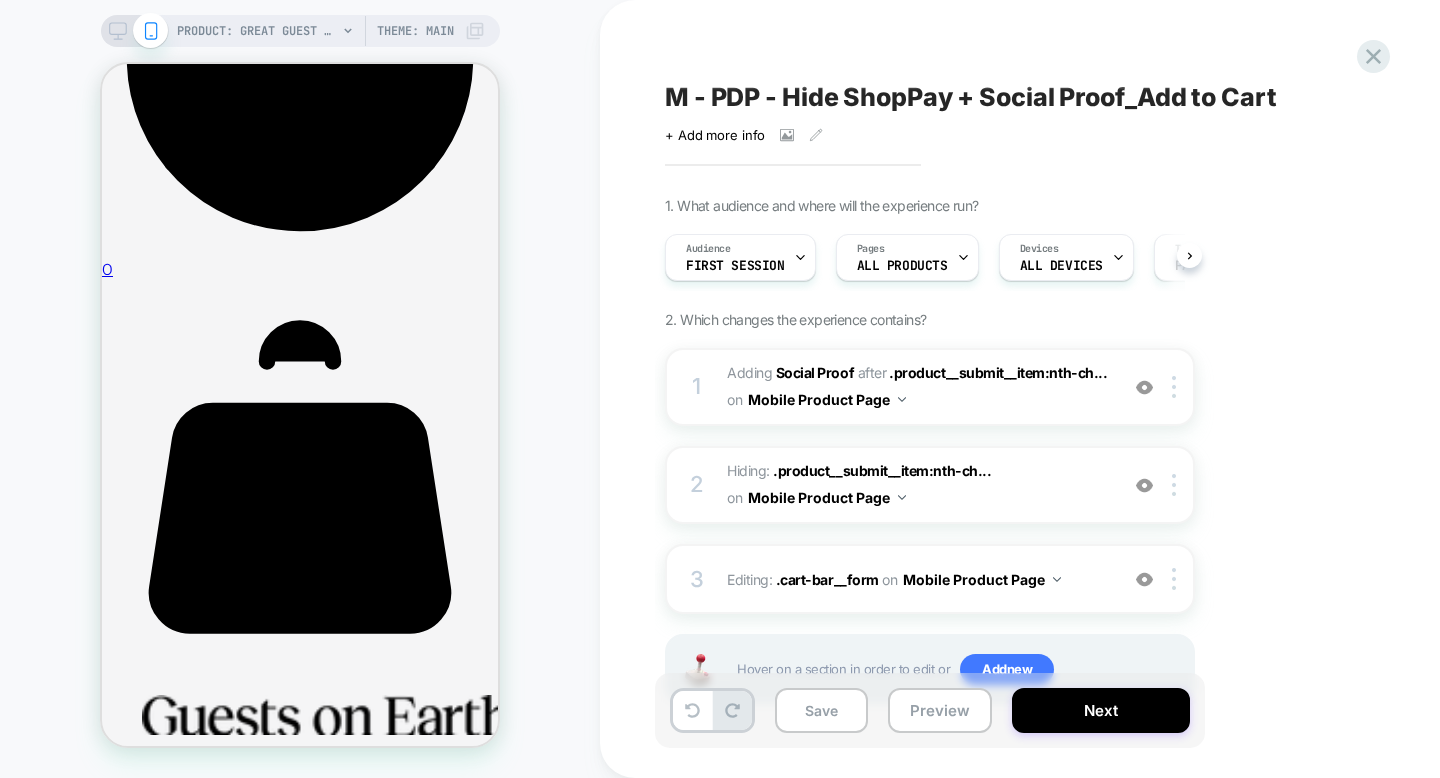 scroll, scrollTop: 0, scrollLeft: 1, axis: horizontal 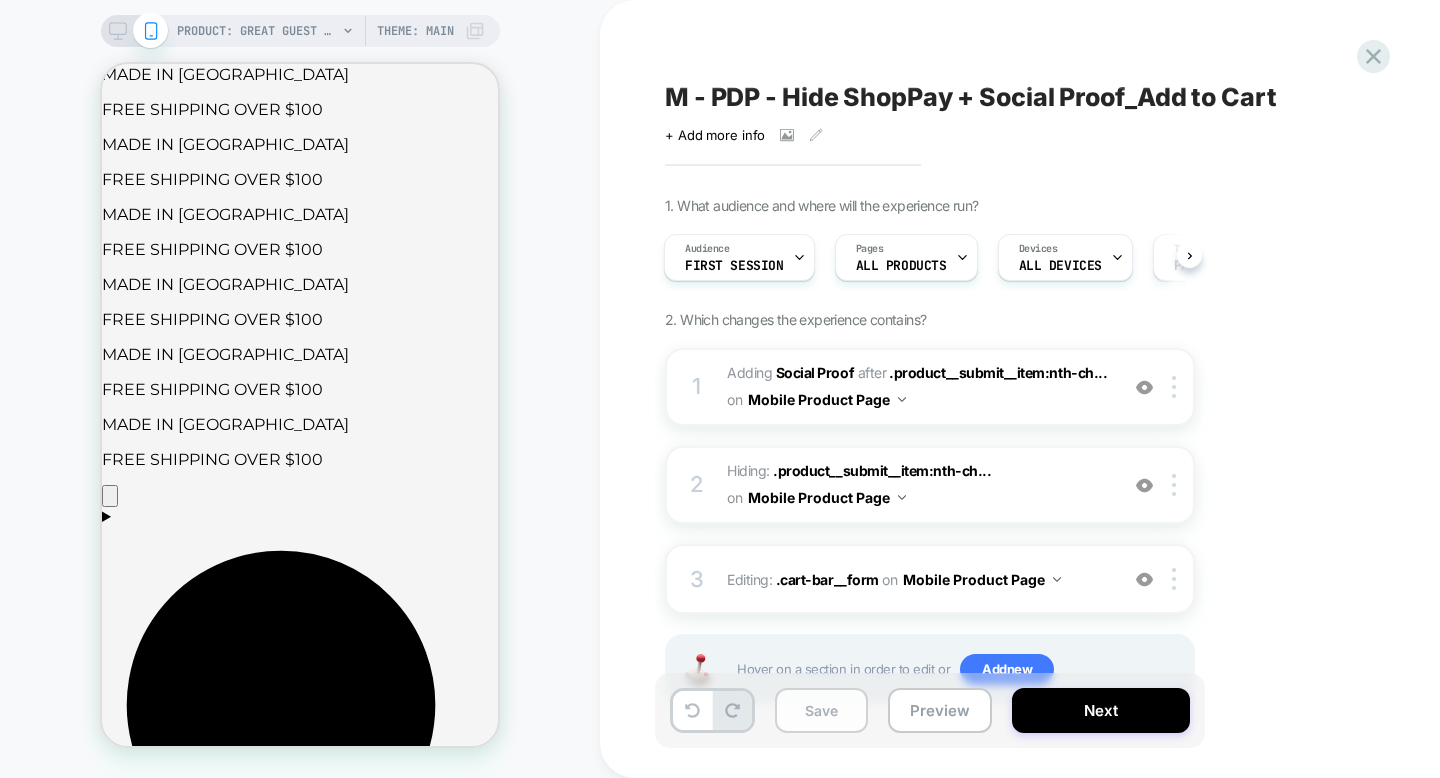 click on "Save" at bounding box center [821, 710] 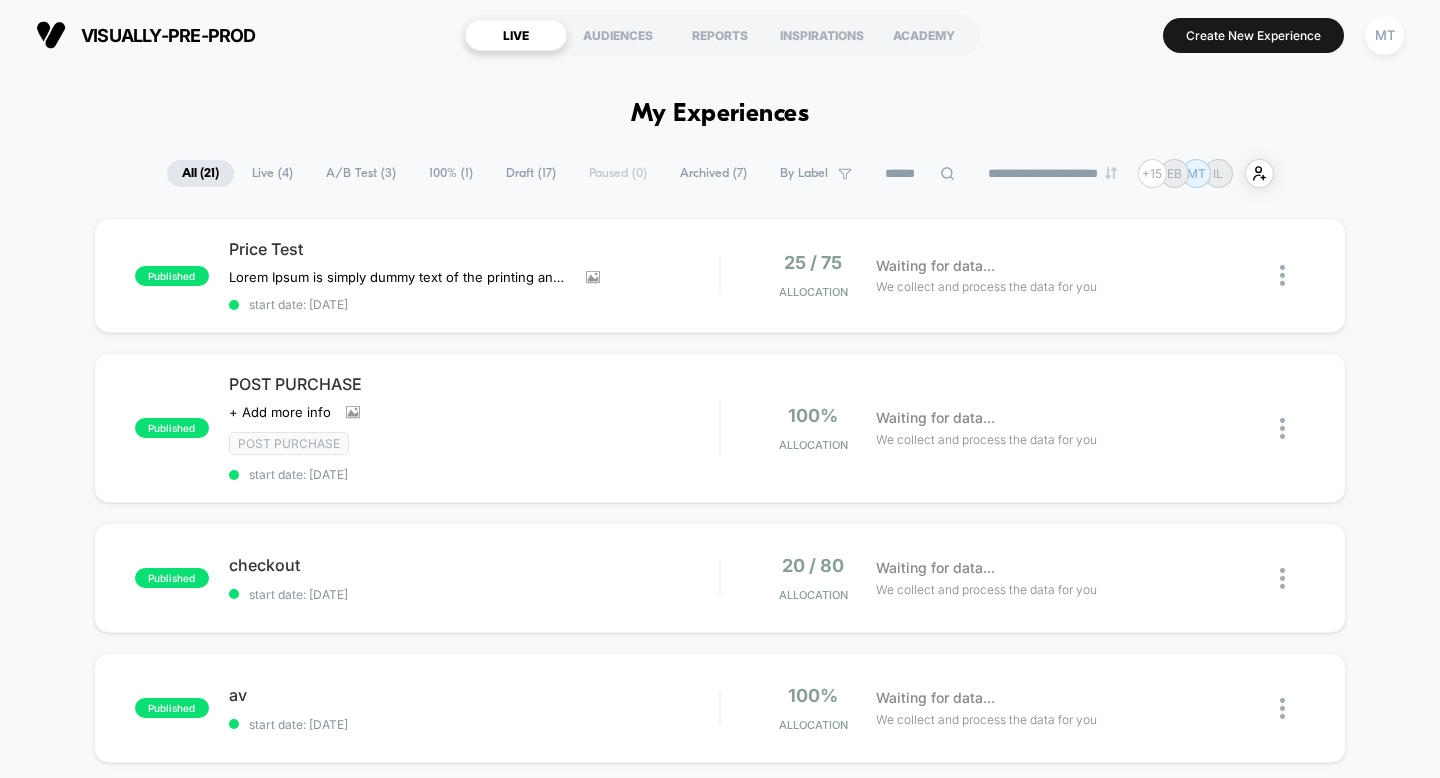 scroll, scrollTop: 0, scrollLeft: 0, axis: both 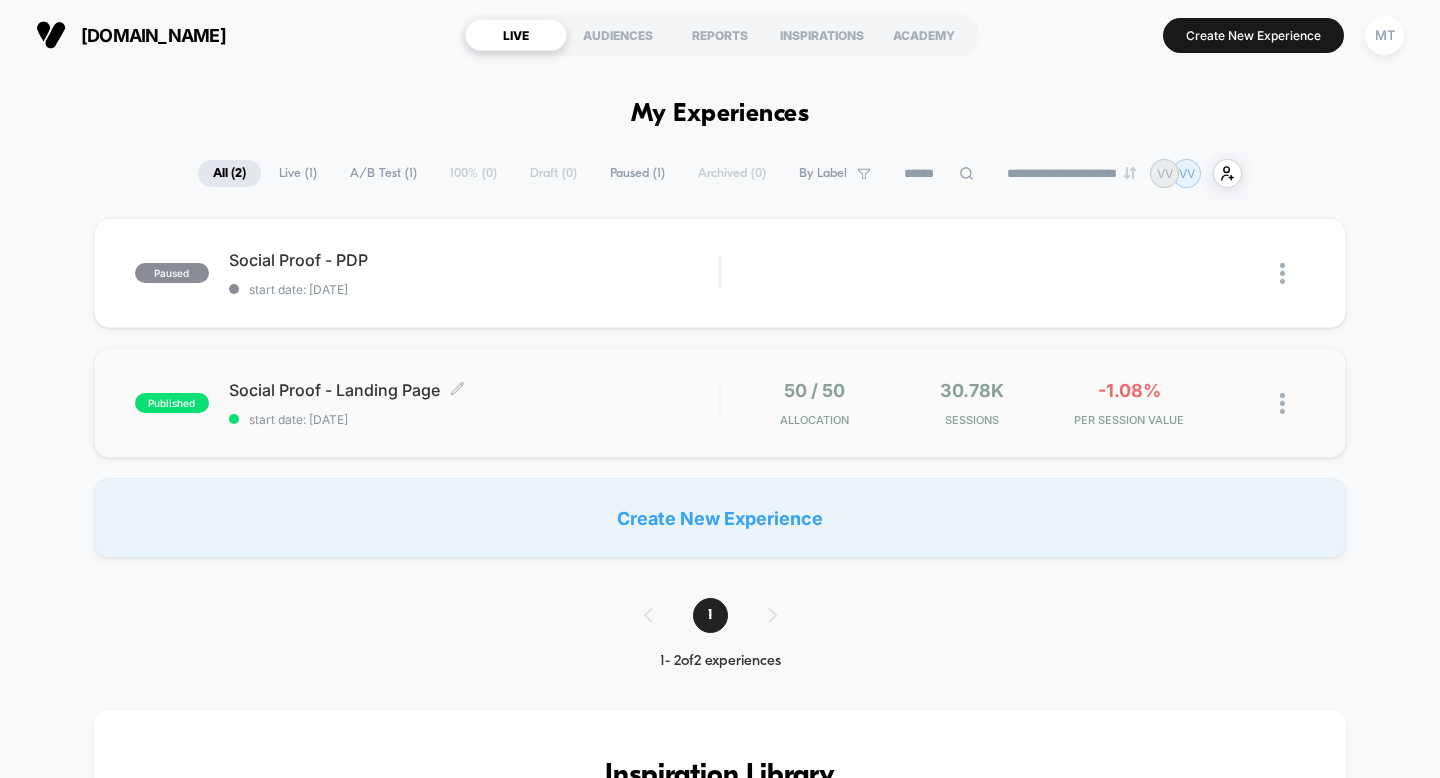click on "start date: [DATE]" at bounding box center (474, 419) 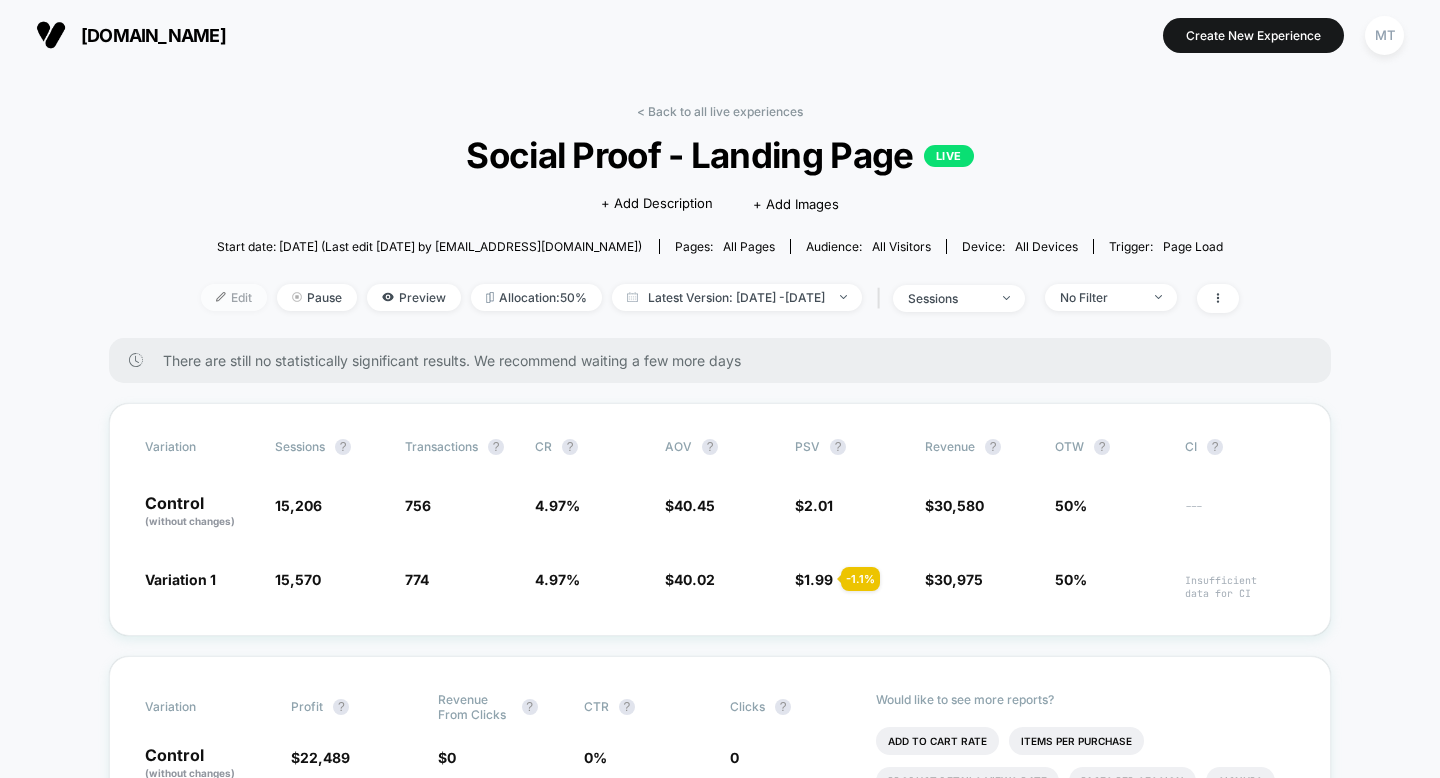 click on "Edit" at bounding box center [234, 297] 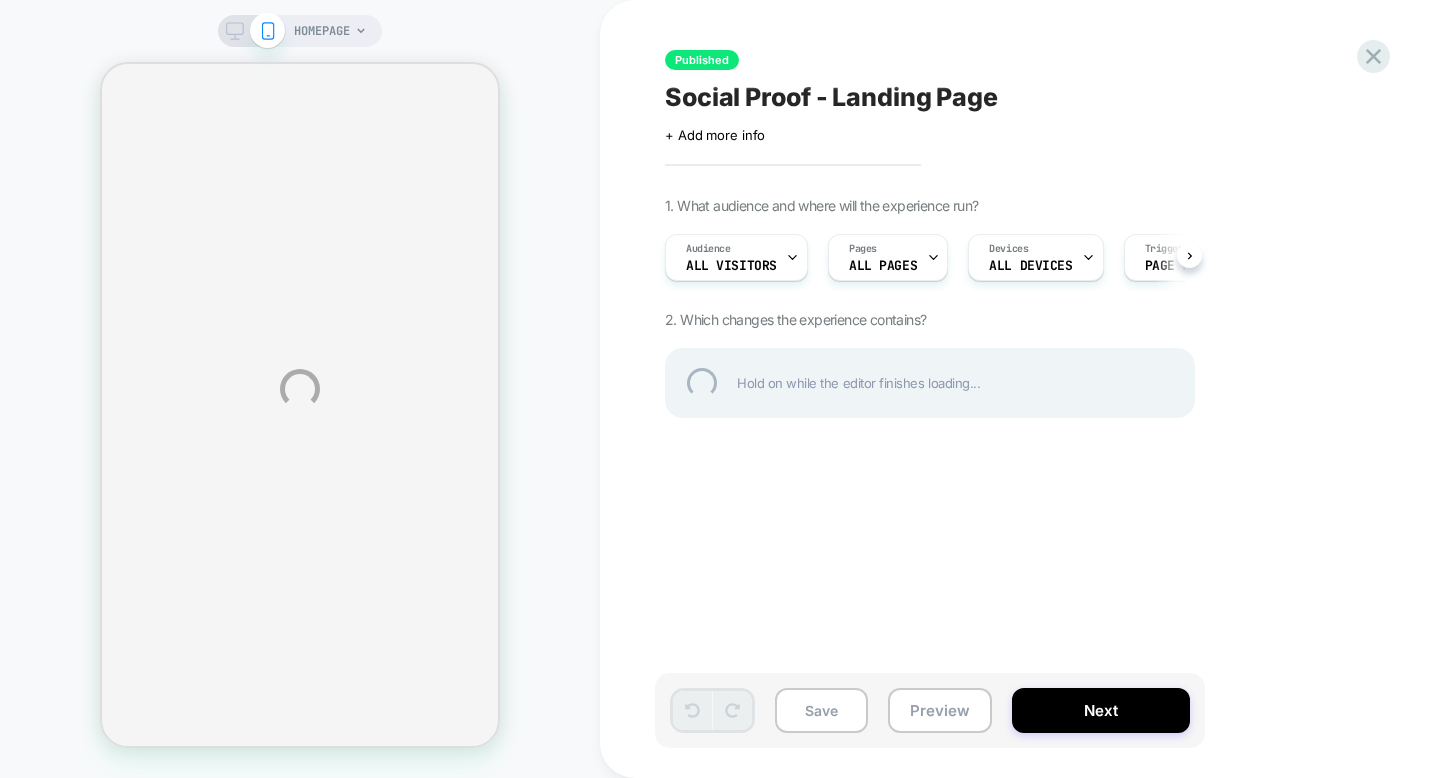 select on "**********" 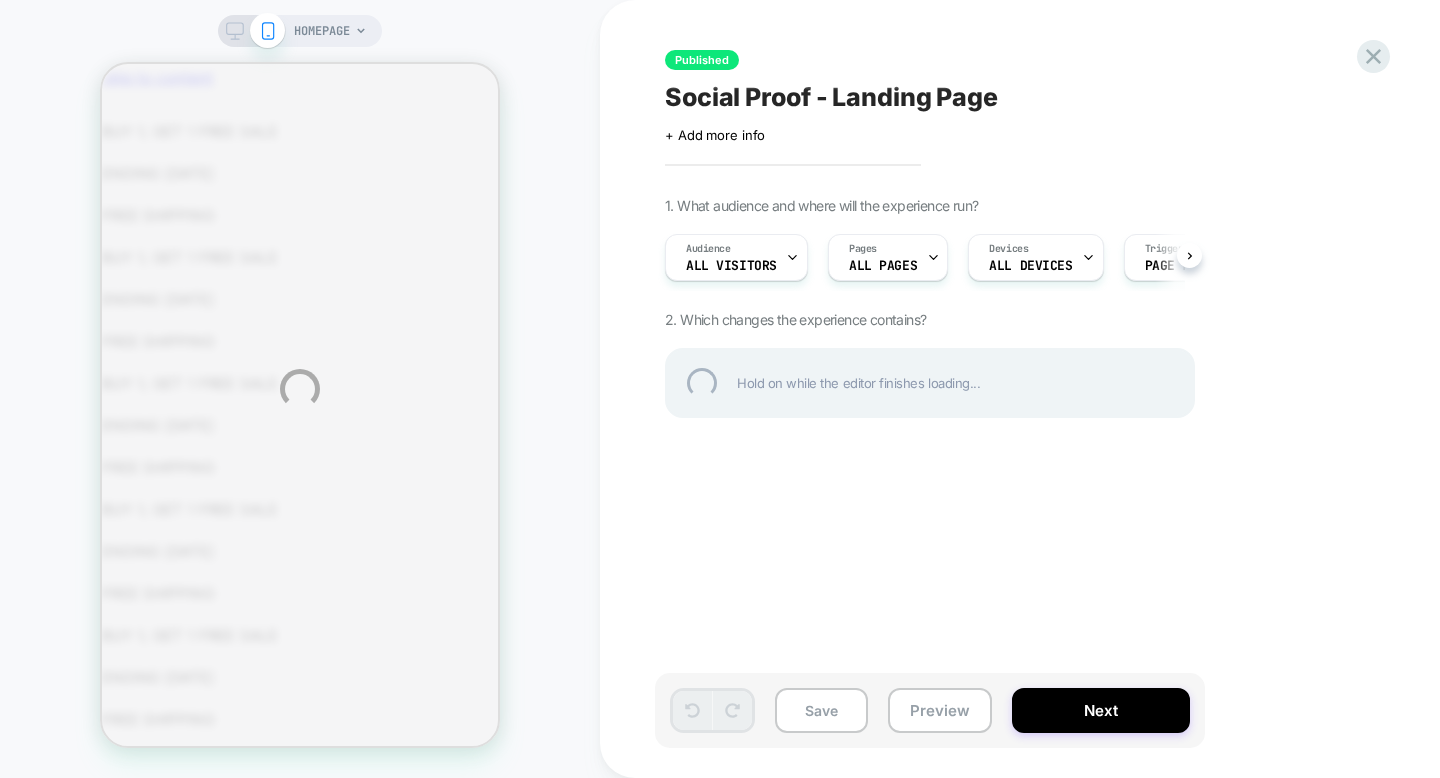 scroll, scrollTop: 0, scrollLeft: 0, axis: both 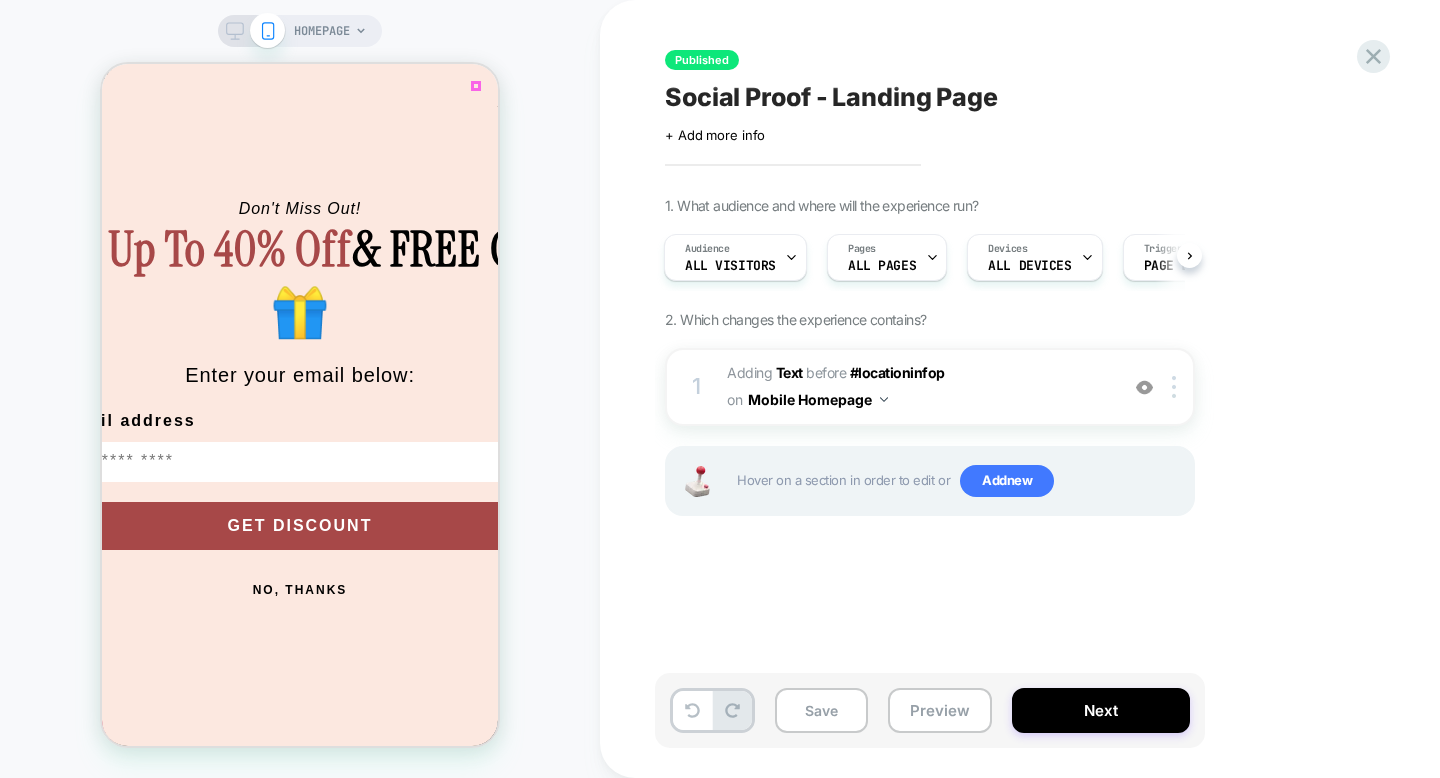 click 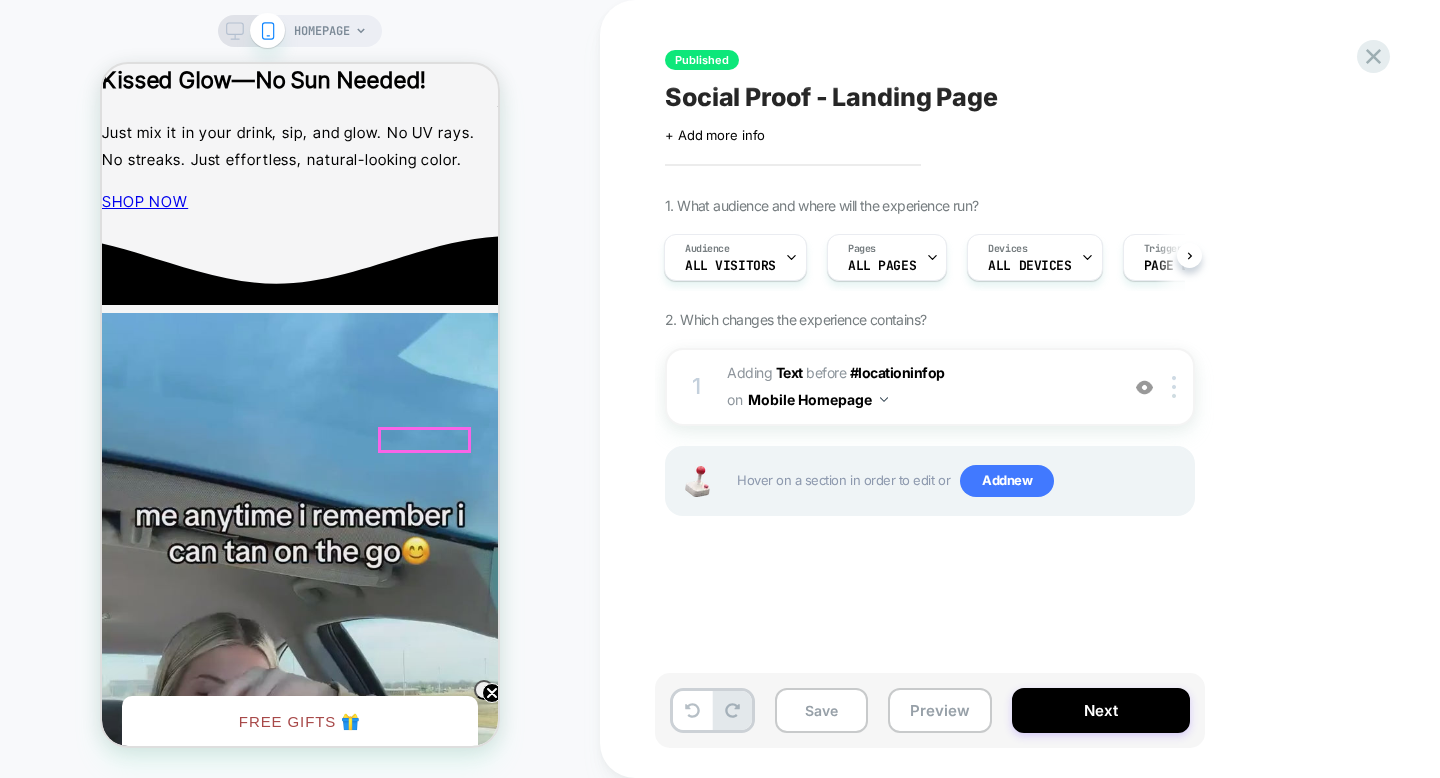 scroll, scrollTop: 5235, scrollLeft: 0, axis: vertical 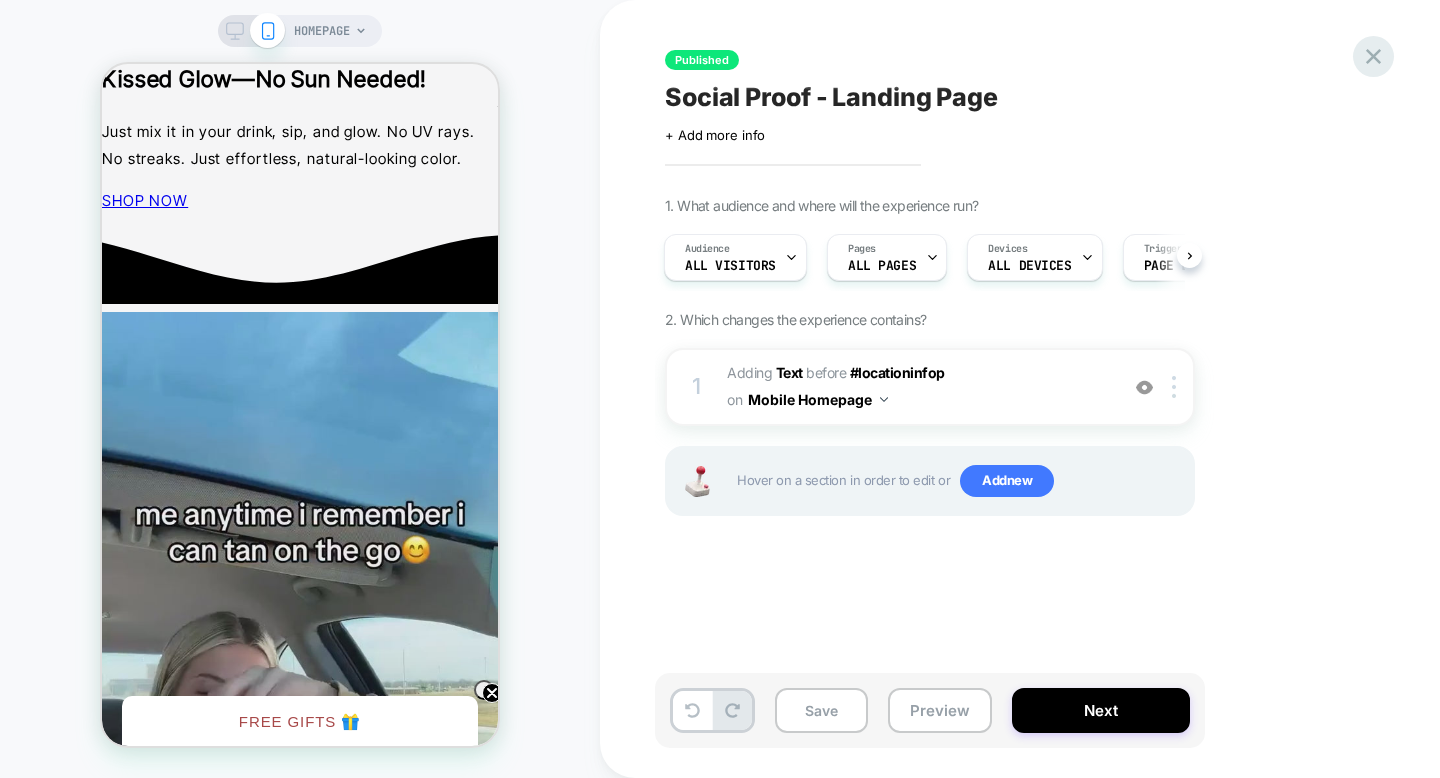 click 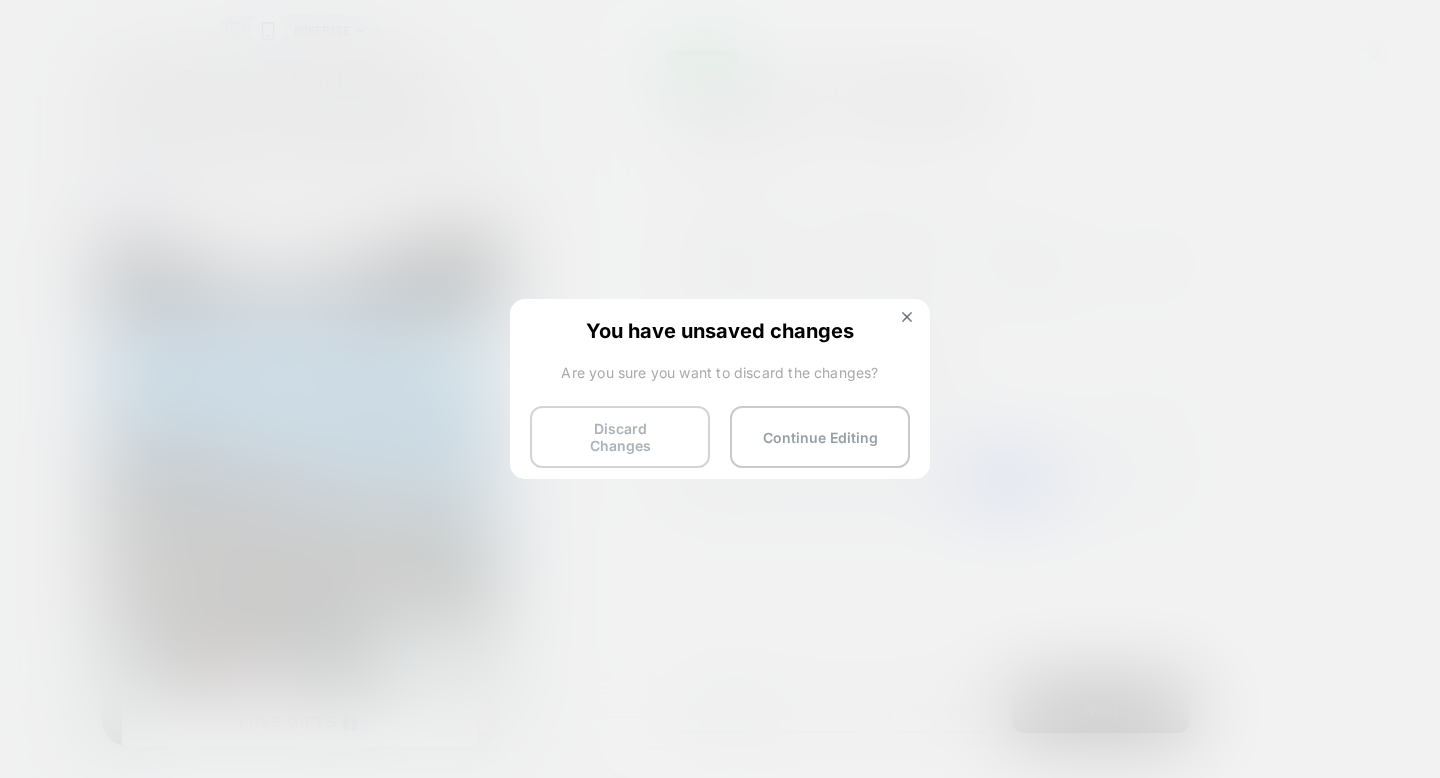 click on "Discard Changes" at bounding box center [620, 437] 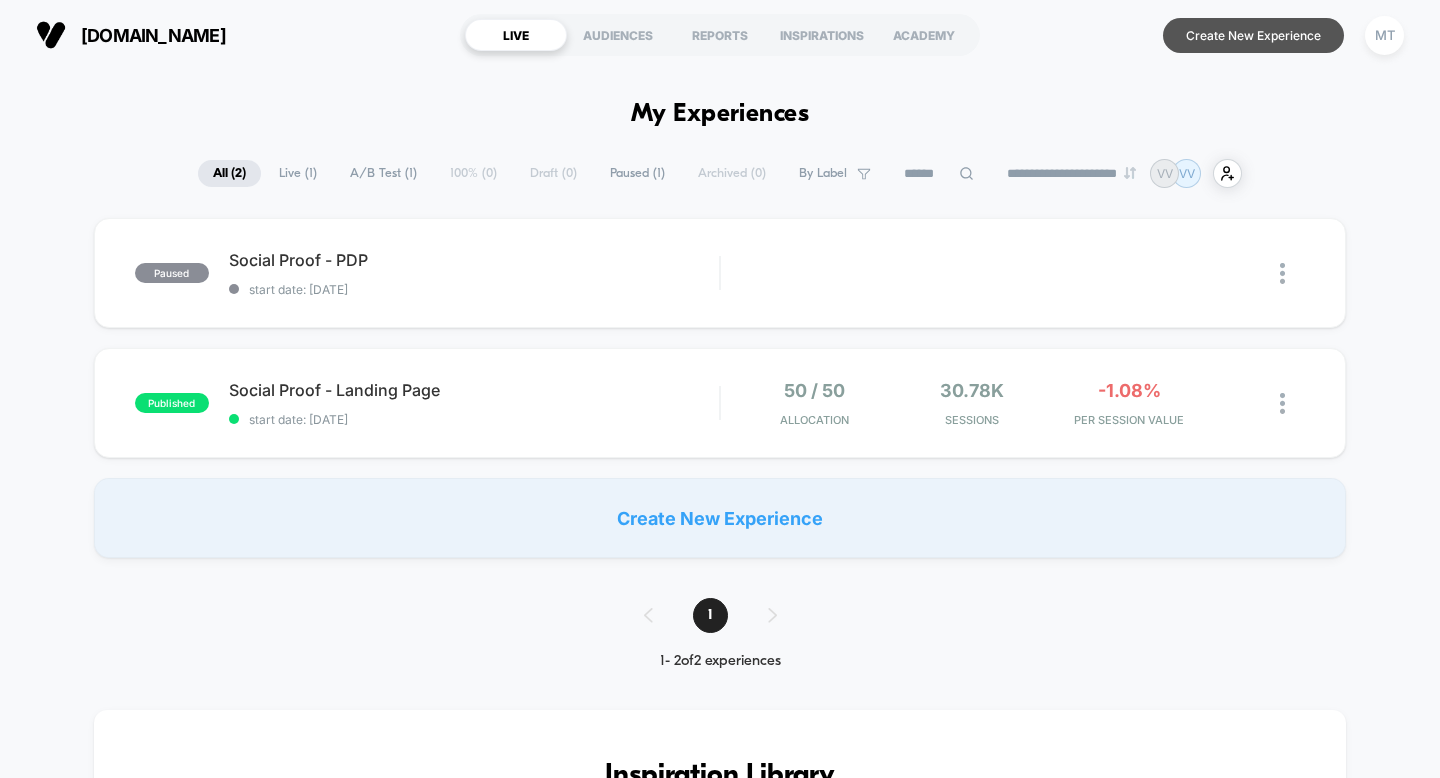 click on "Create New Experience" at bounding box center (1253, 35) 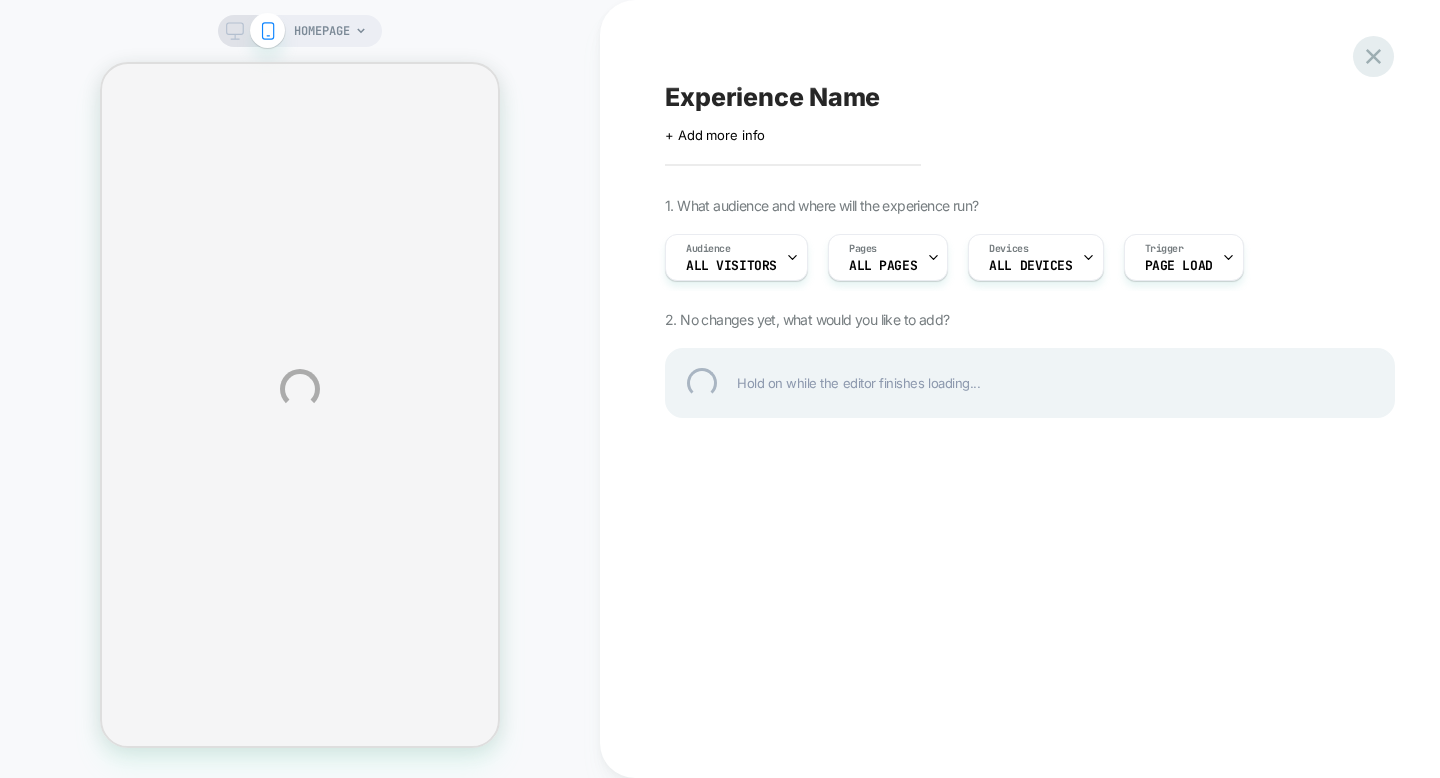 click at bounding box center [1373, 56] 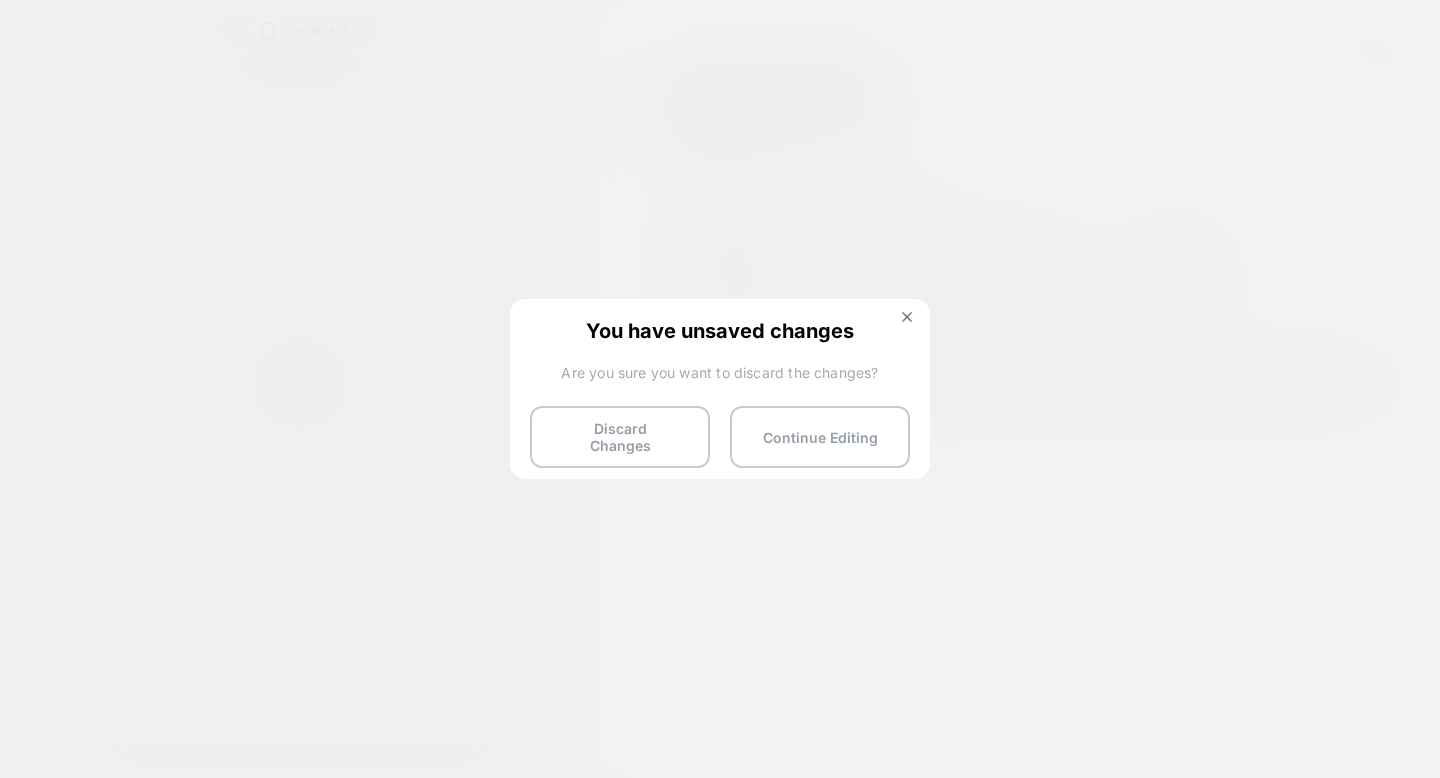 select on "**********" 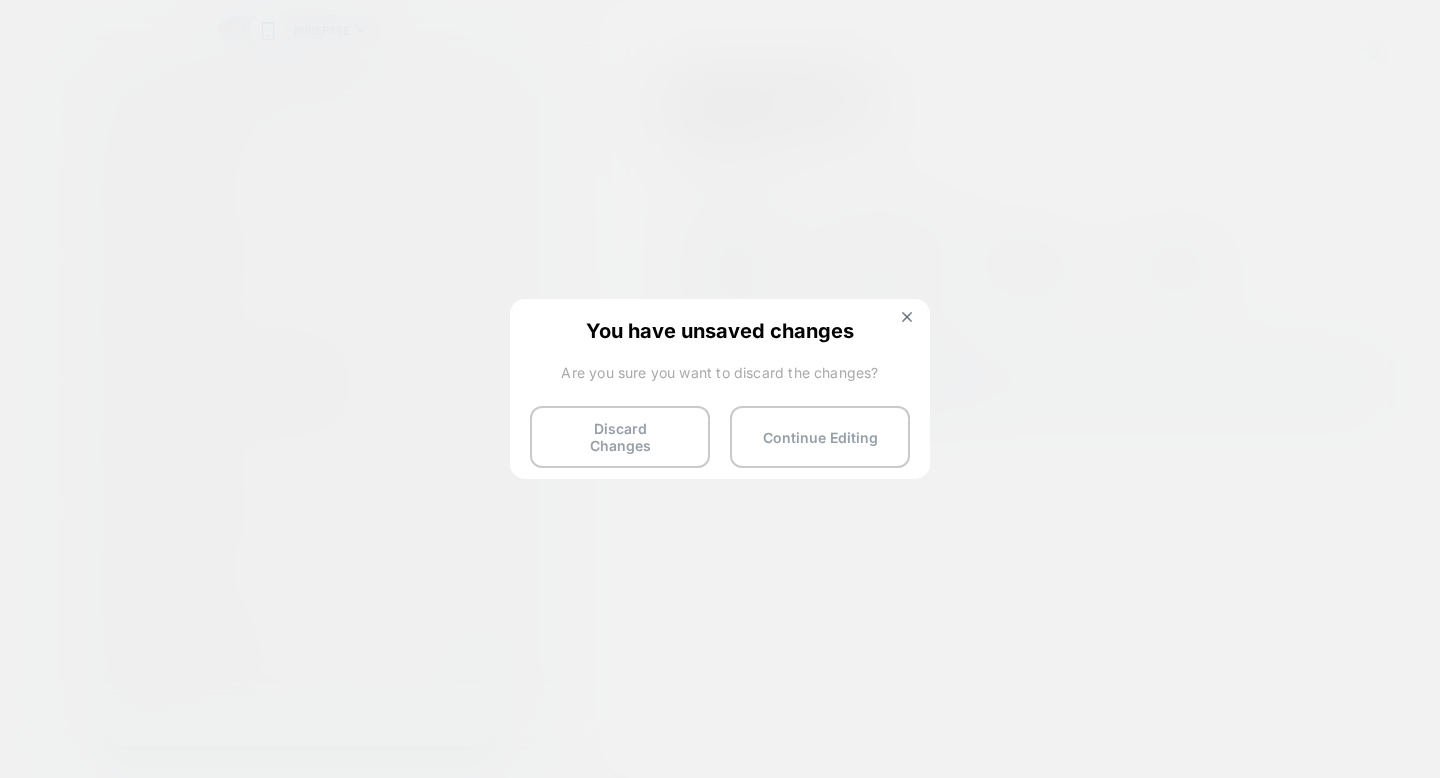 scroll, scrollTop: 0, scrollLeft: 0, axis: both 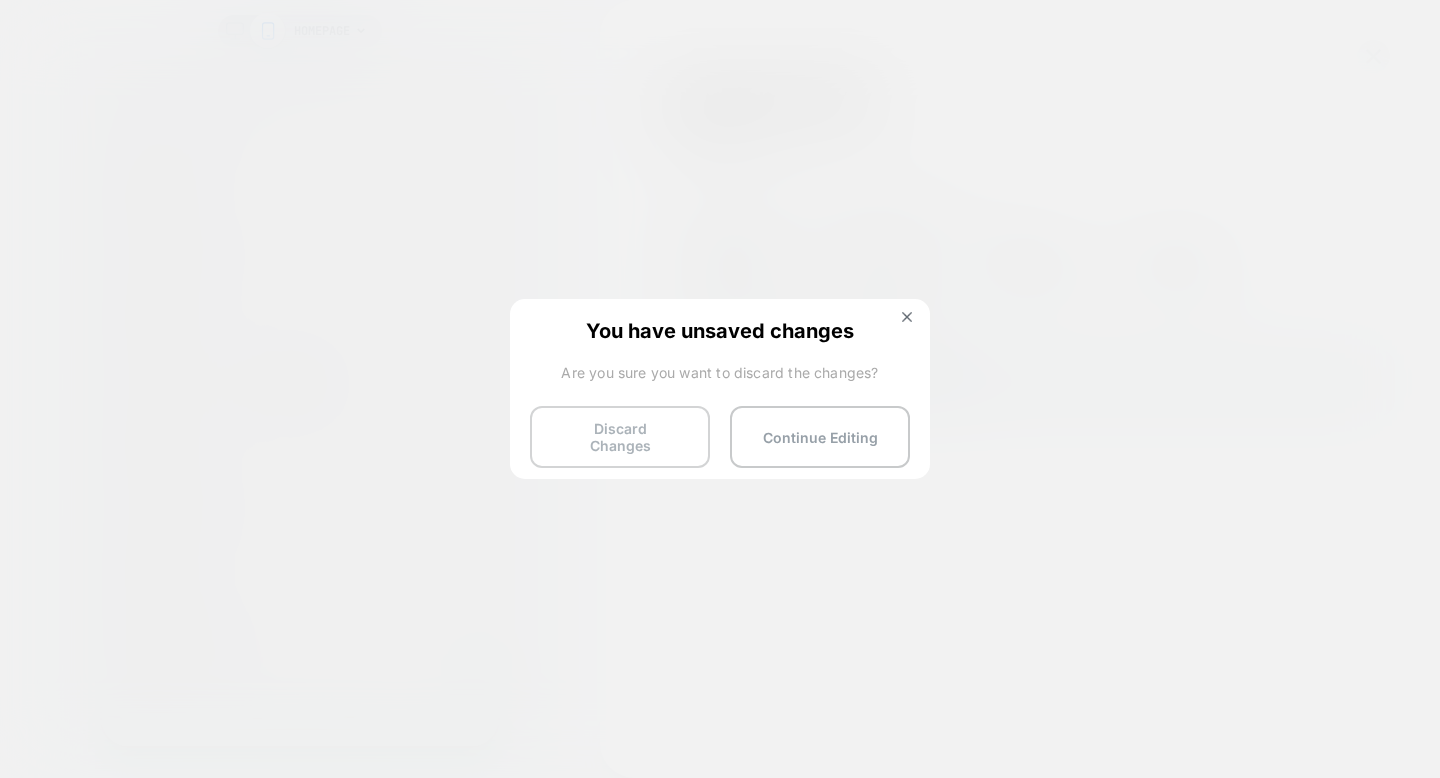 click on "Discard Changes" at bounding box center (620, 437) 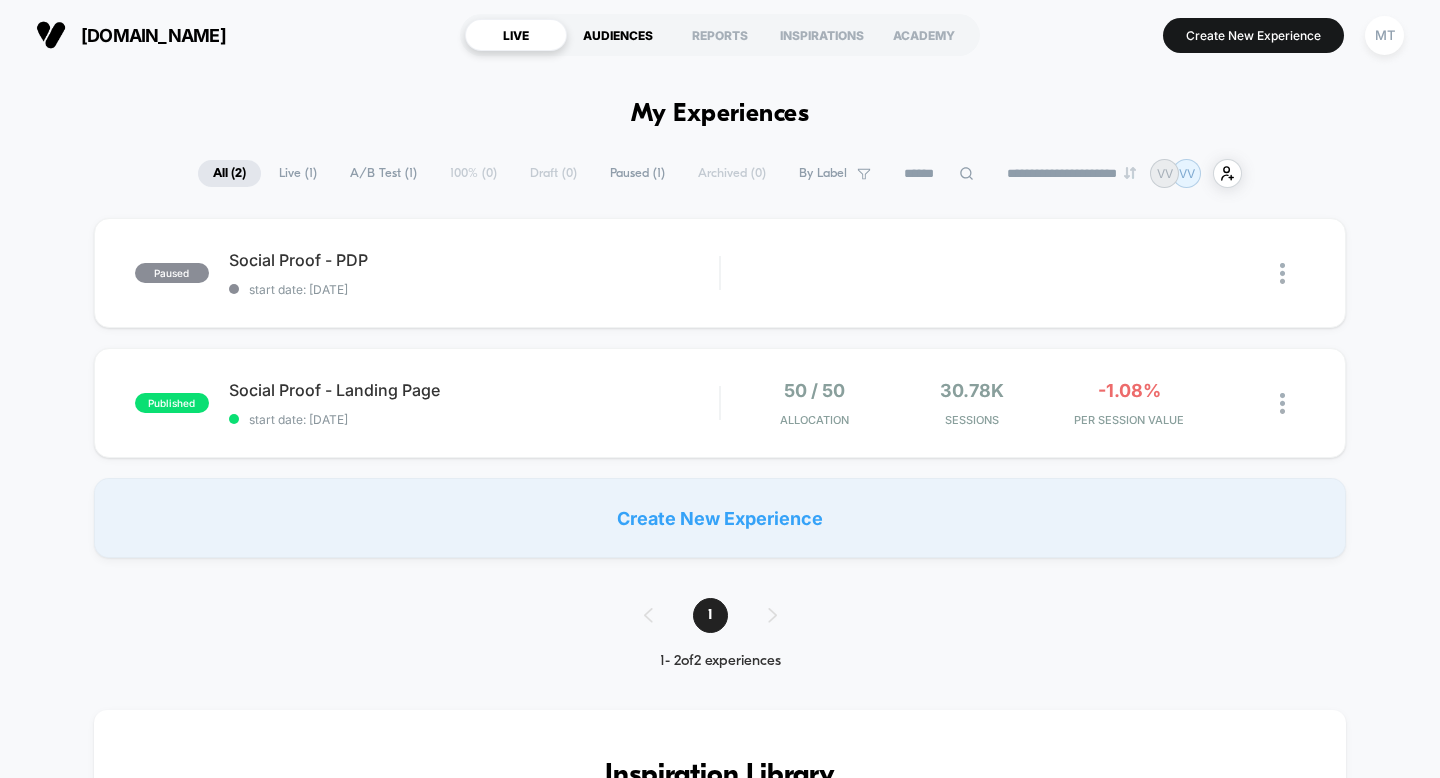 click on "AUDIENCES" at bounding box center [618, 35] 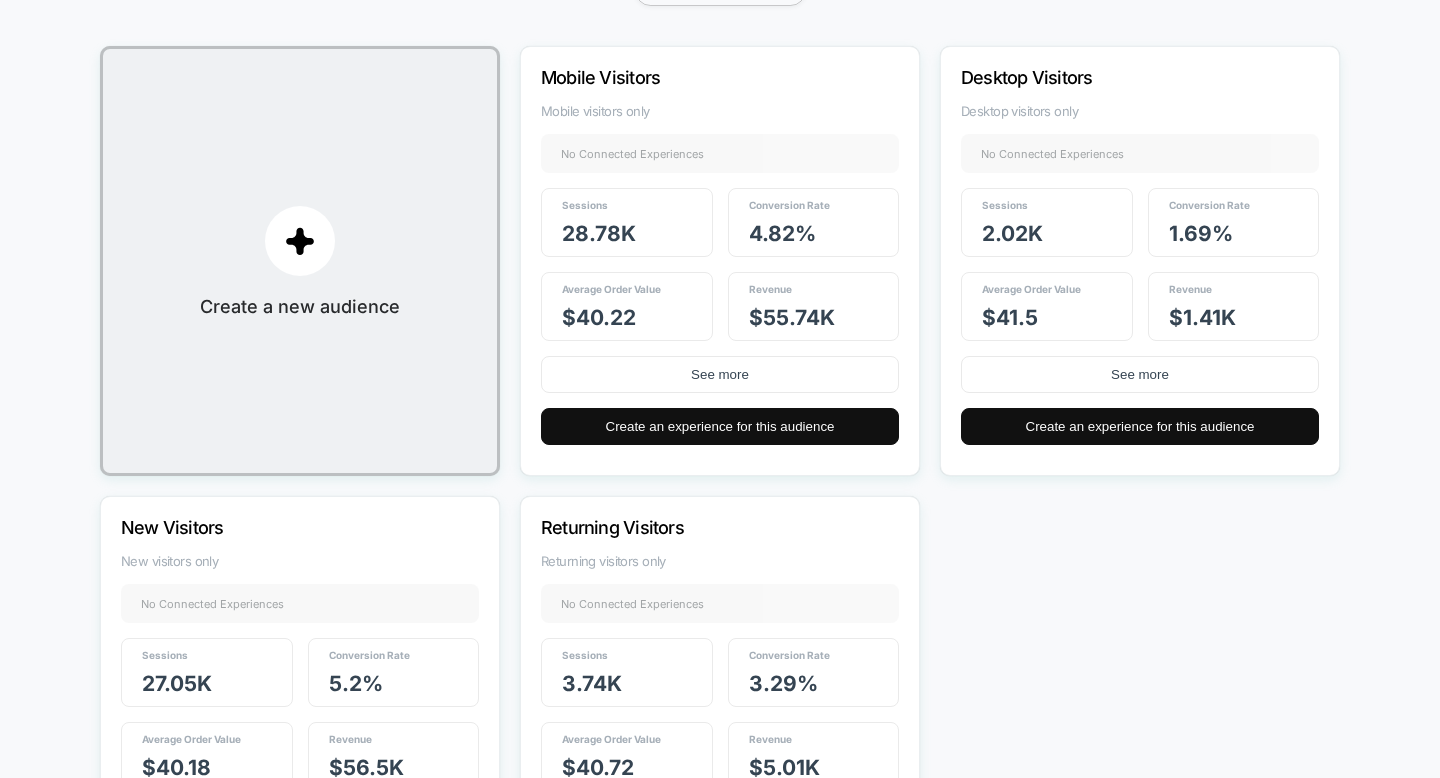scroll, scrollTop: 0, scrollLeft: 0, axis: both 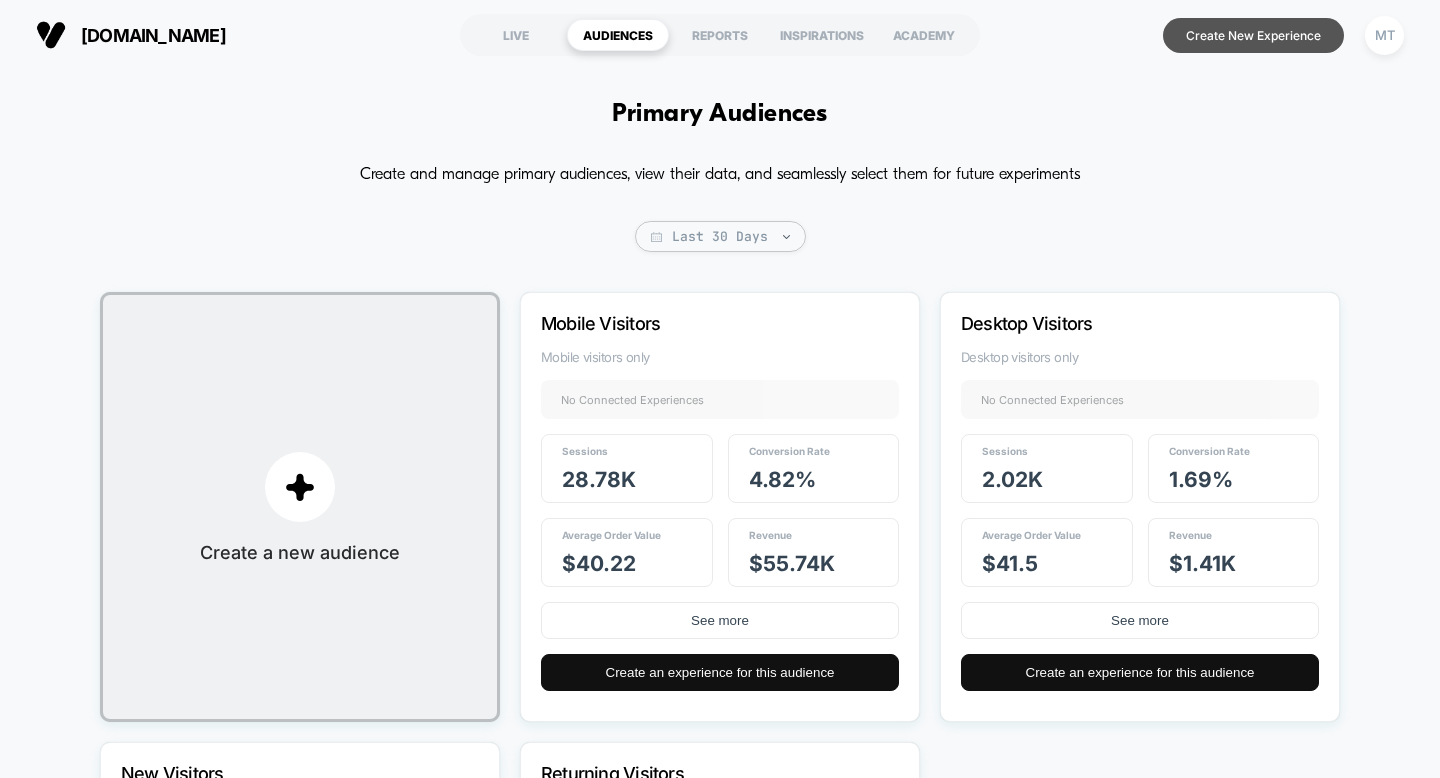 click on "Create New Experience" at bounding box center (1253, 35) 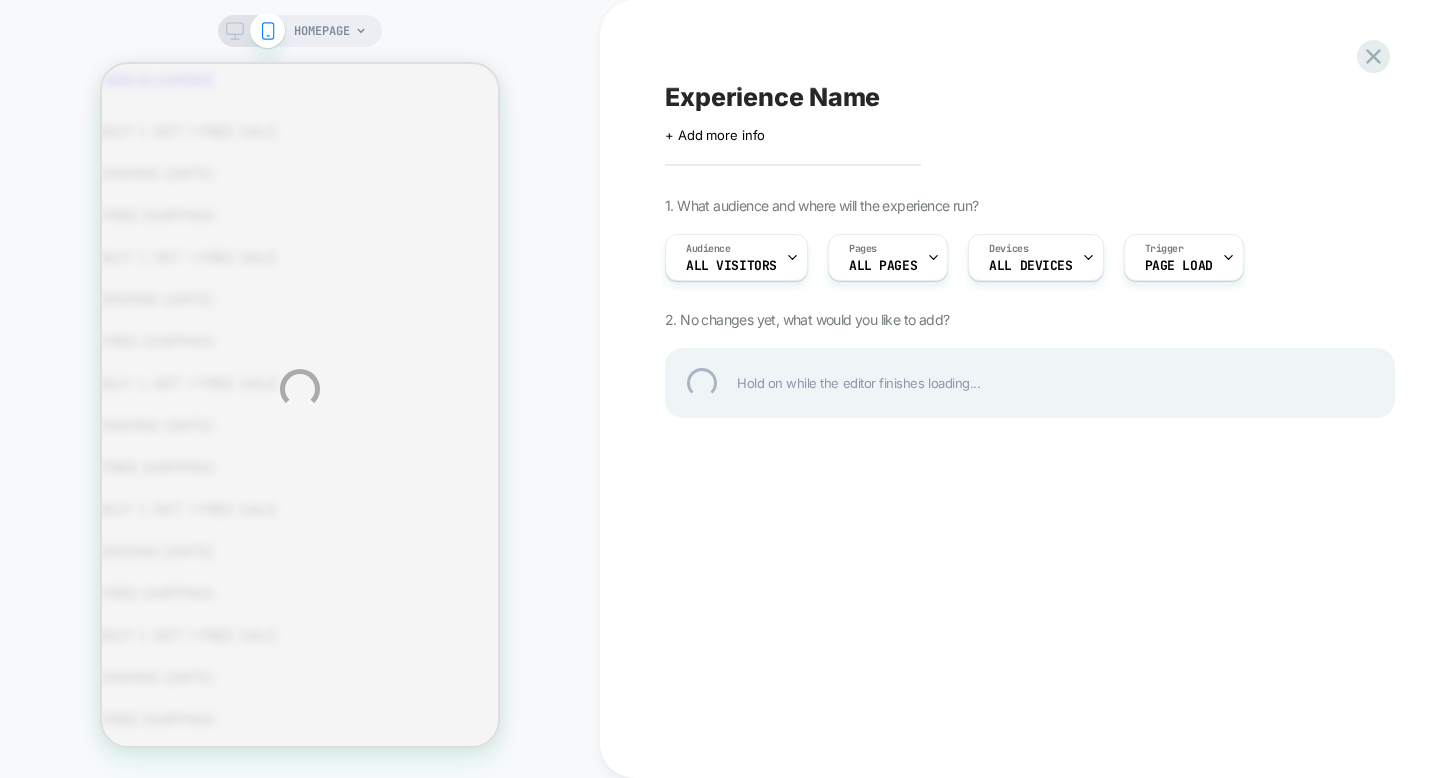 scroll, scrollTop: 0, scrollLeft: 0, axis: both 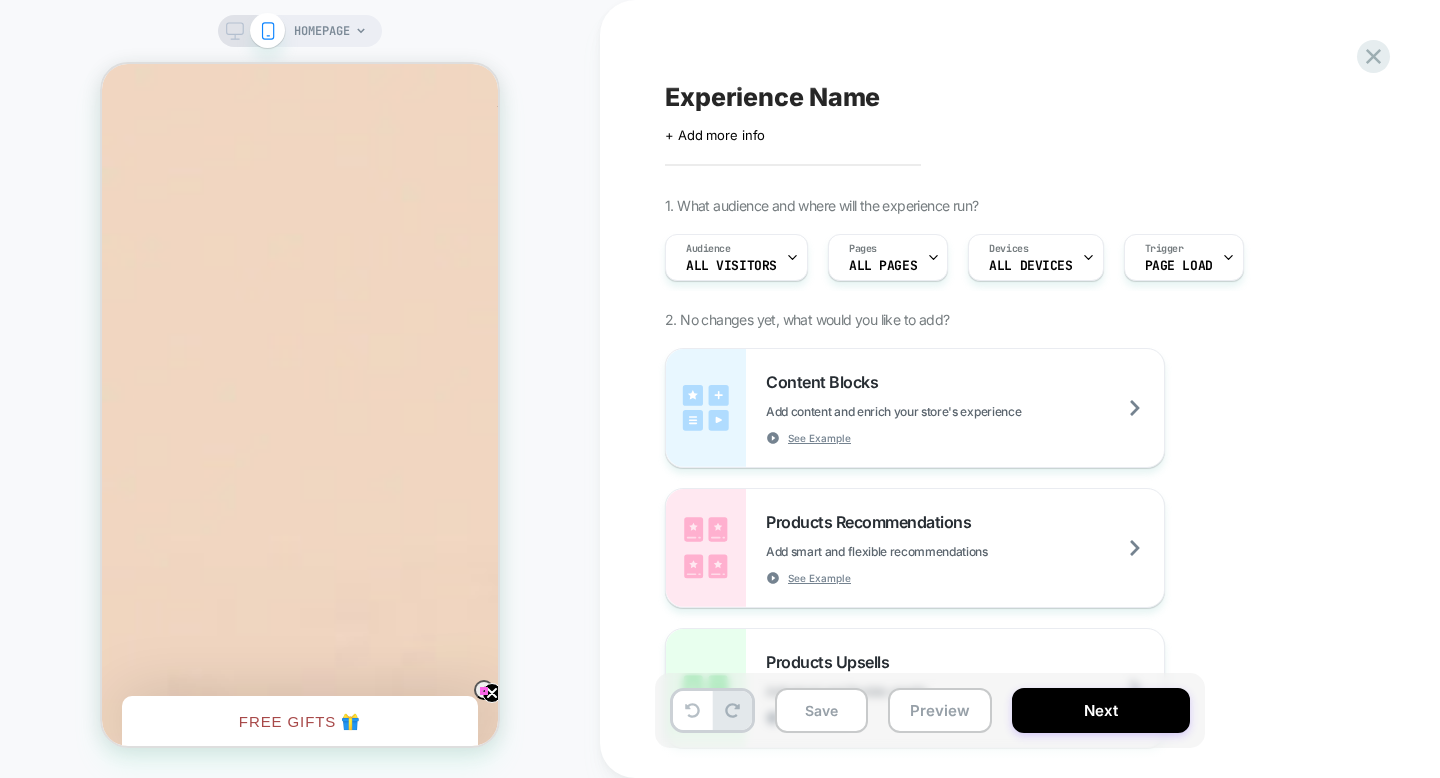 click 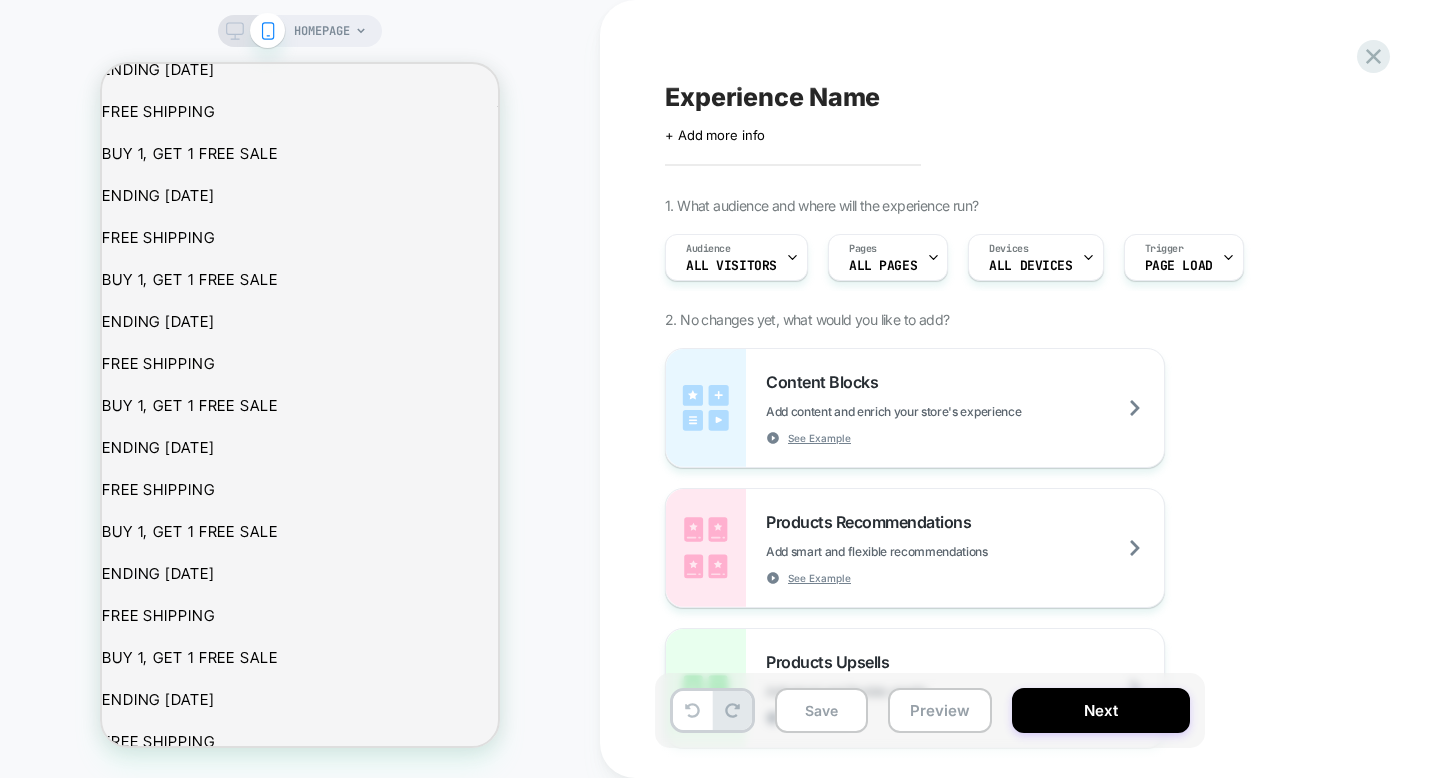 scroll, scrollTop: 0, scrollLeft: 0, axis: both 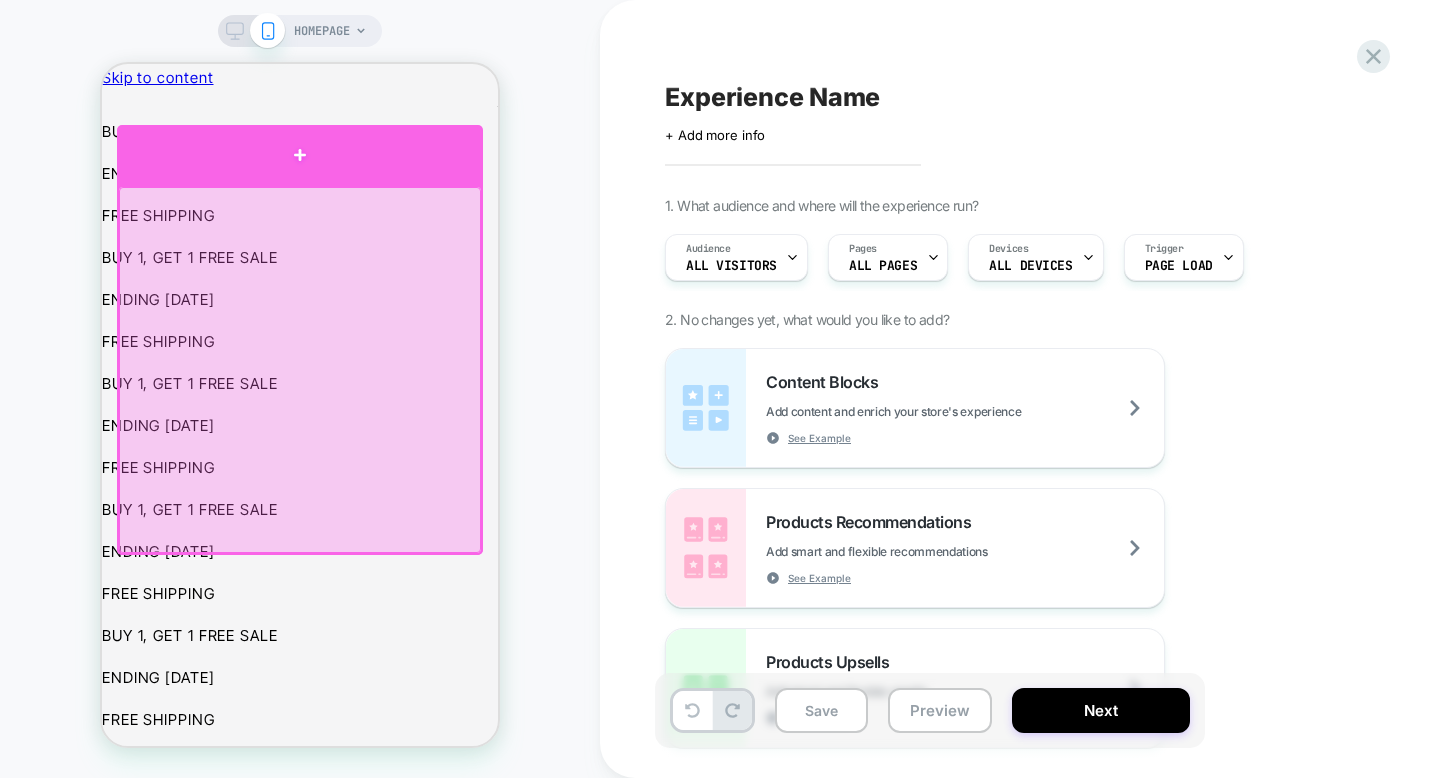 click at bounding box center (300, 155) 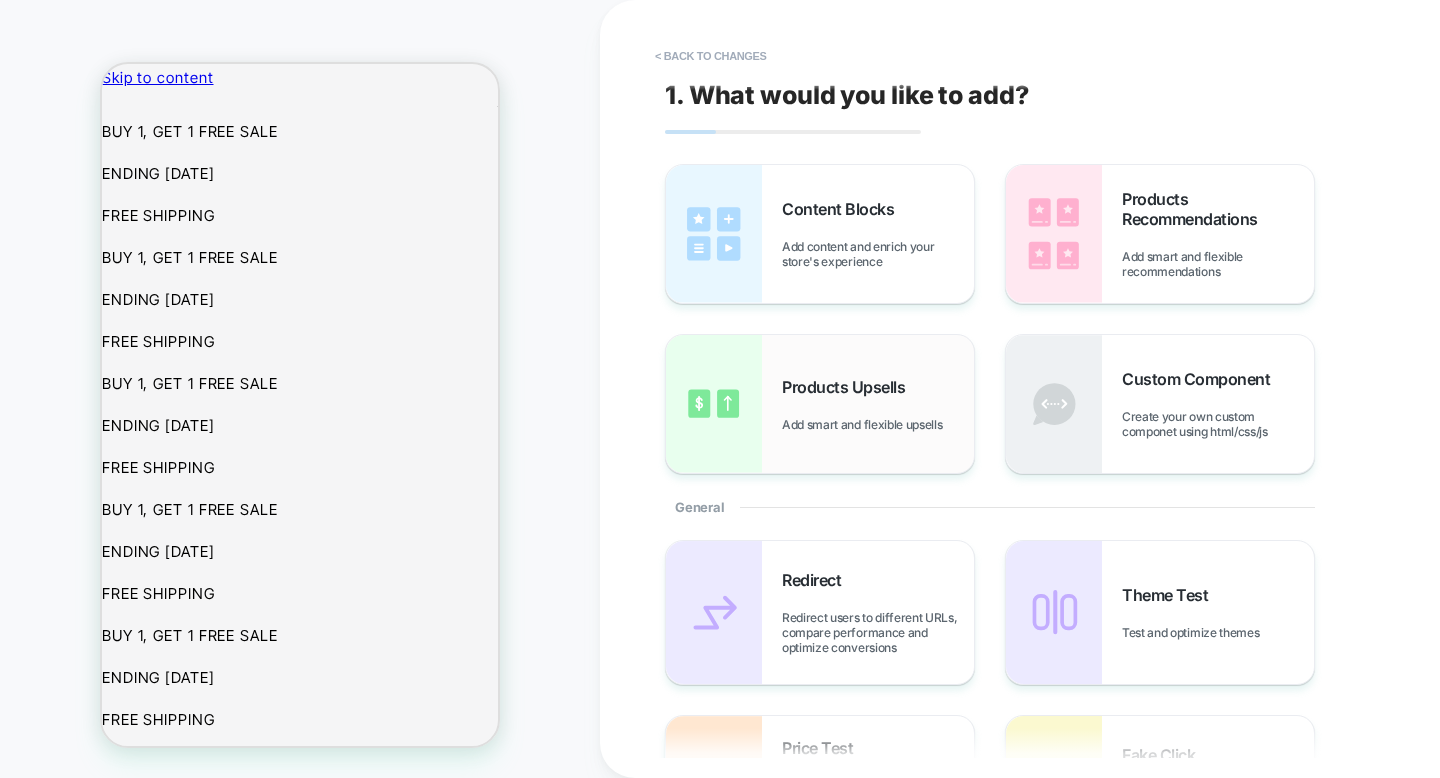 click on "Products Upsells Add smart and flexible upsells" at bounding box center (878, 404) 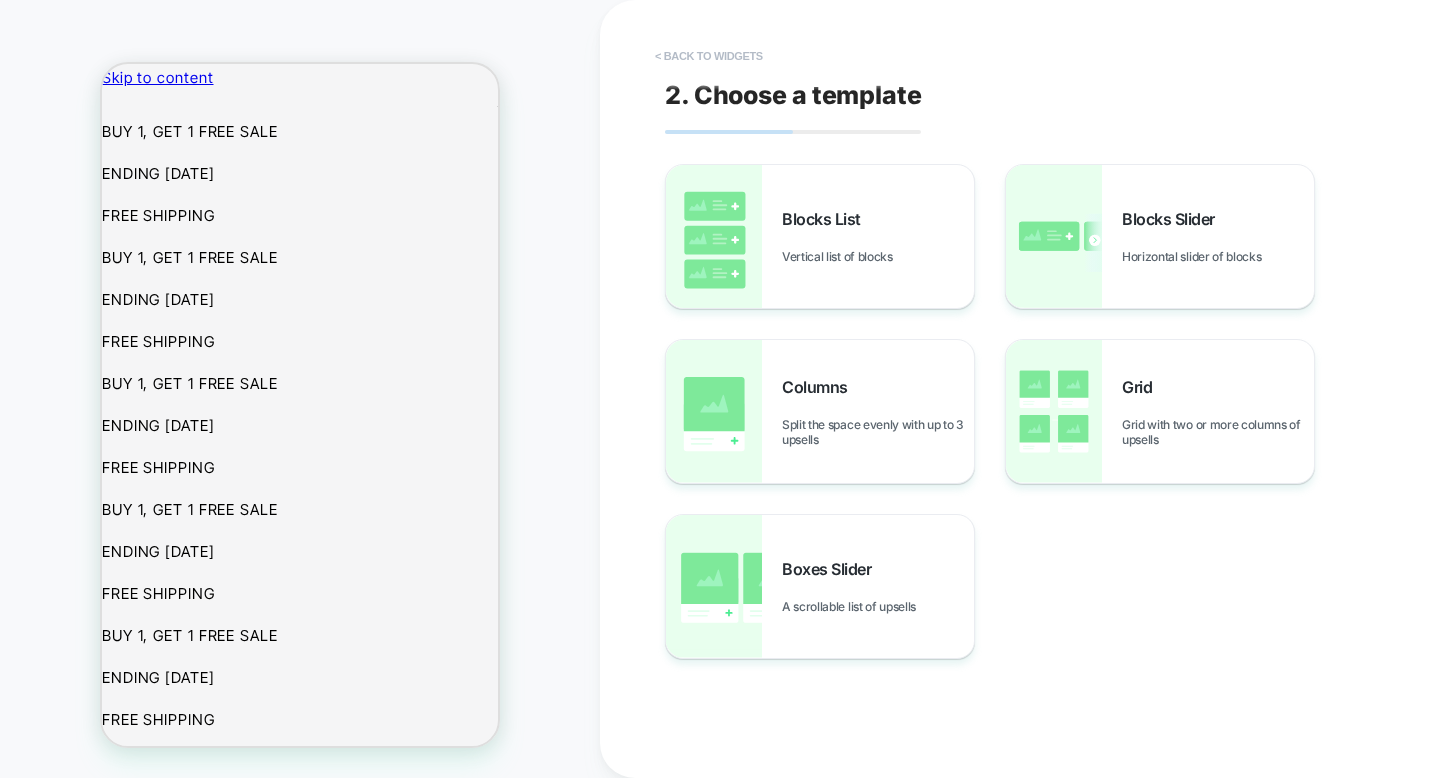 click on "< Back to widgets" at bounding box center (709, 56) 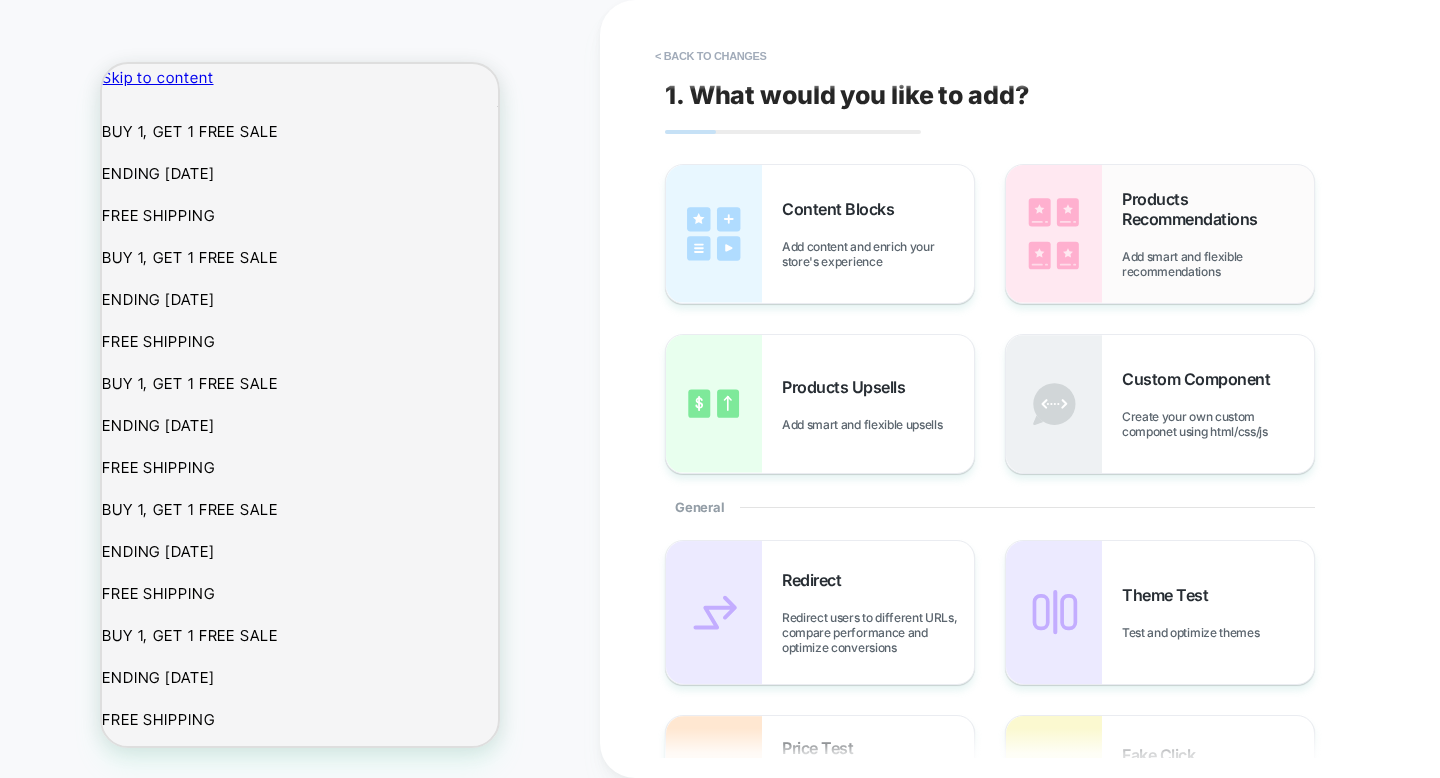 click at bounding box center (1054, 234) 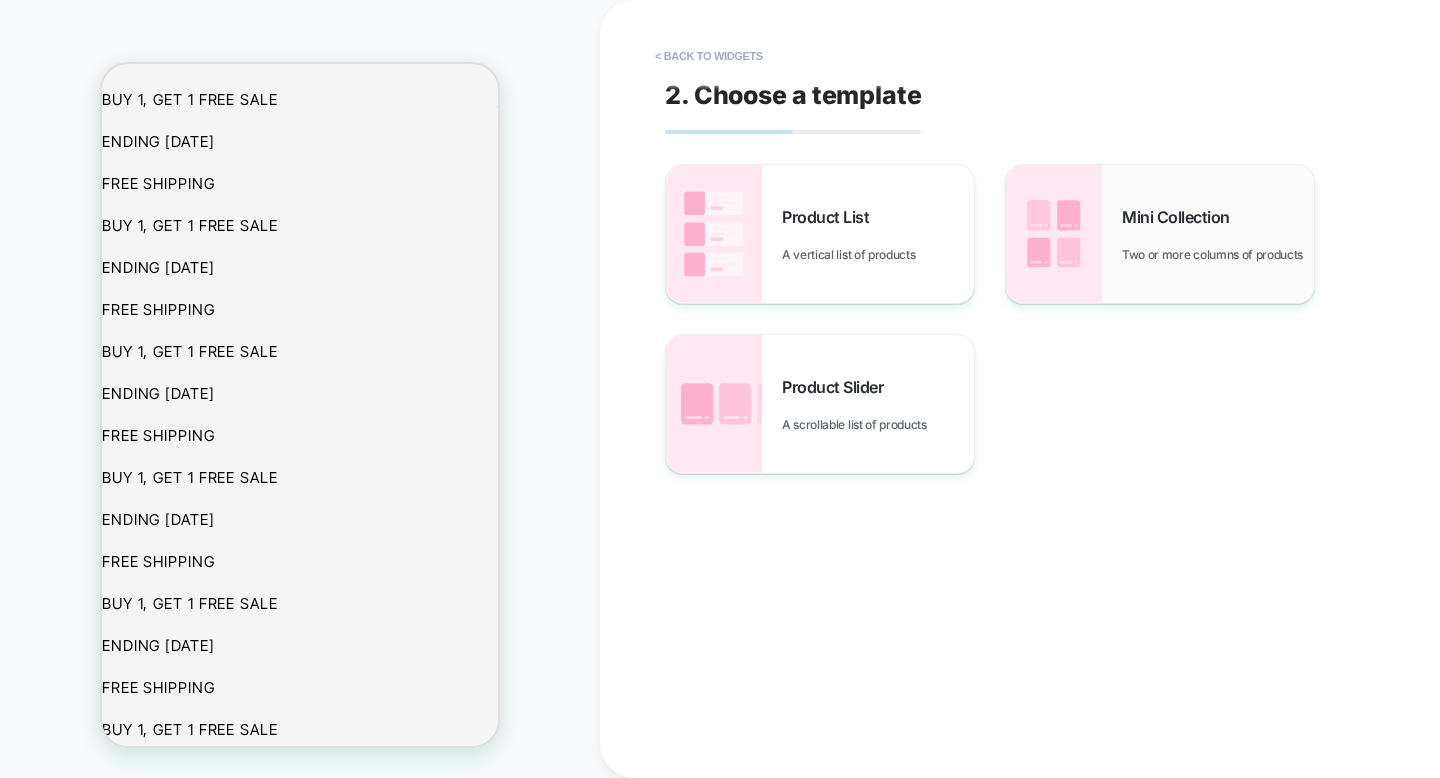 scroll, scrollTop: 34, scrollLeft: 0, axis: vertical 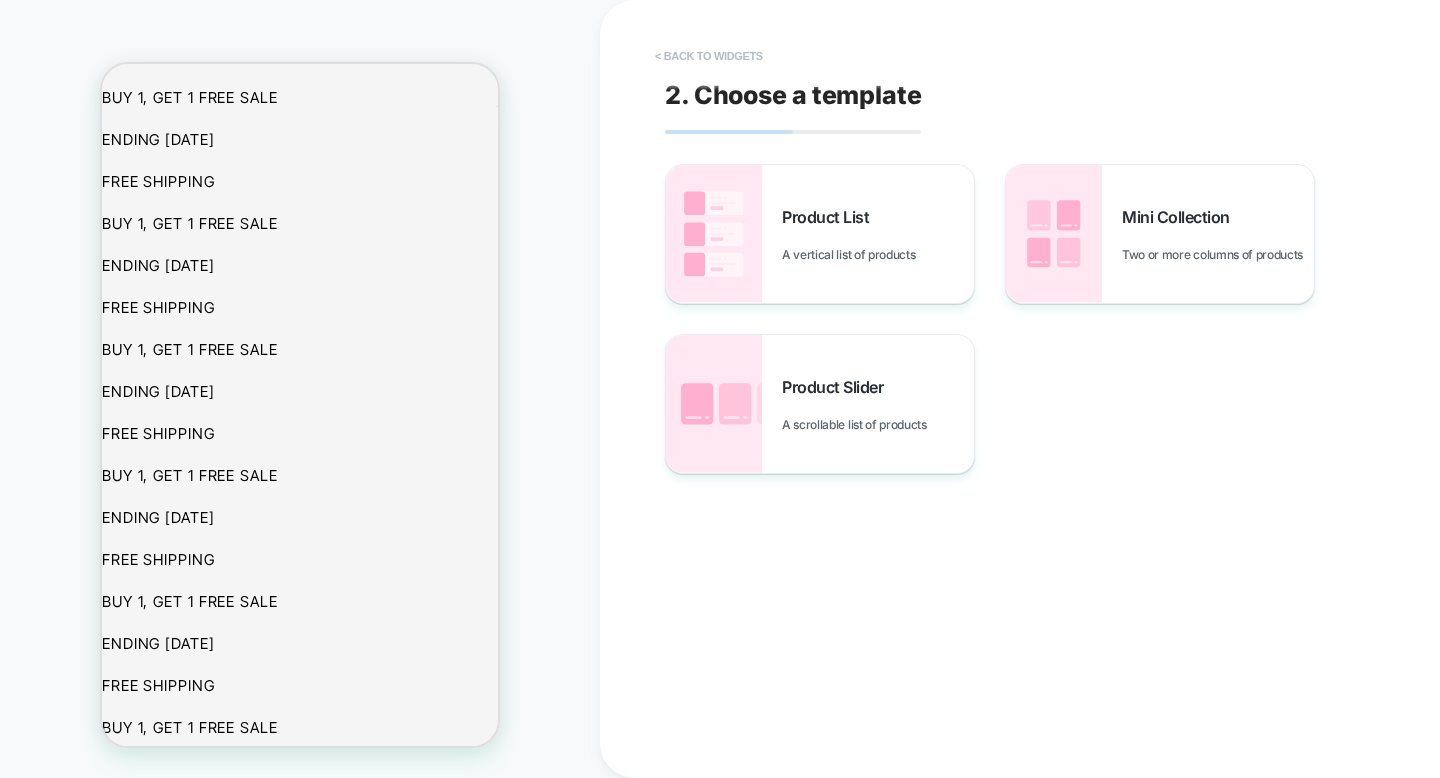 click on "< Back to widgets" at bounding box center (709, 56) 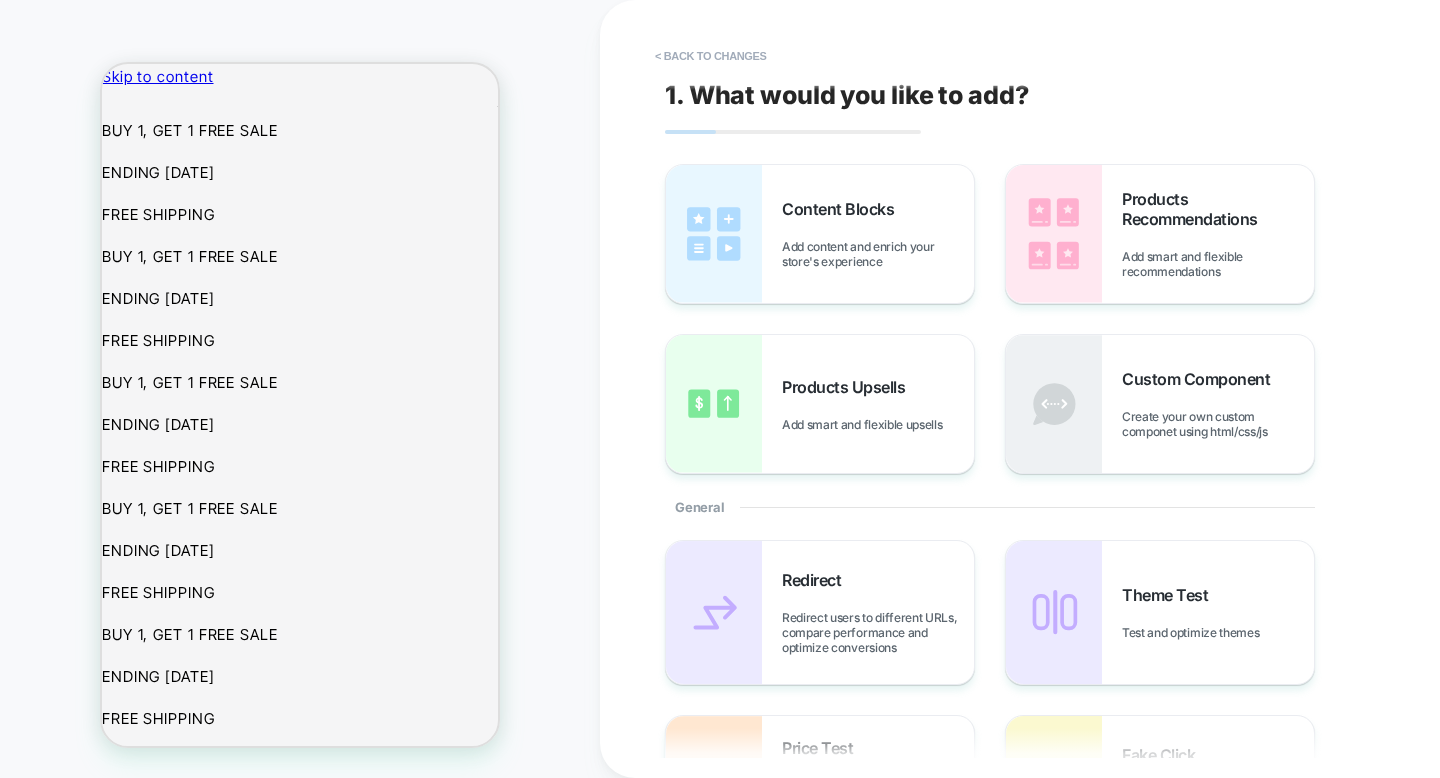 scroll, scrollTop: 0, scrollLeft: 0, axis: both 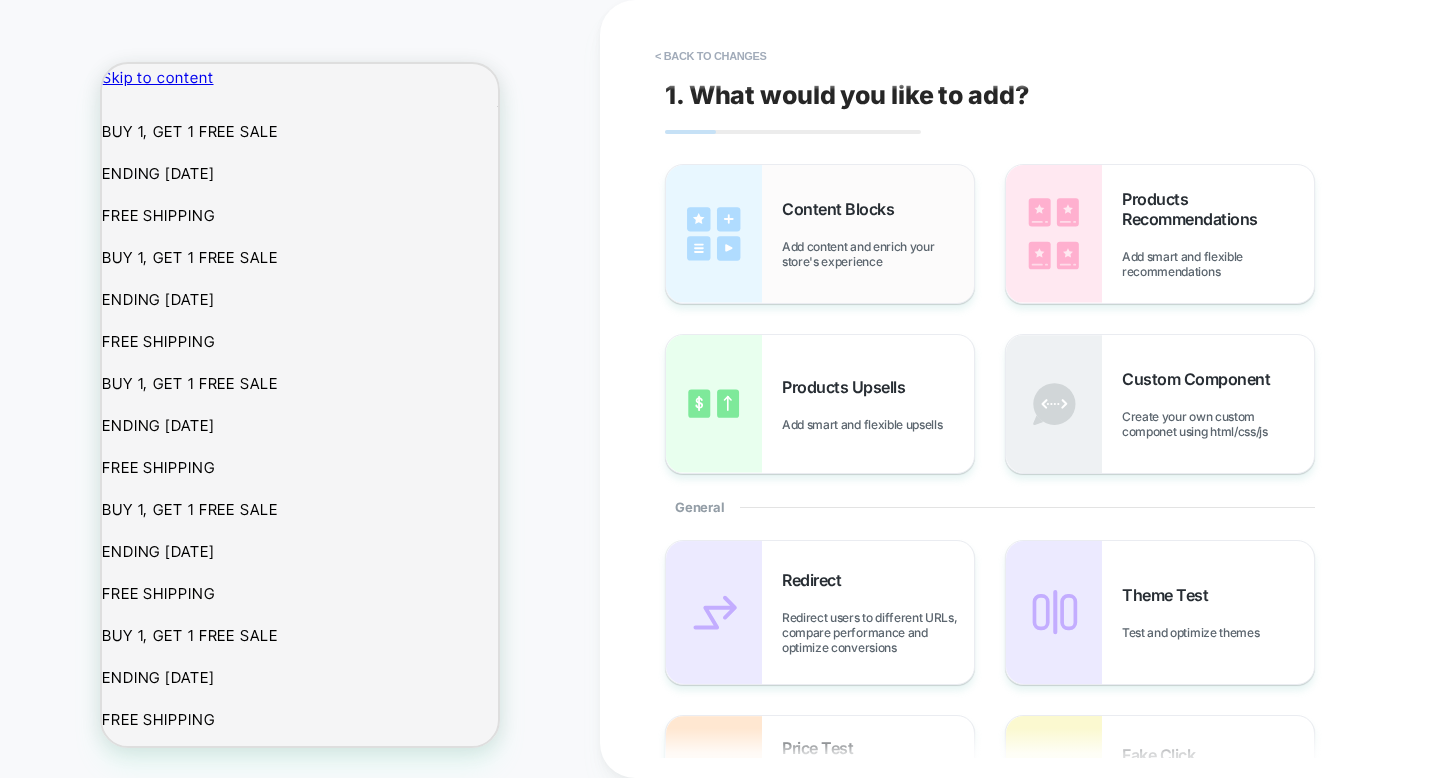 click on "Add content and enrich your store's experience" at bounding box center (878, 254) 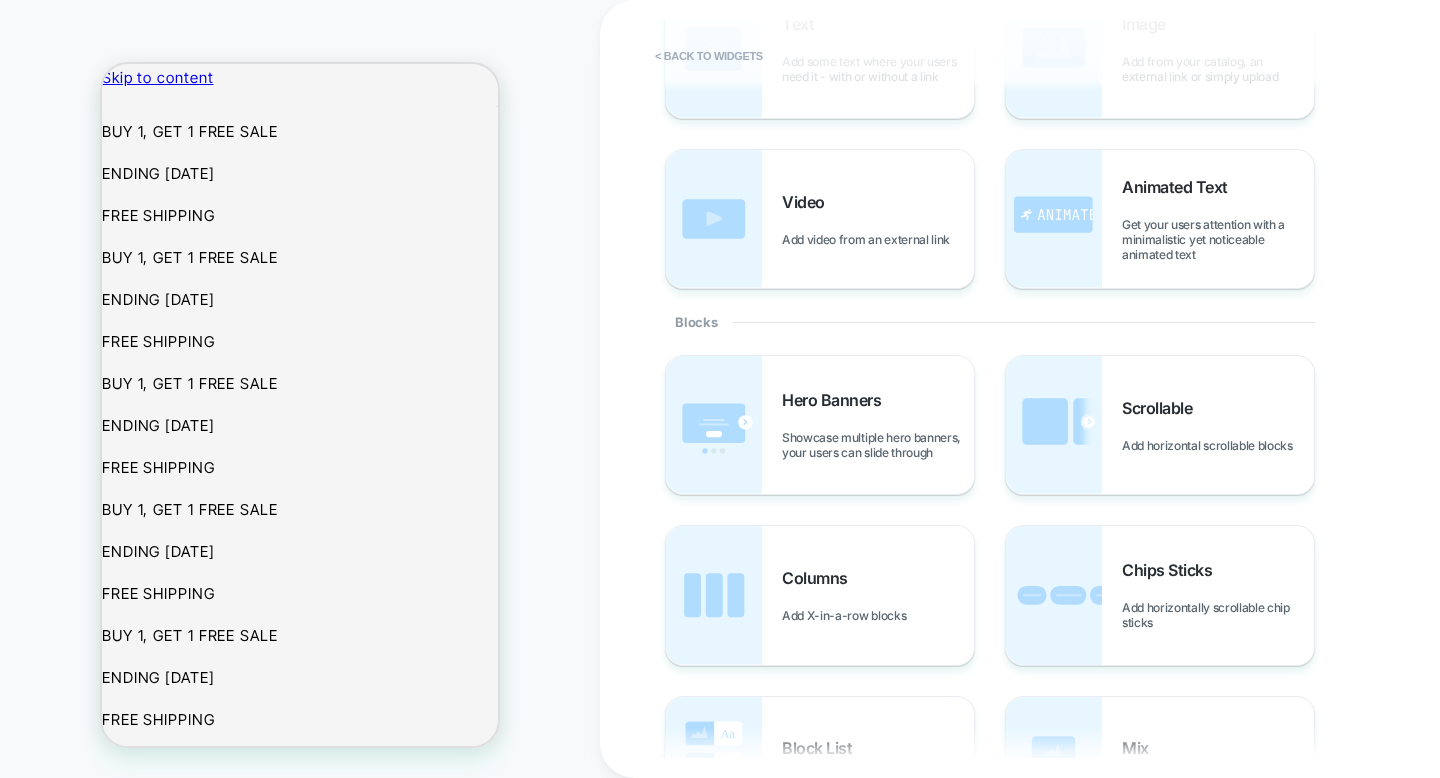 scroll, scrollTop: 0, scrollLeft: 0, axis: both 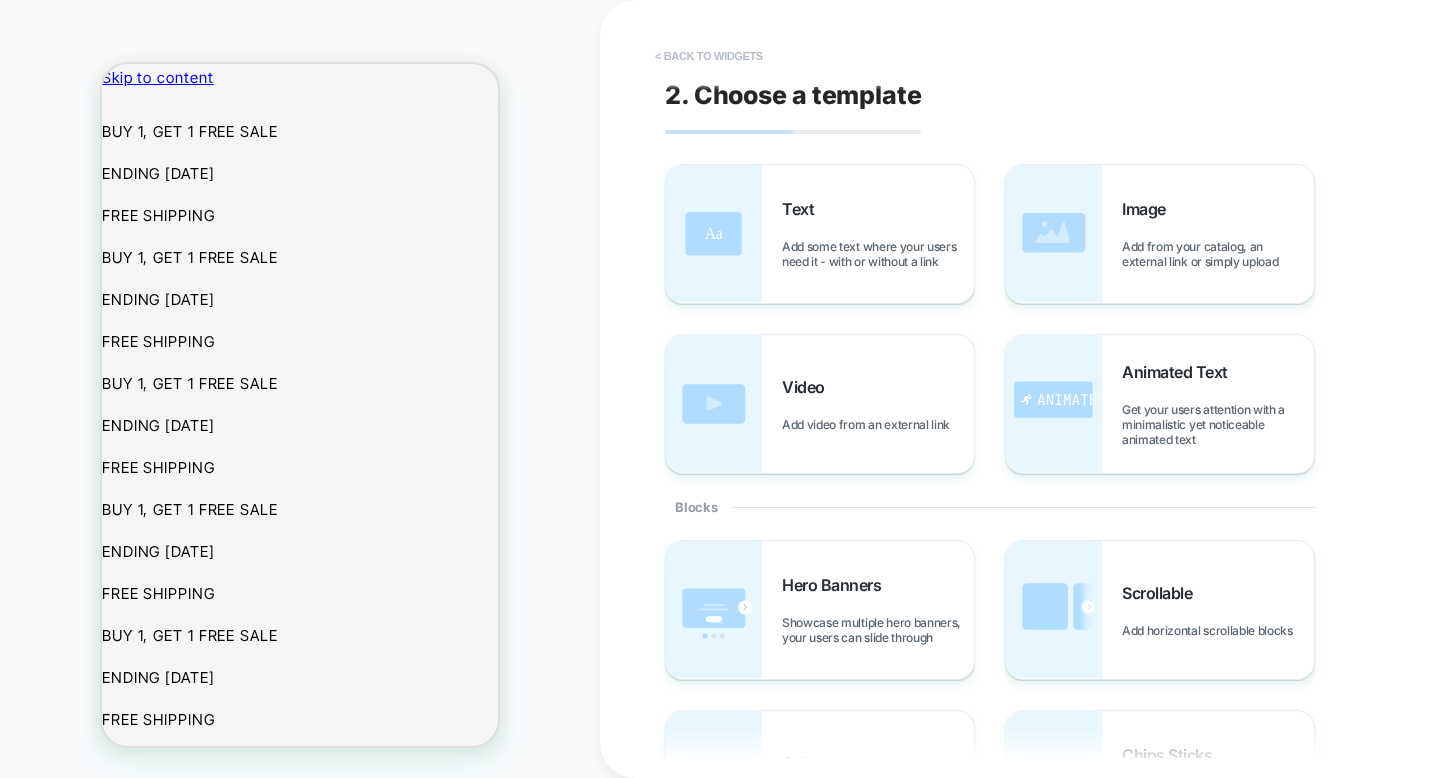 click on "< Back to widgets" at bounding box center [709, 56] 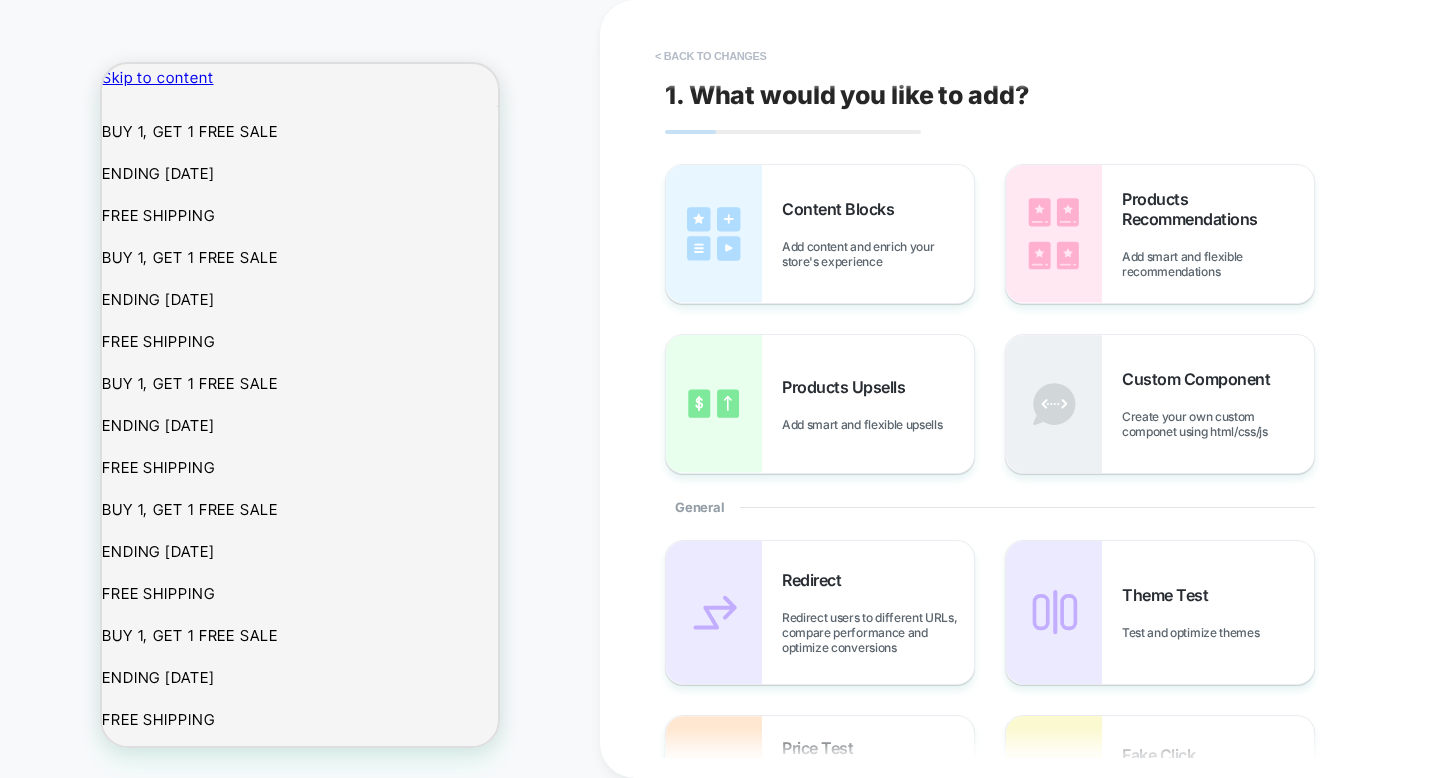 click on "< Back to changes" at bounding box center (711, 56) 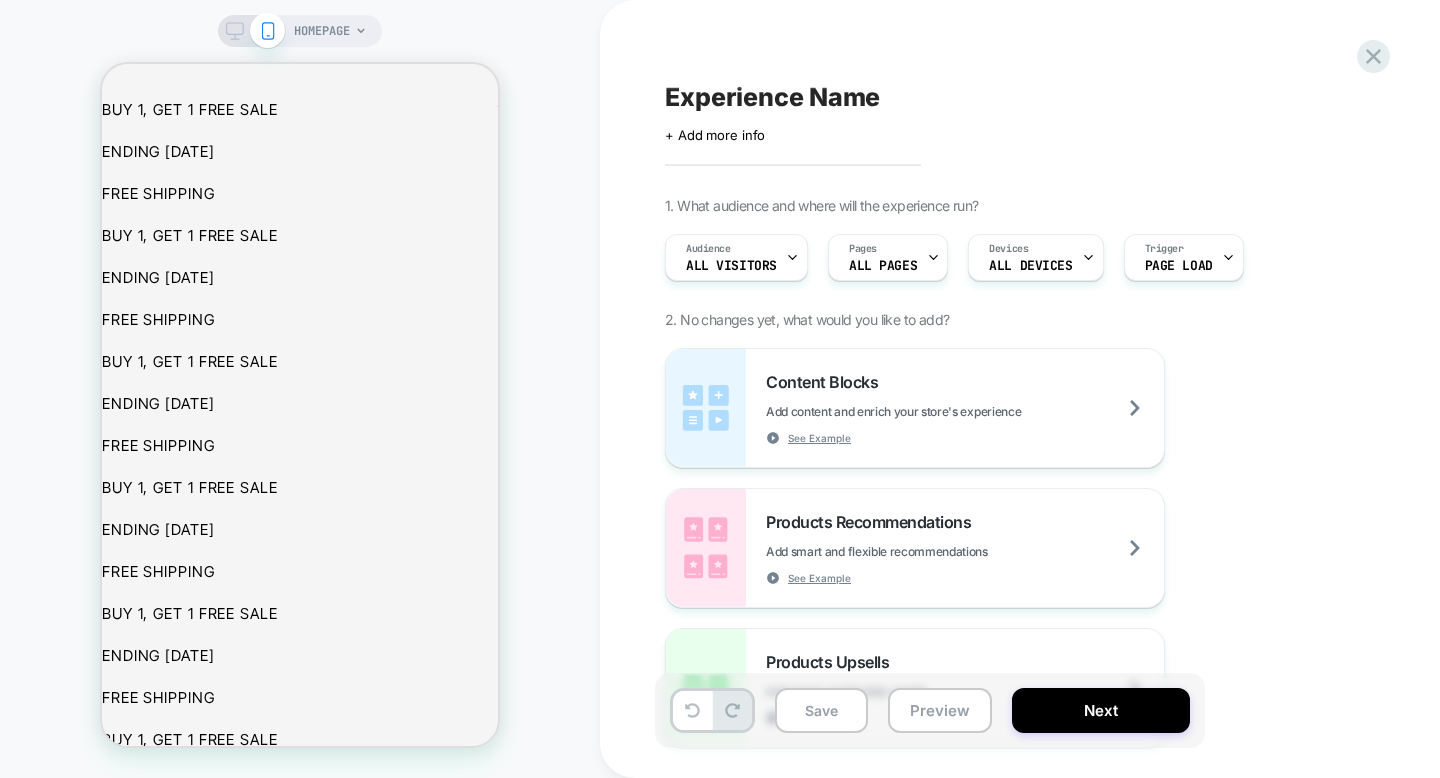 scroll, scrollTop: 0, scrollLeft: 0, axis: both 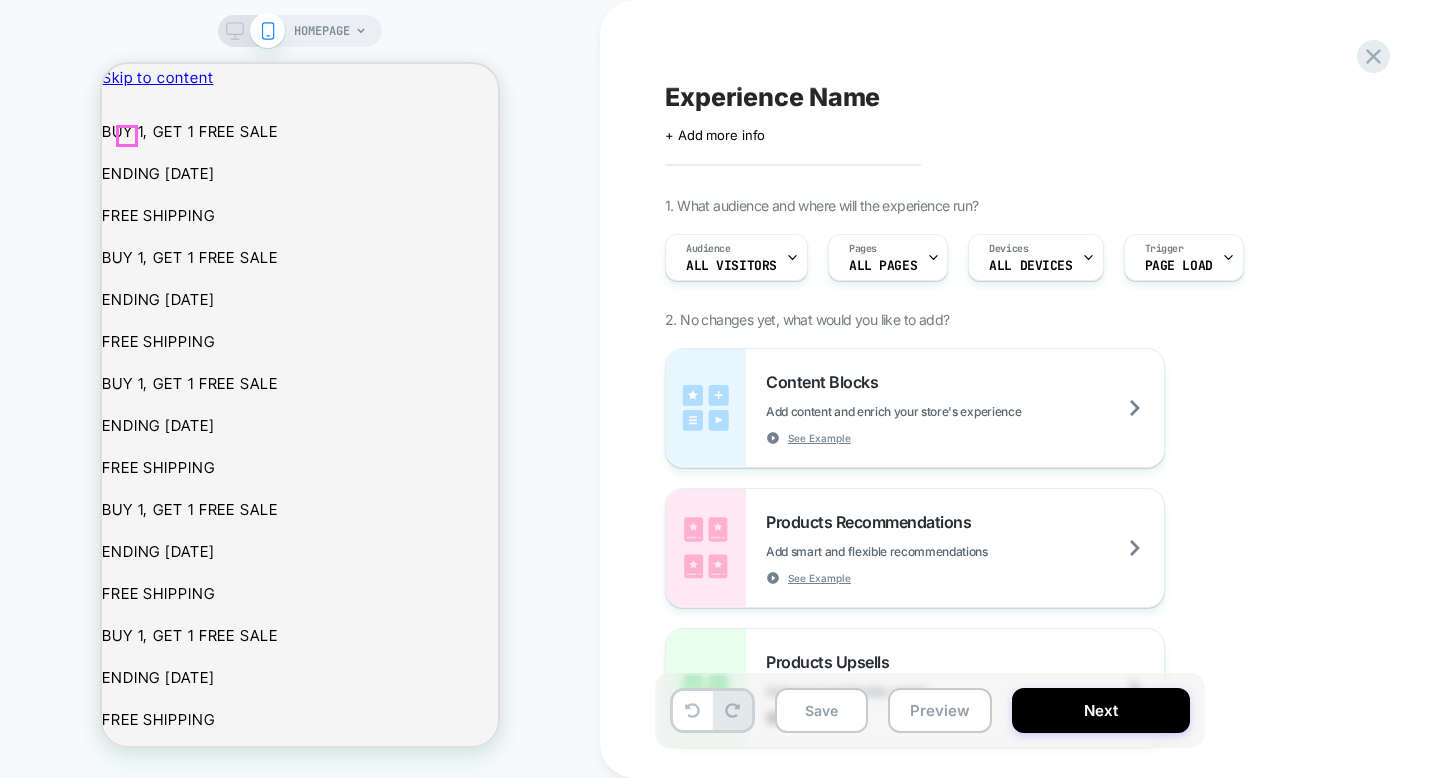 click 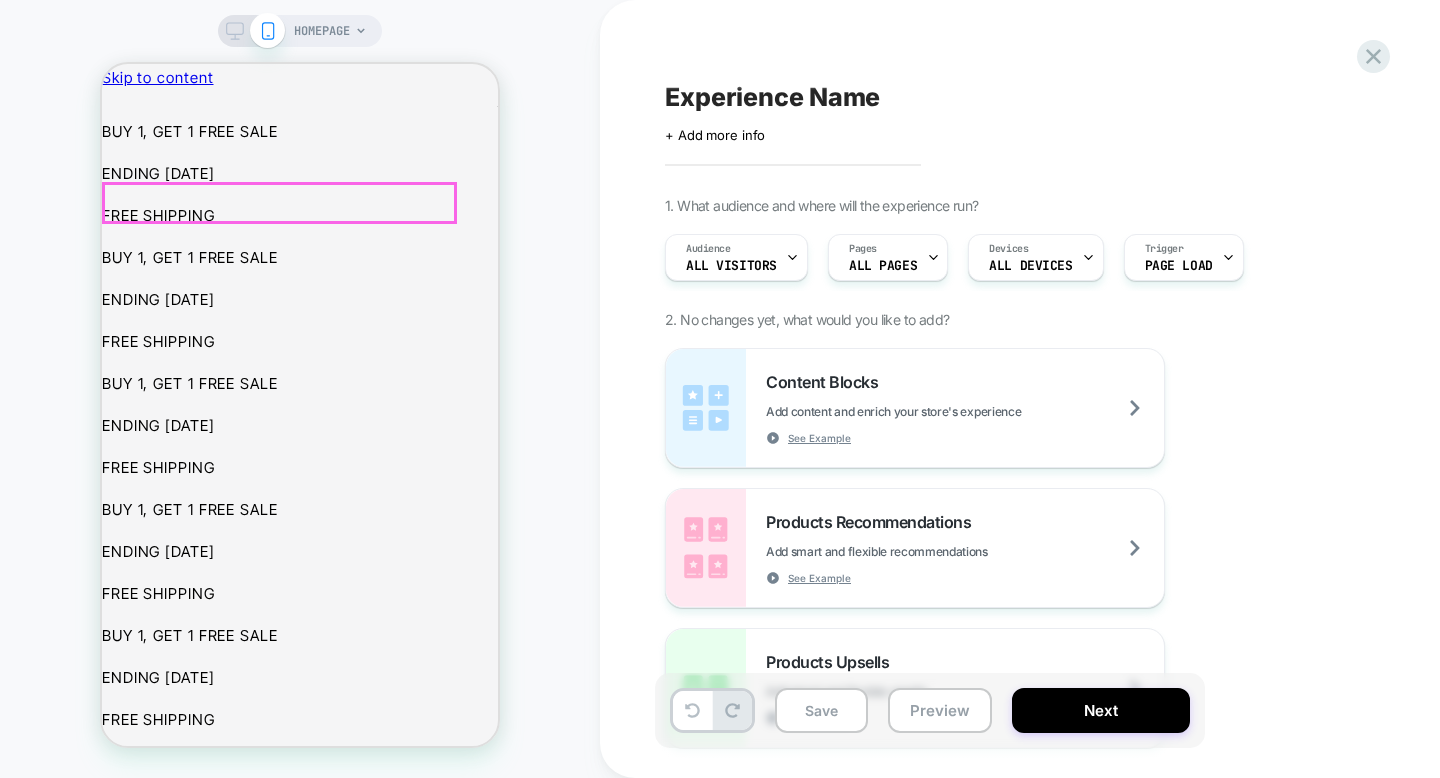 click on "Shop [MEDICAL_DATA] Drops" at bounding box center [229, 1960] 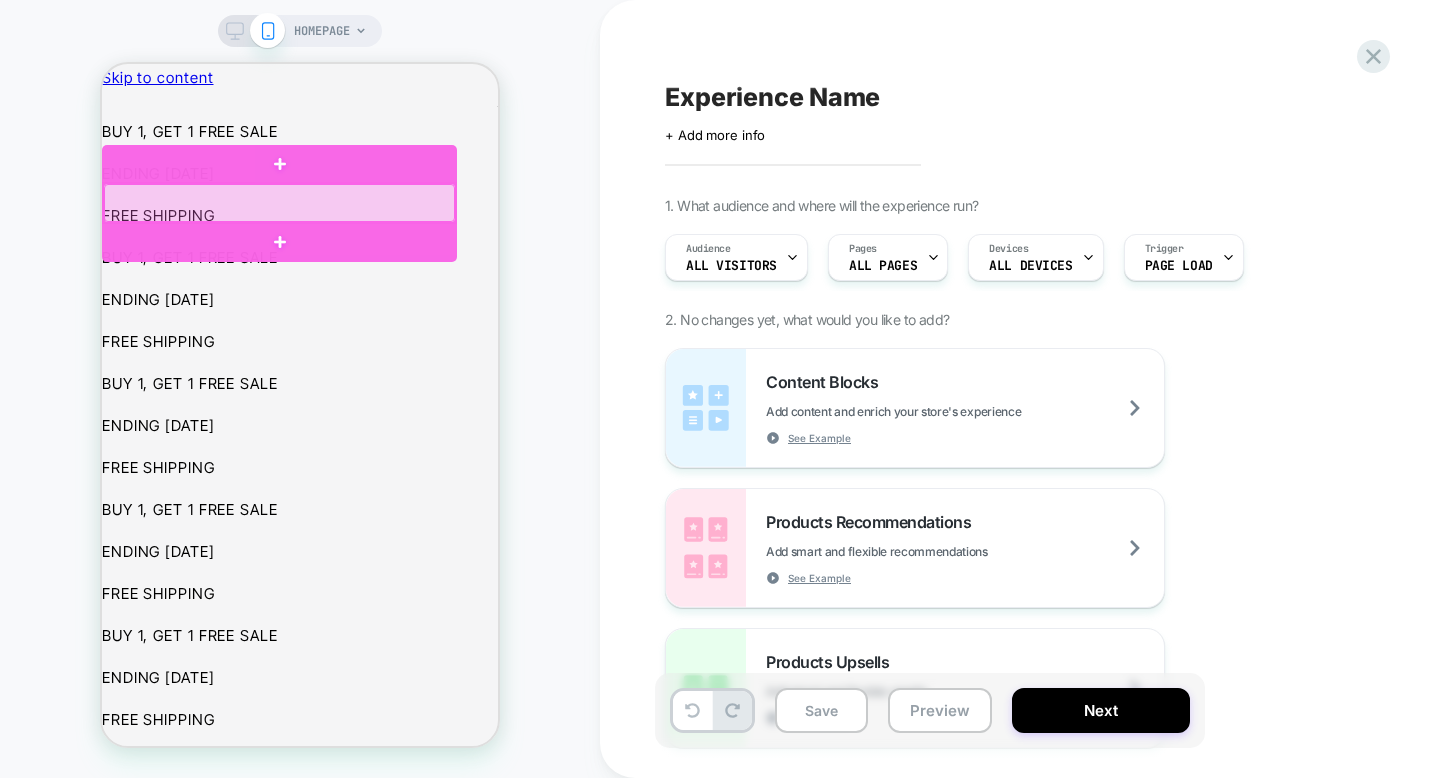 click at bounding box center [279, 202] 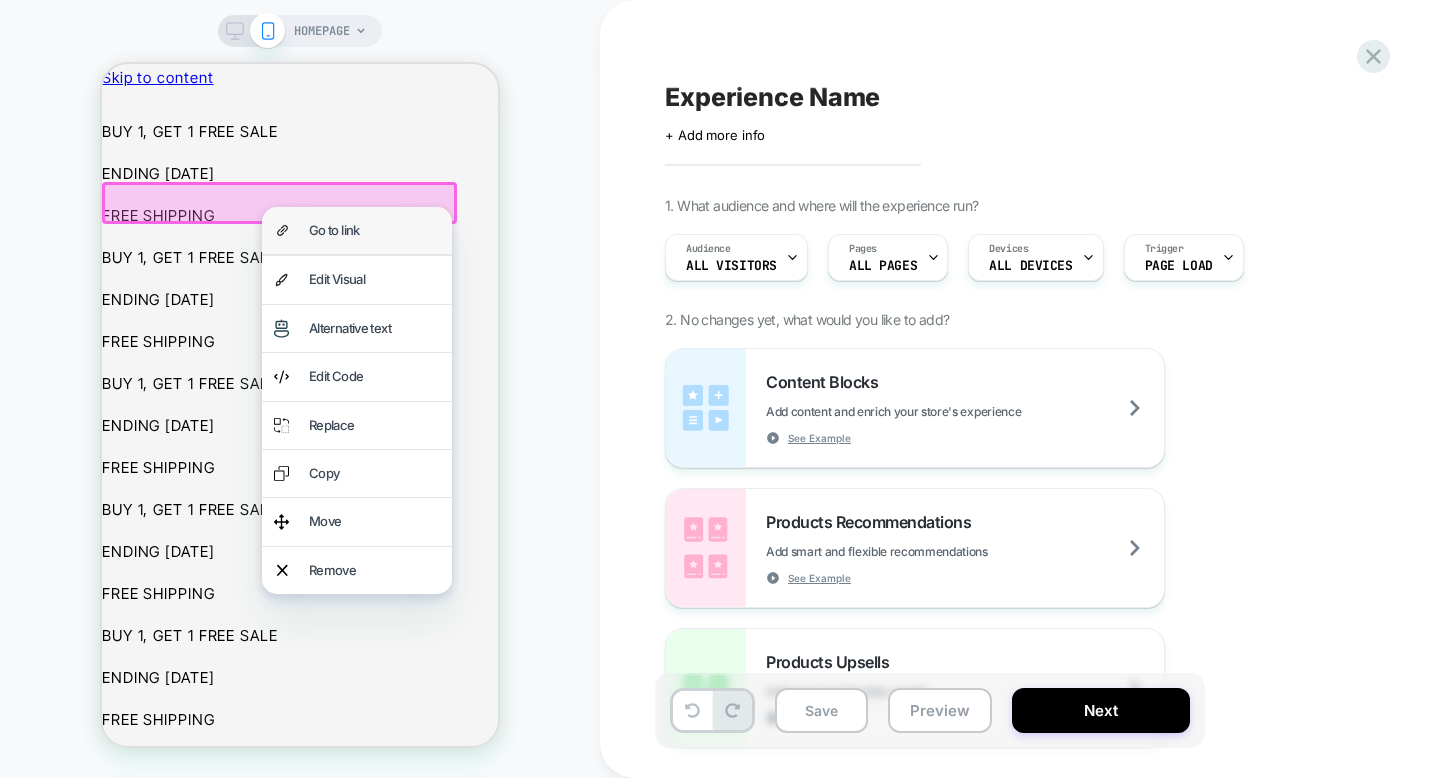 click on "Go to link" at bounding box center (374, 230) 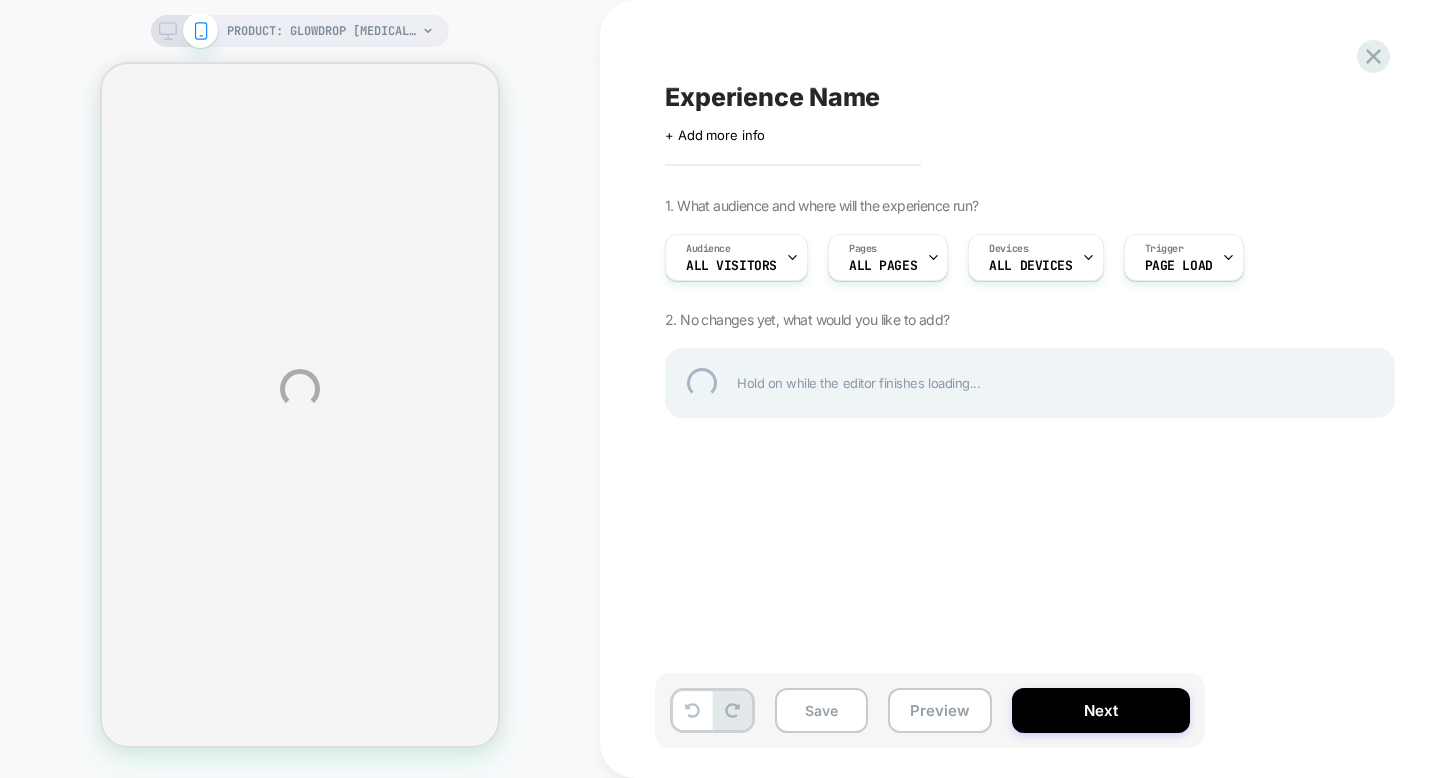 select on "**********" 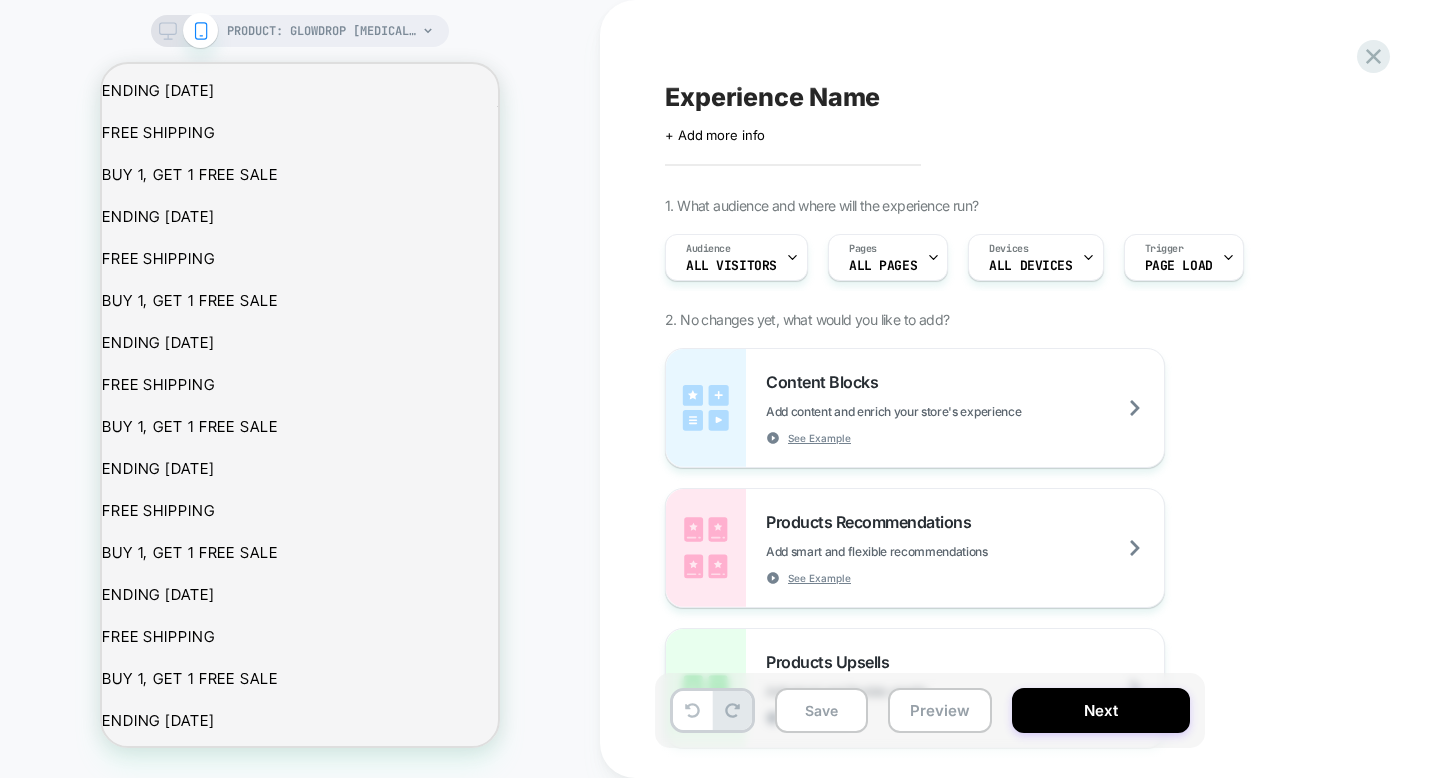 scroll, scrollTop: 0, scrollLeft: 0, axis: both 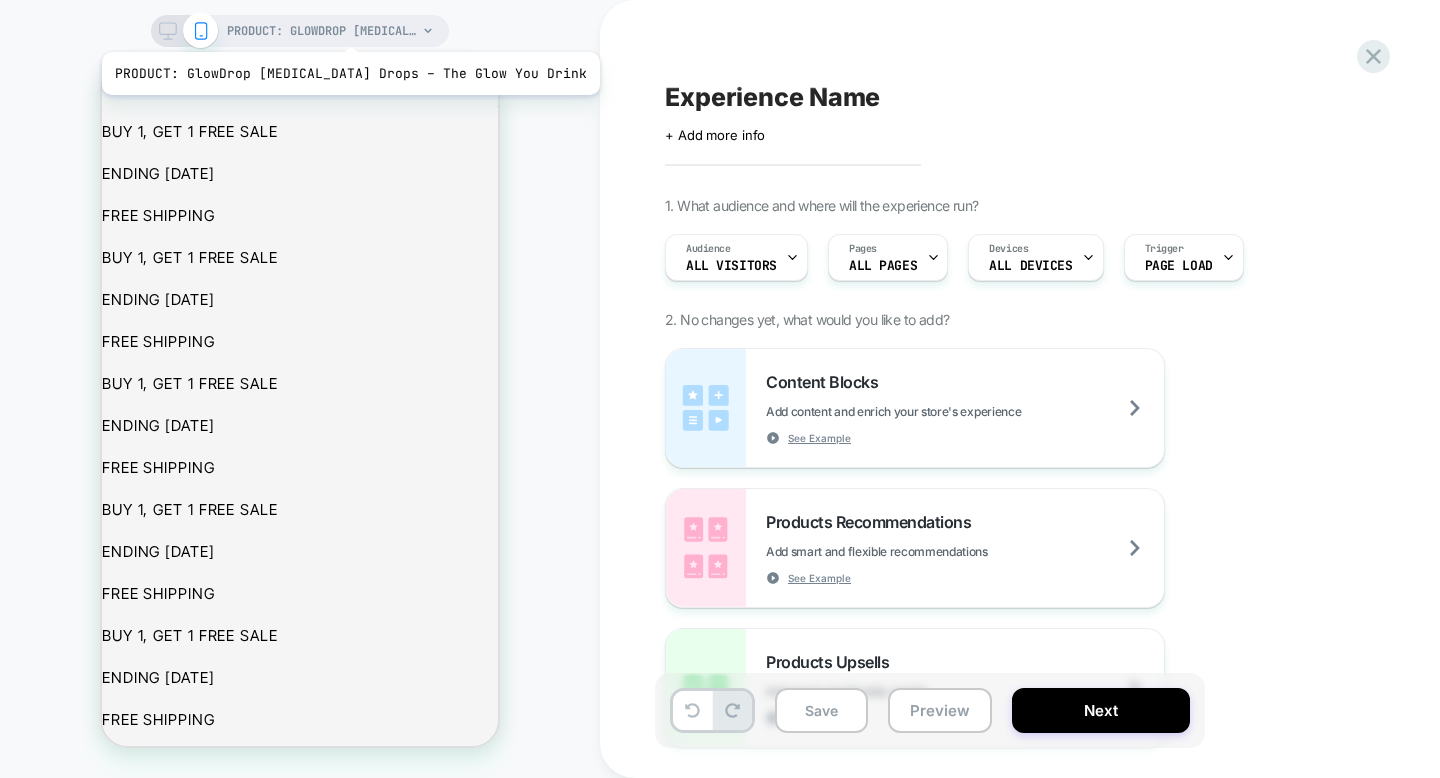 click on "PRODUCT: GlowDrop [MEDICAL_DATA] Drops – The Glow You Drink" at bounding box center (322, 31) 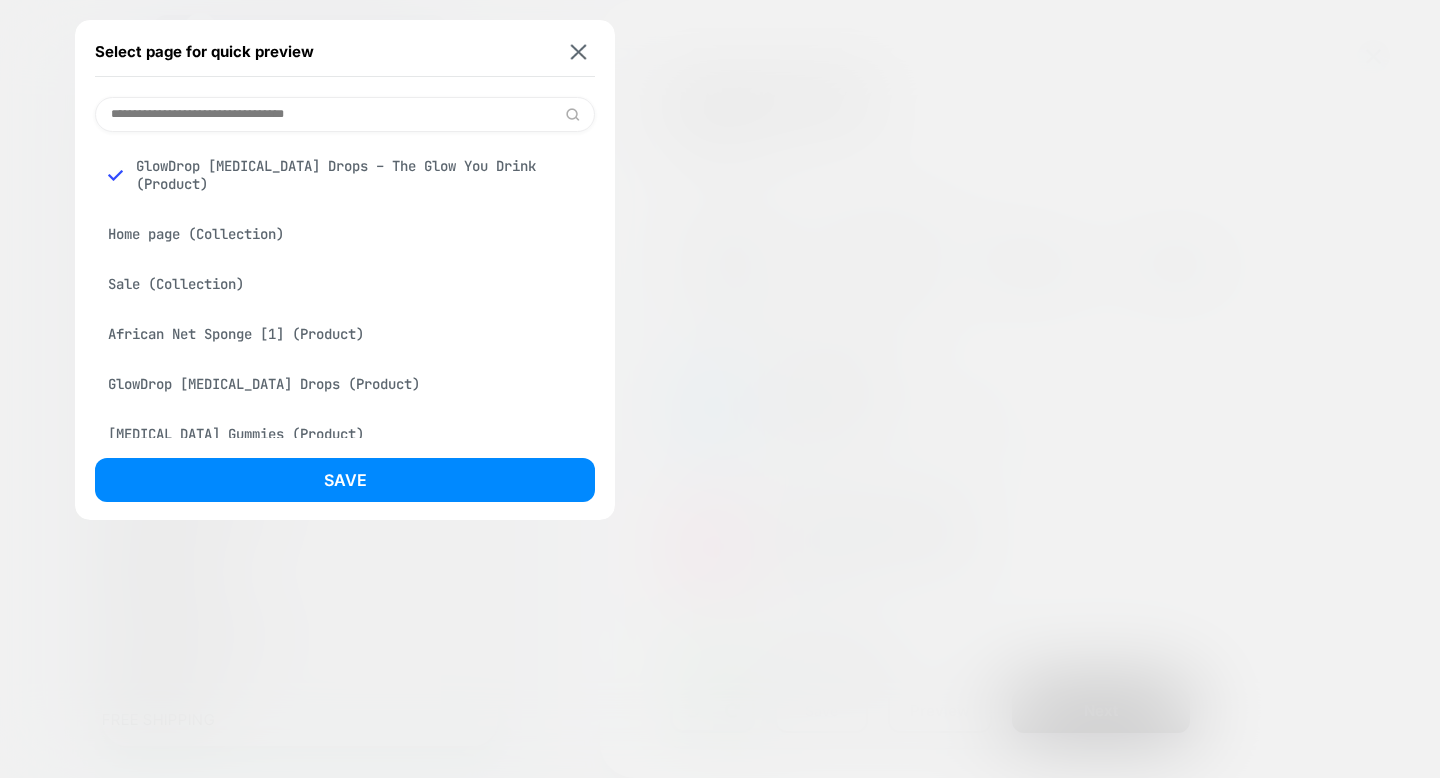 click on "Sale (Collection)" at bounding box center [345, 284] 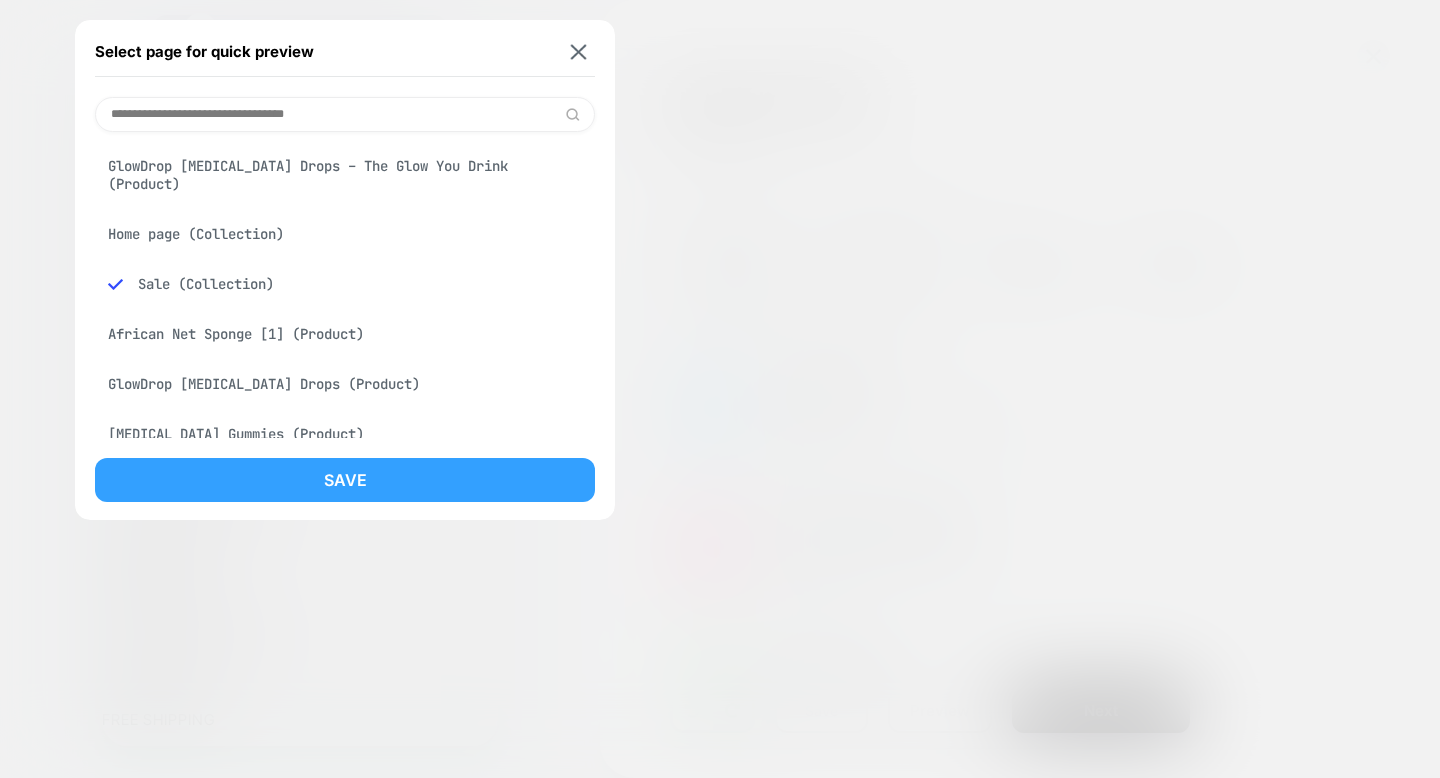 click on "Save" at bounding box center (345, 480) 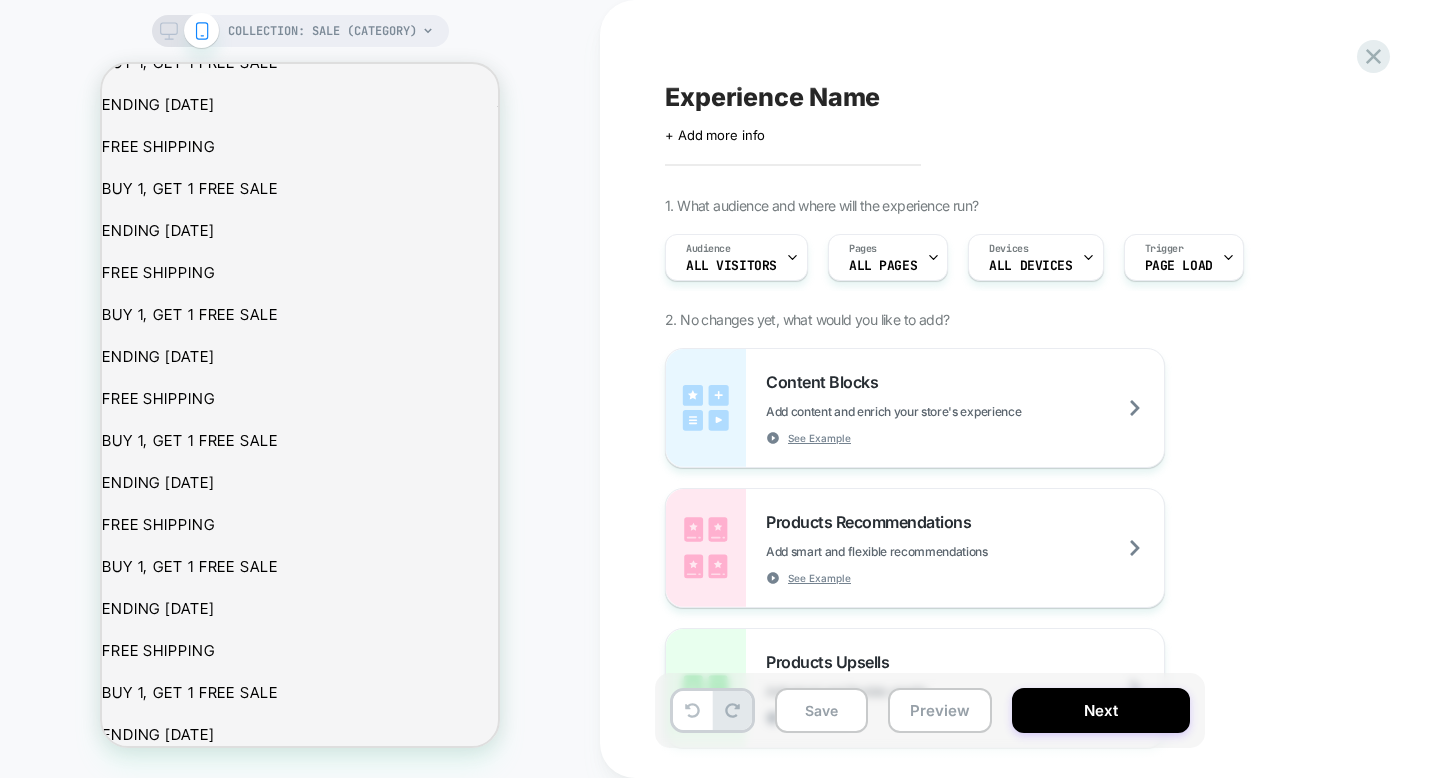 scroll, scrollTop: 0, scrollLeft: 0, axis: both 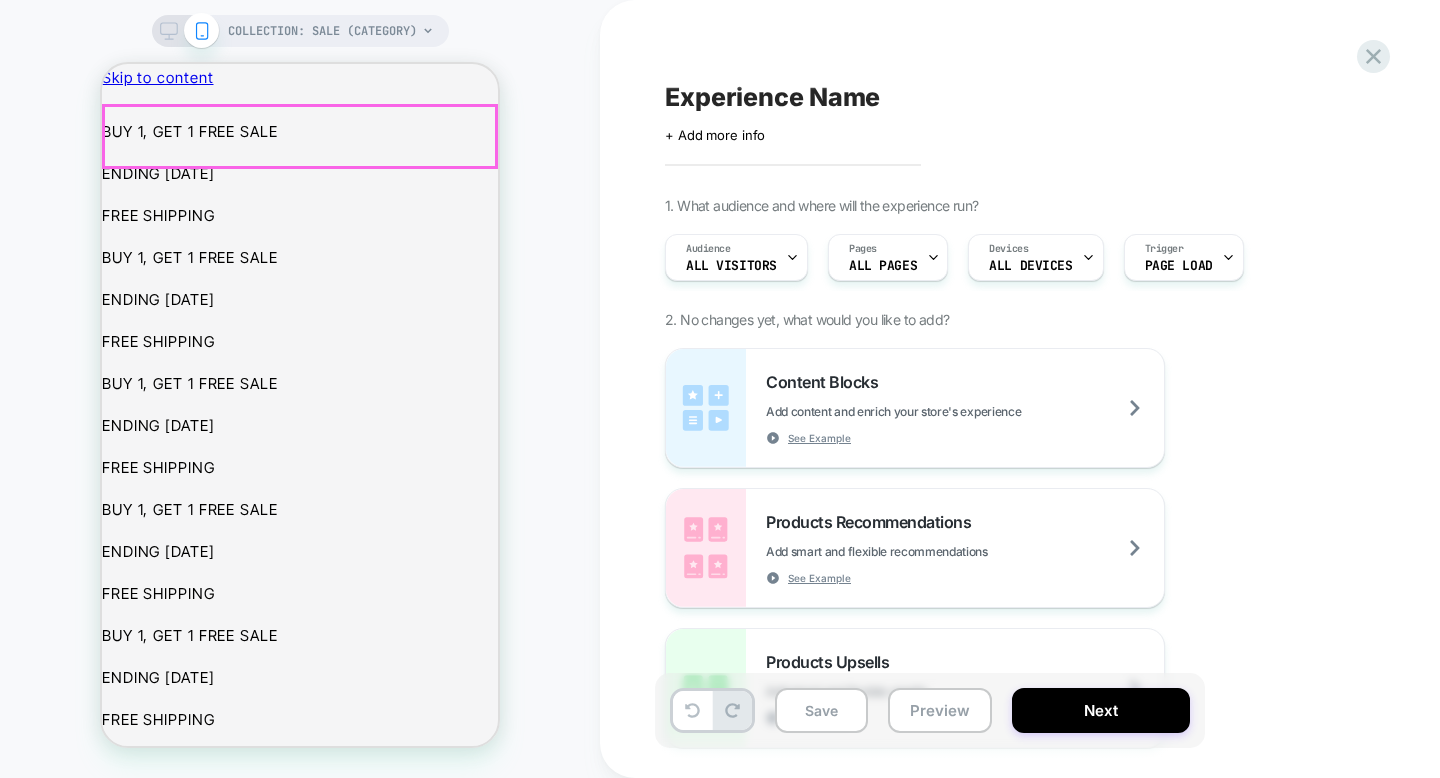click on "Menu
Home
Shop [MEDICAL_DATA] Drops
Science & Research
The Tan Timeline
The Results
FAQ
Contact Us
Ambassador Program
Log in
Facebook
Instagram" at bounding box center (300, 2532) 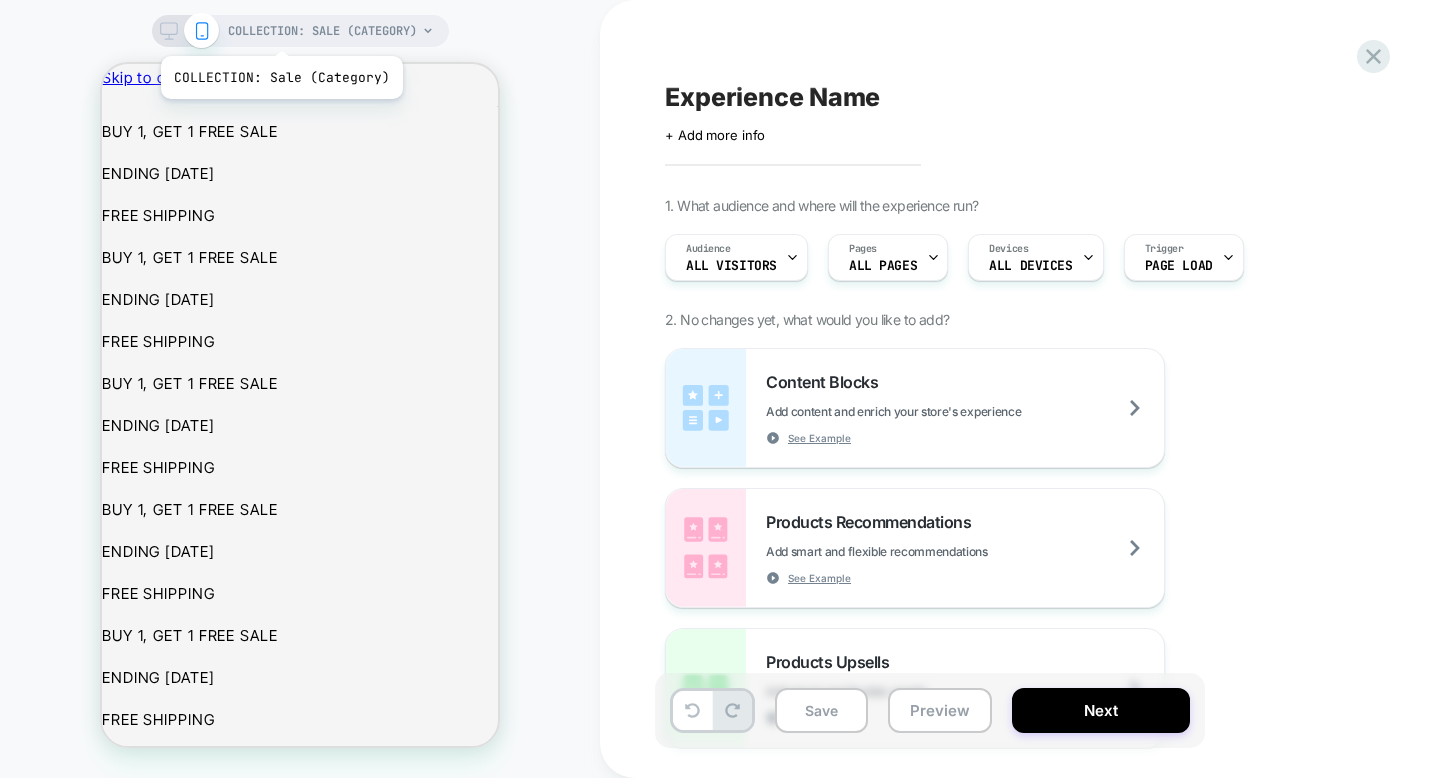 click on "COLLECTION: Sale (Category)" at bounding box center [322, 31] 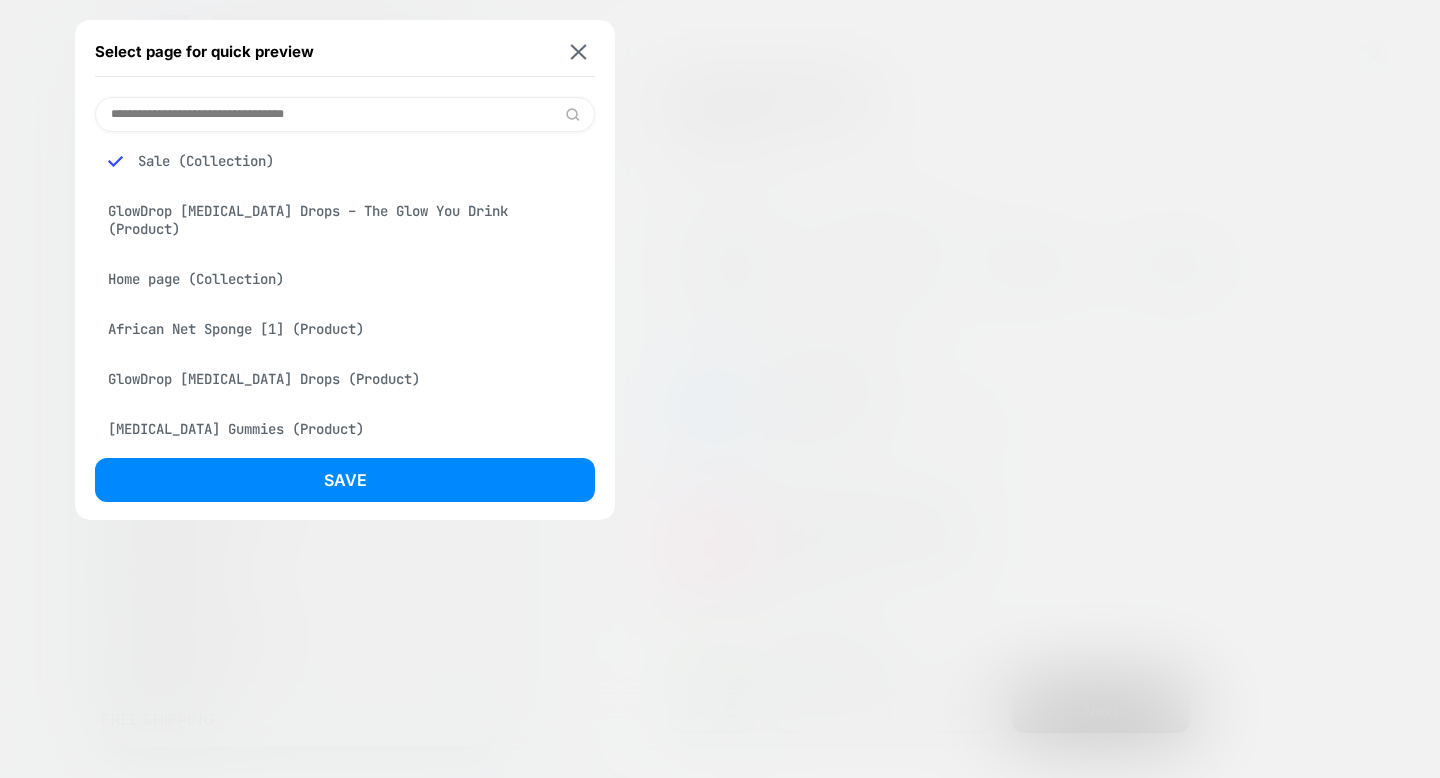 scroll, scrollTop: 9, scrollLeft: 0, axis: vertical 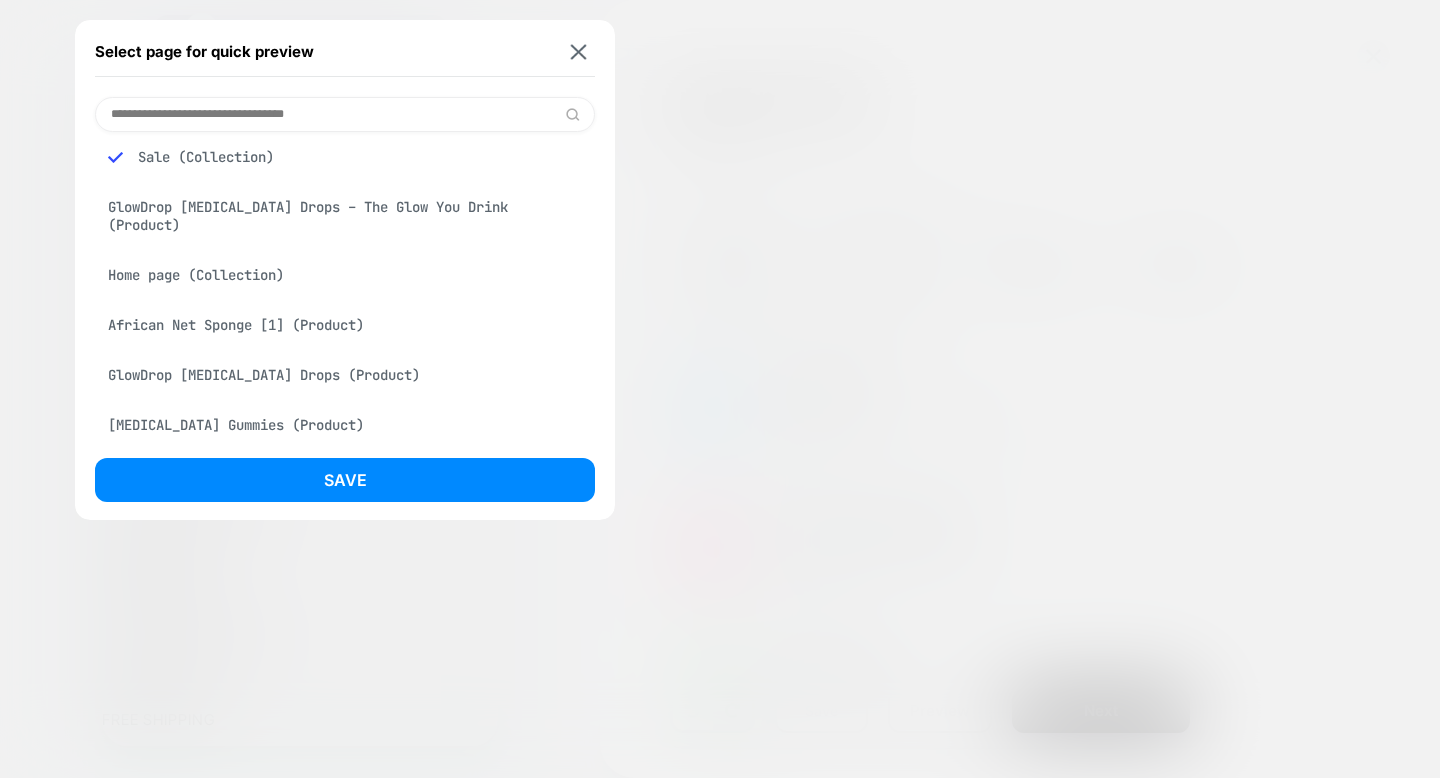 click on "African Net Sponge [1] (Product)" at bounding box center (345, 325) 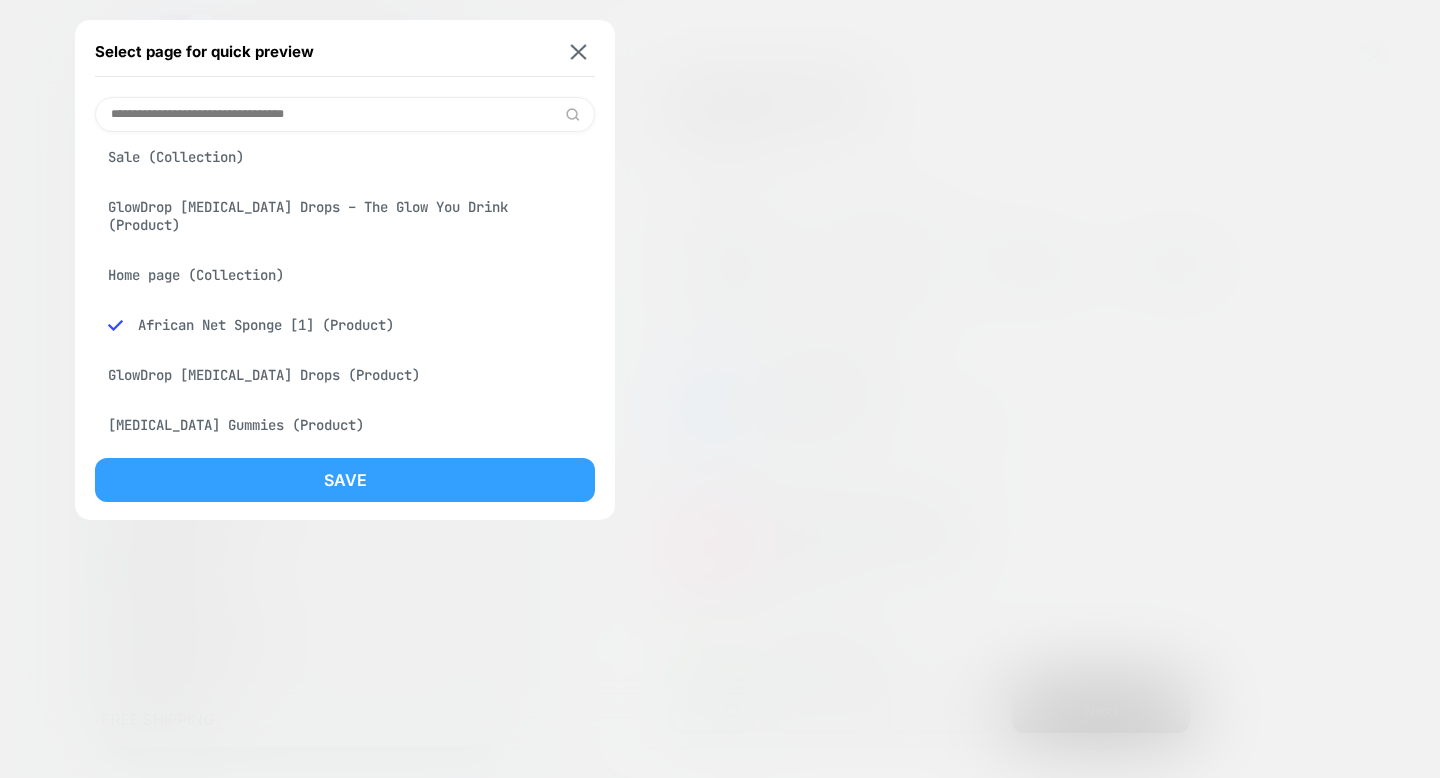 click on "Save" at bounding box center (345, 480) 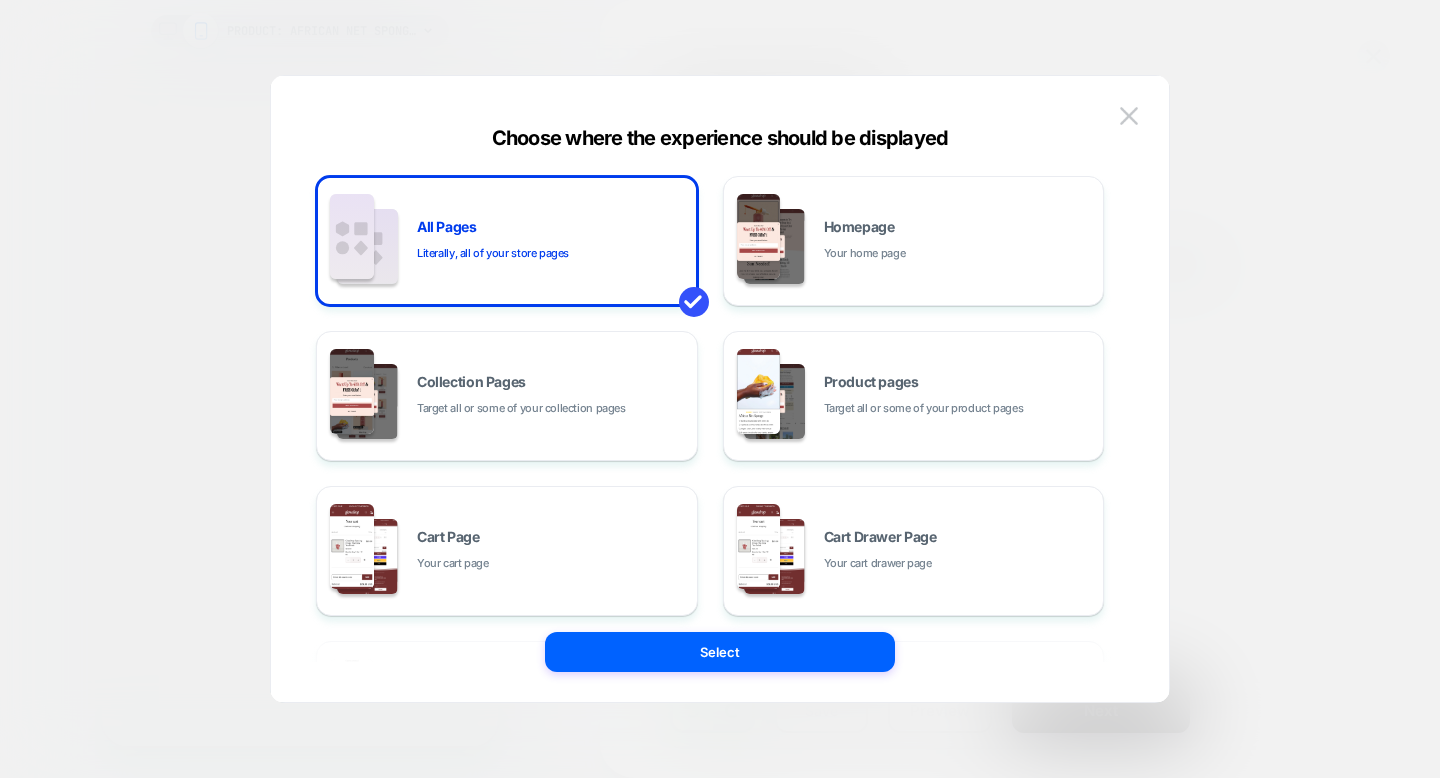 scroll, scrollTop: 0, scrollLeft: 0, axis: both 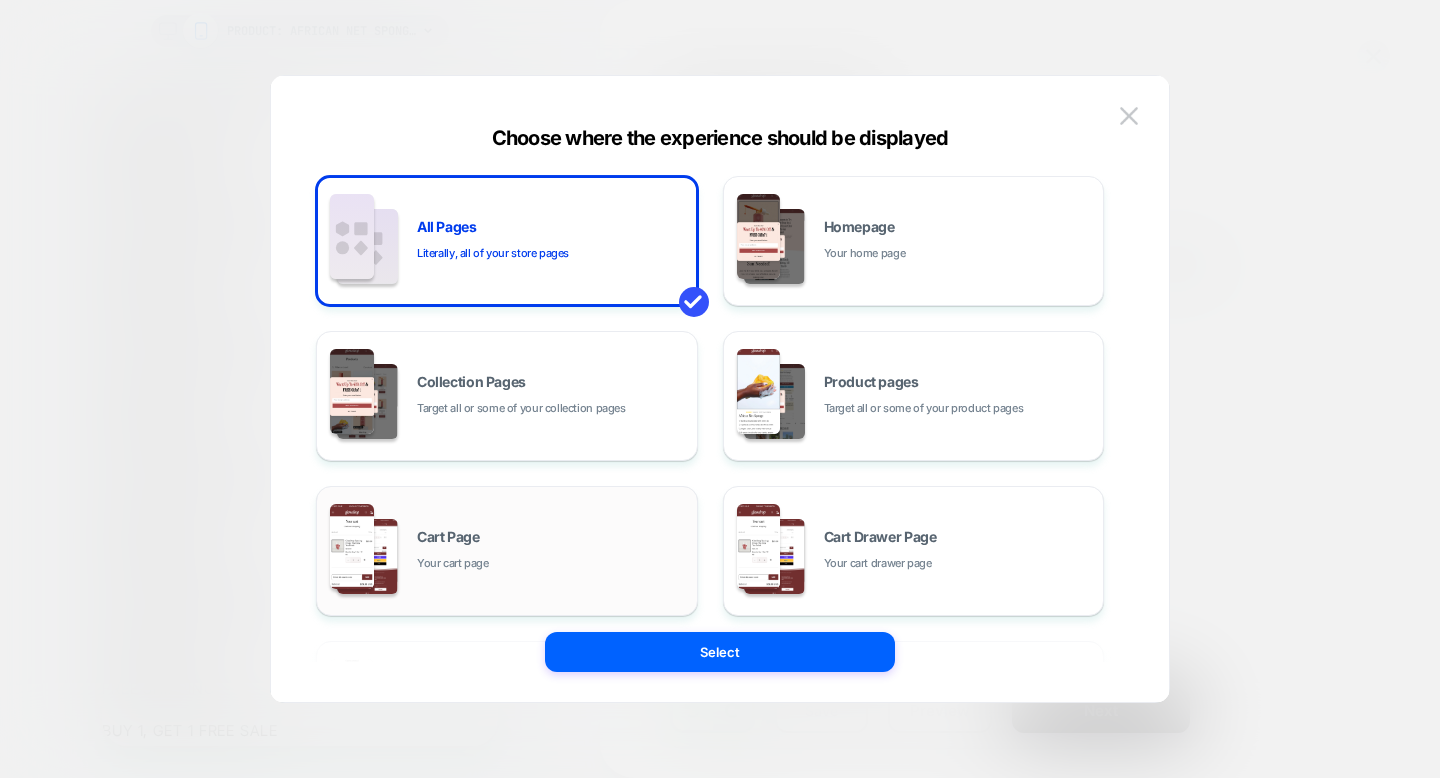 click on "Cart Page Your cart page" at bounding box center (552, 551) 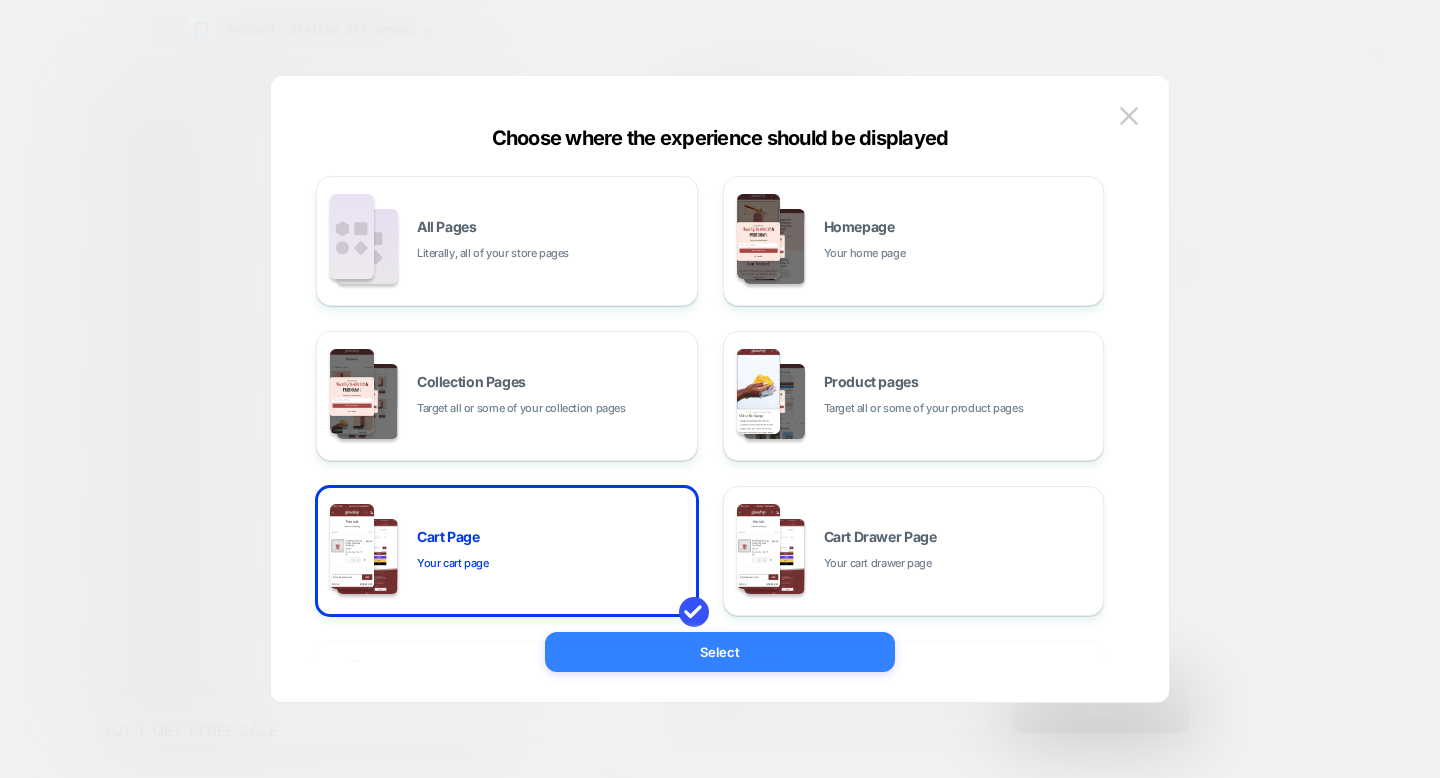 click on "Select" at bounding box center [720, 652] 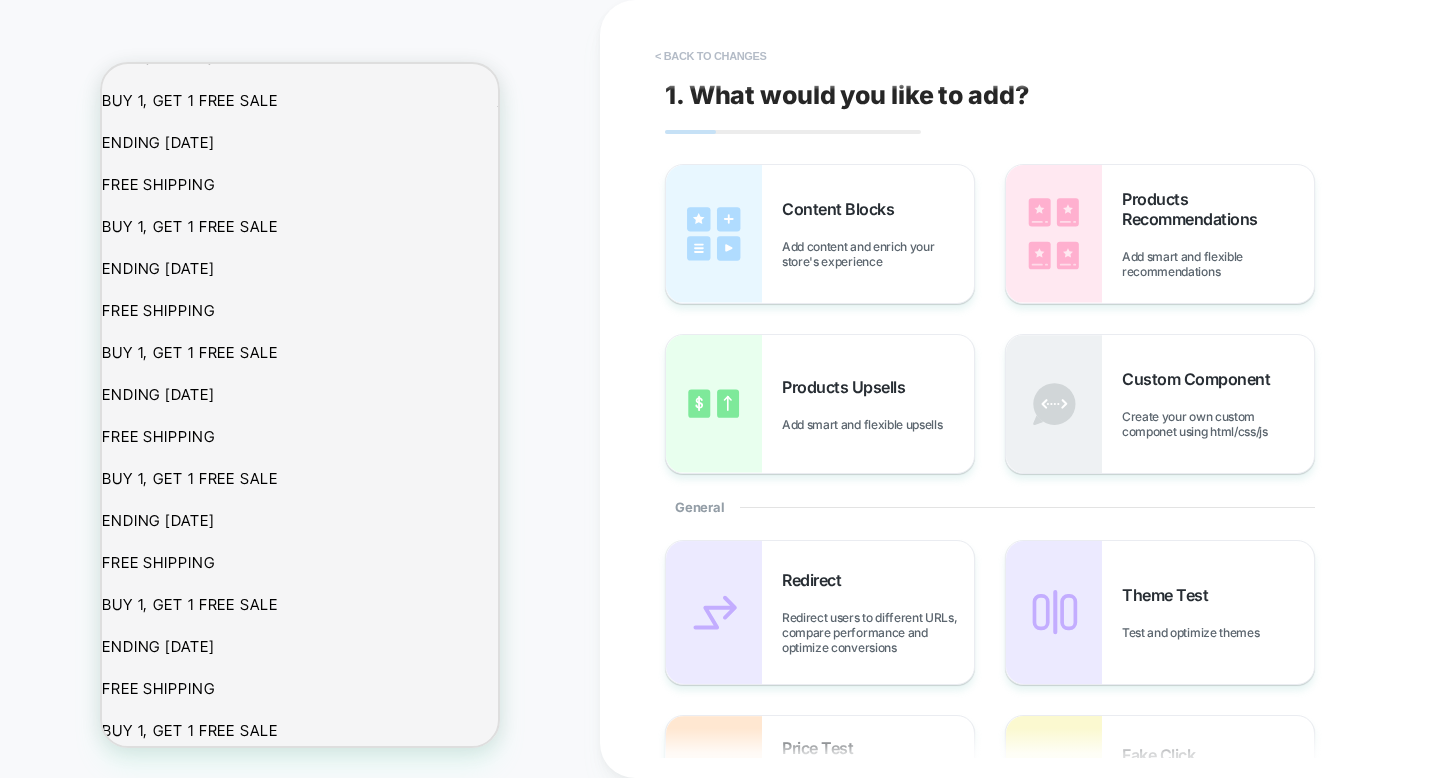 click on "< Back to changes" at bounding box center (711, 56) 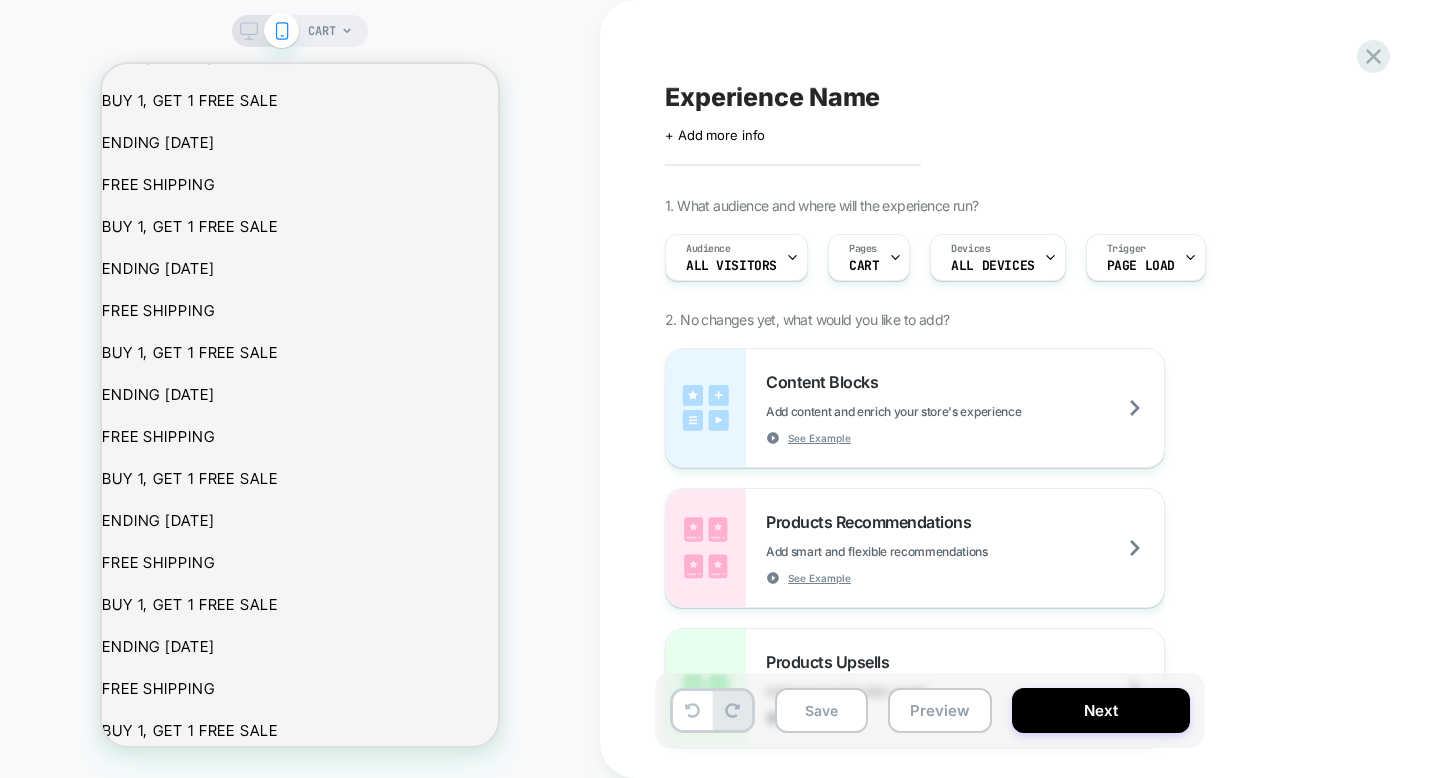 click on "CART" at bounding box center [322, 31] 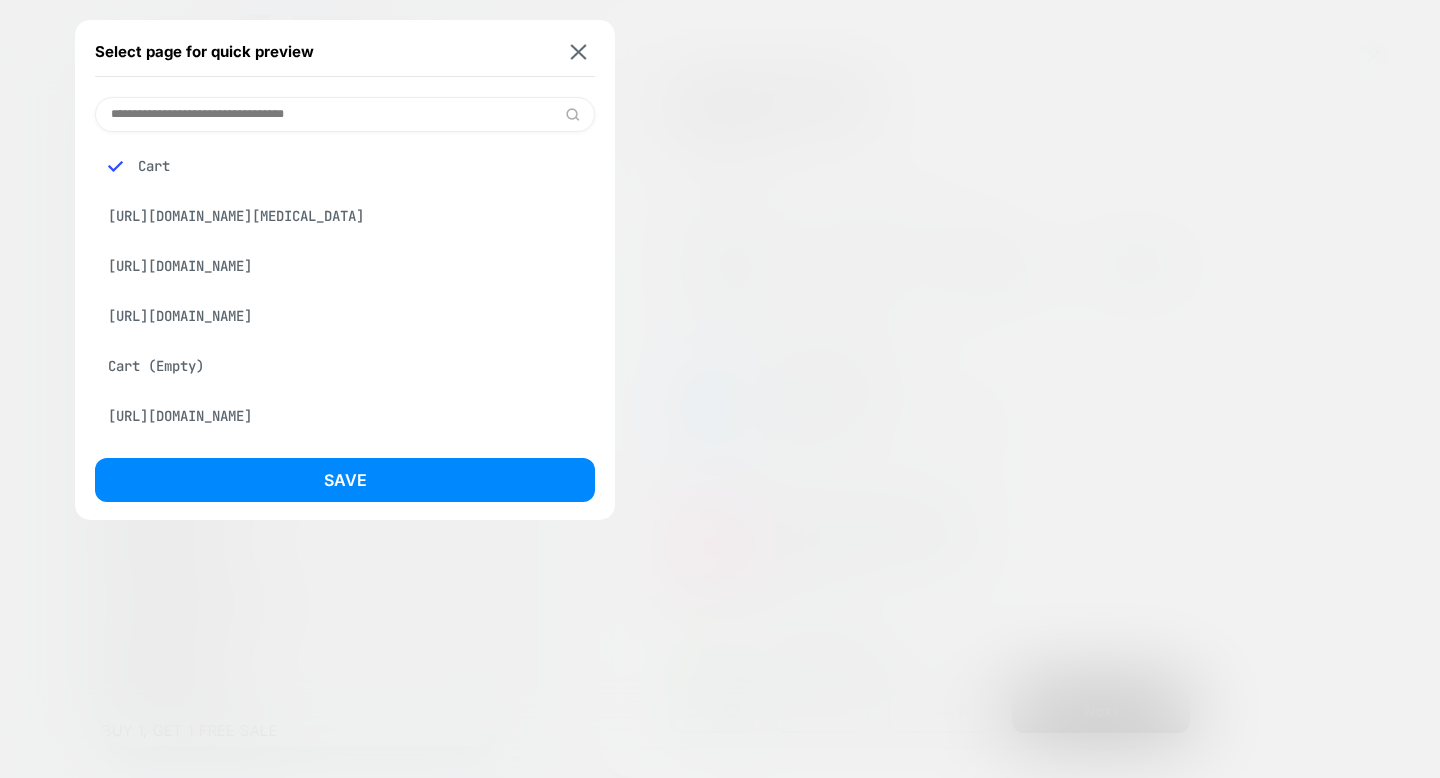 click at bounding box center [345, 114] 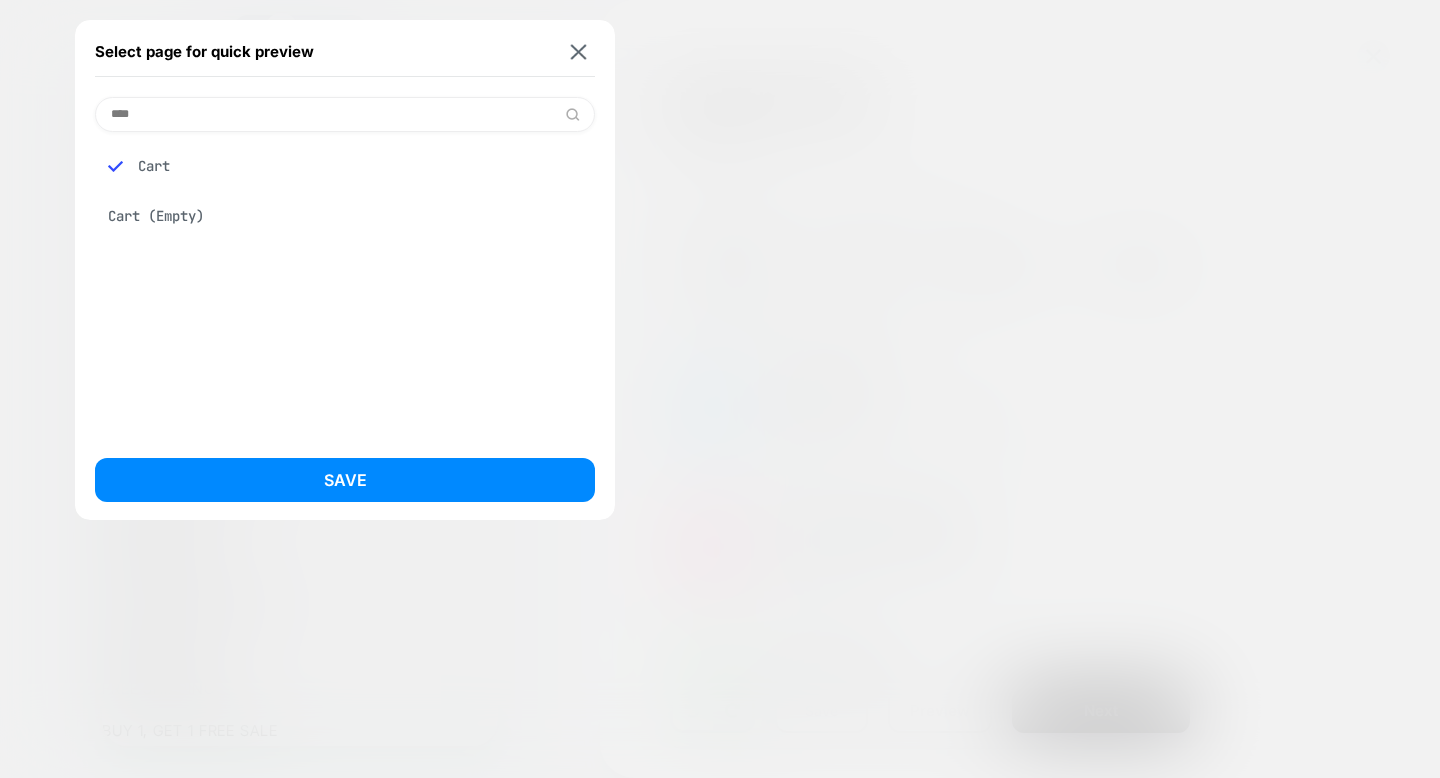type on "****" 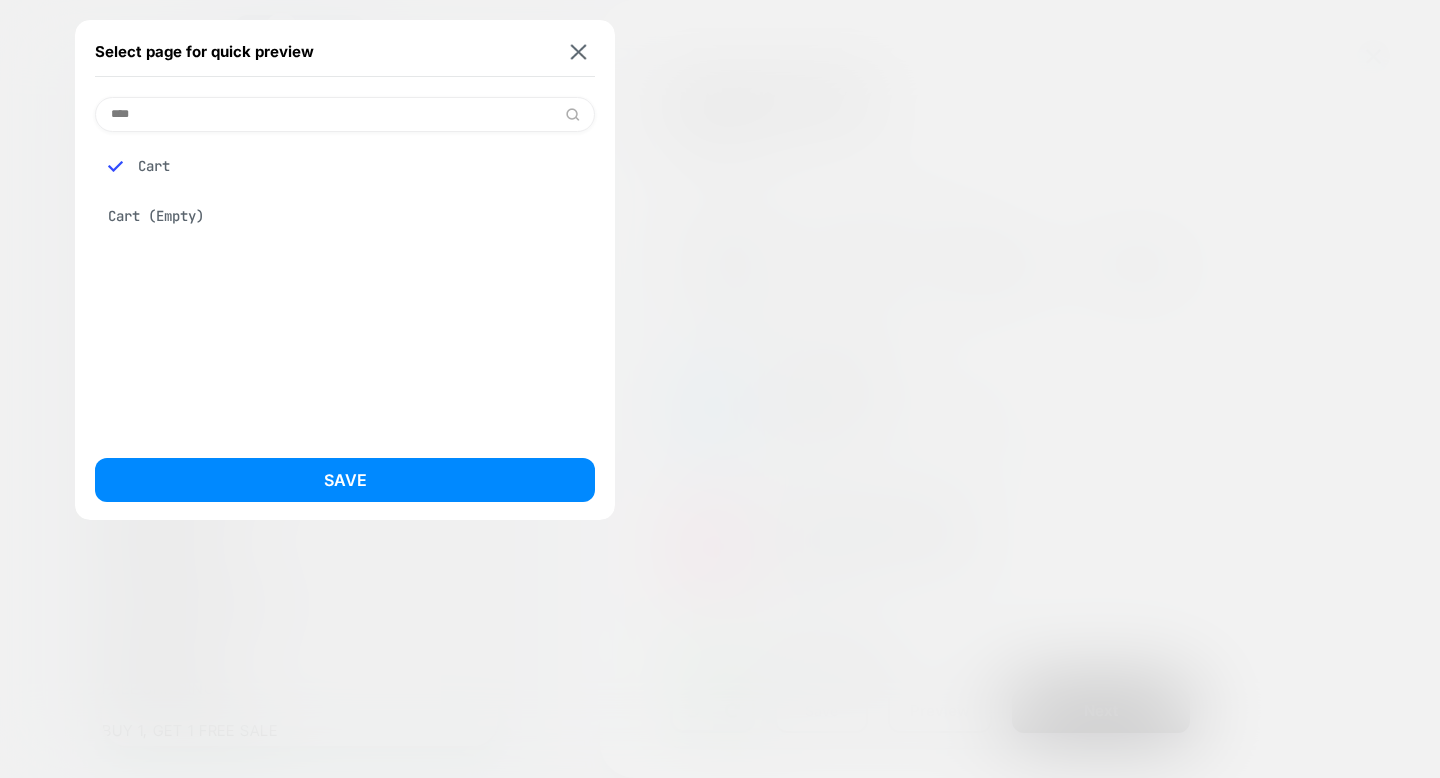 click on "Cart (Empty)" at bounding box center (345, 216) 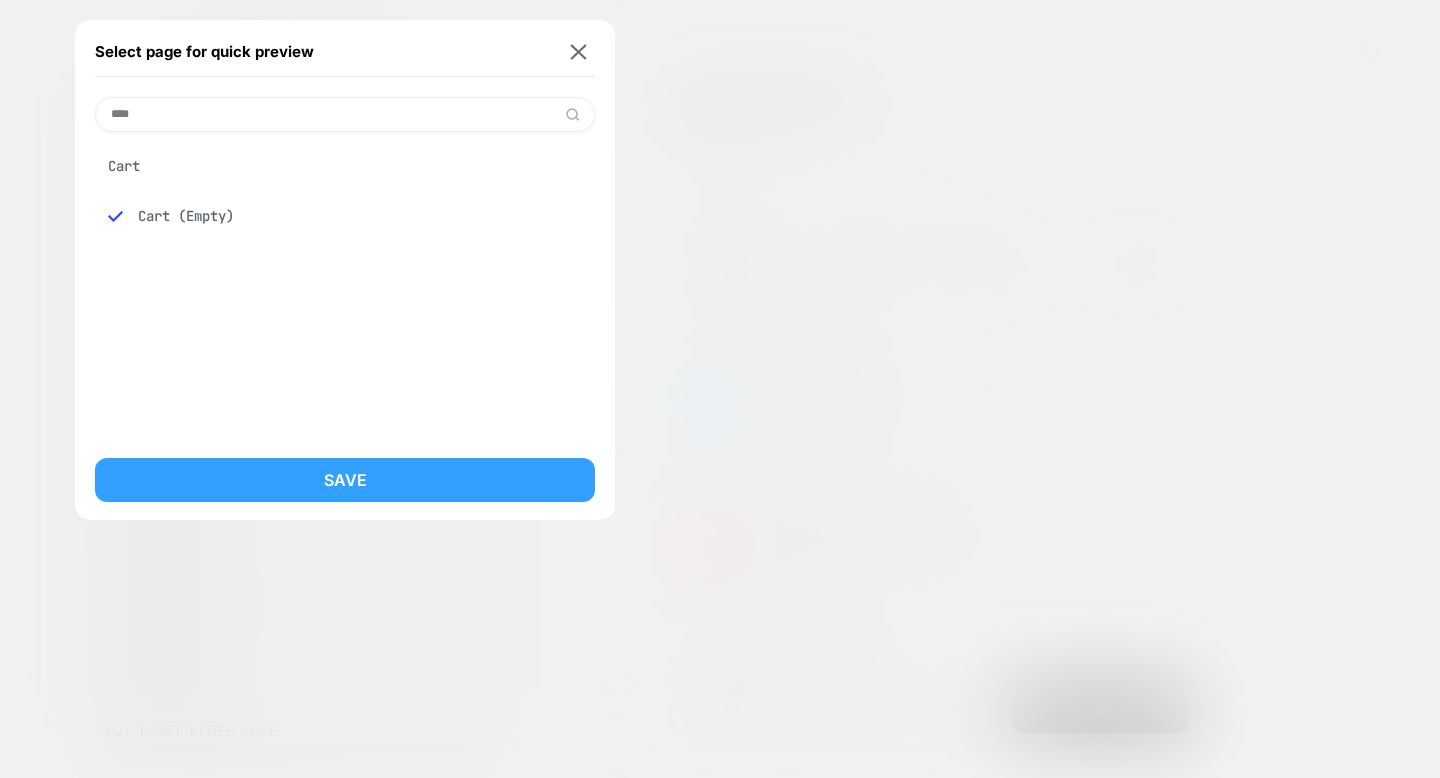 click on "Save" at bounding box center (345, 480) 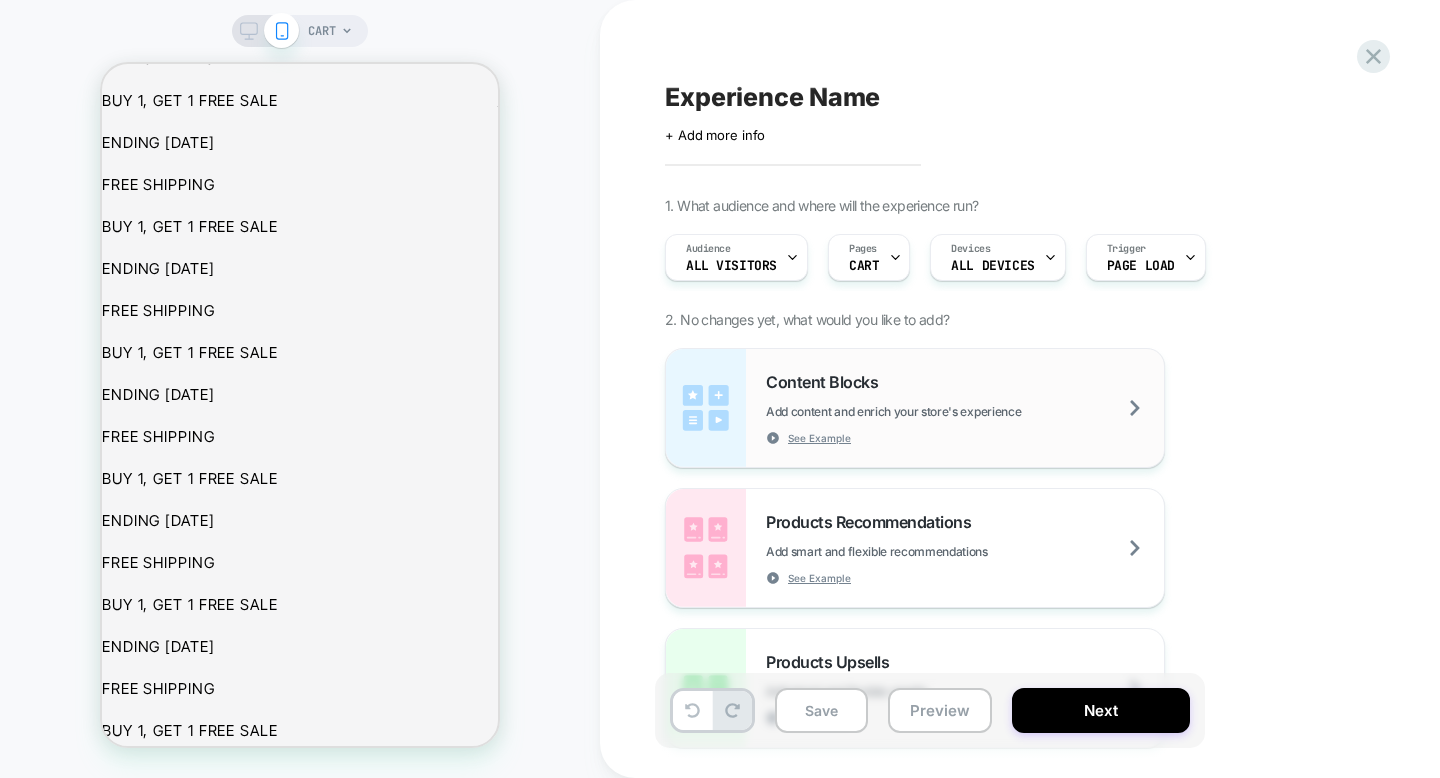 click on "Add content and enrich your store's experience" at bounding box center [943, 411] 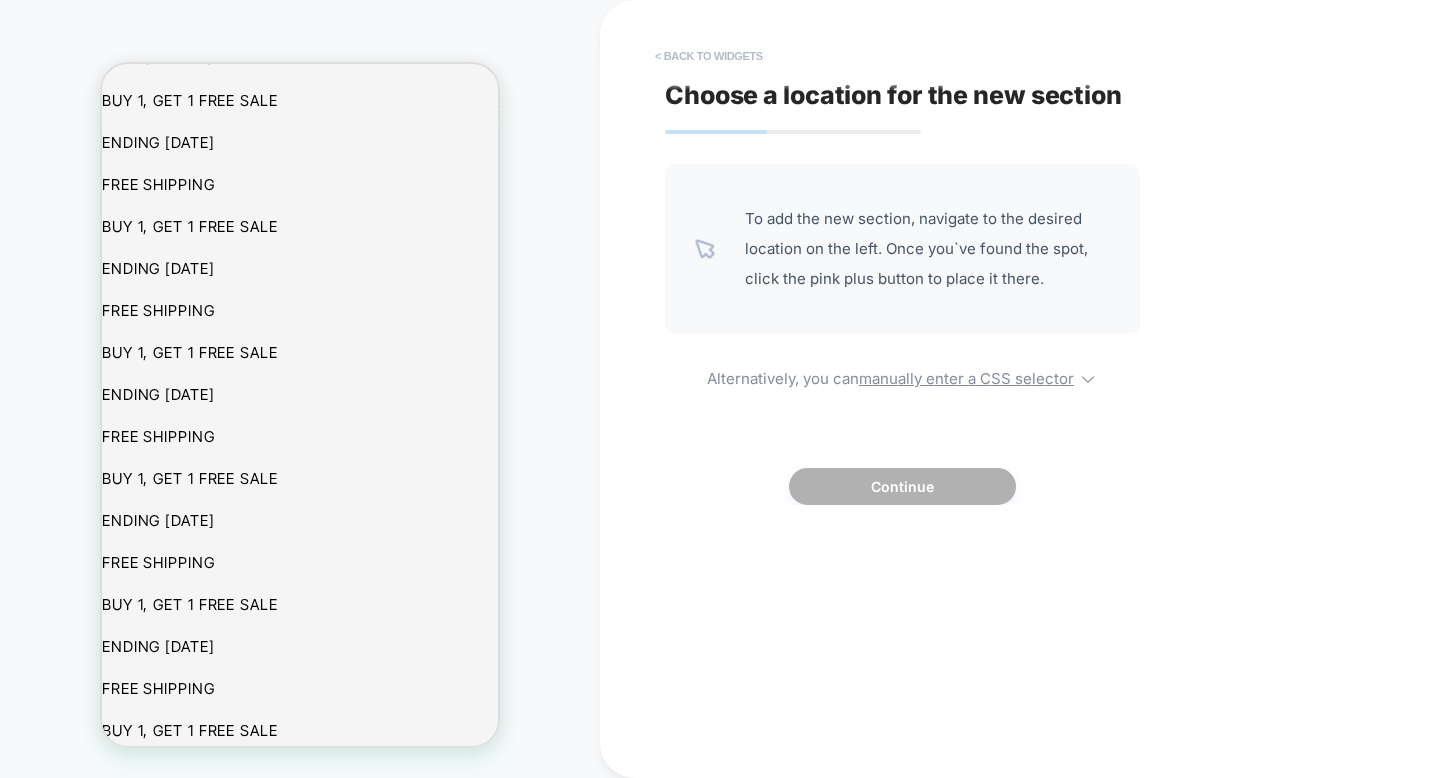 click on "< Back to widgets" at bounding box center [709, 56] 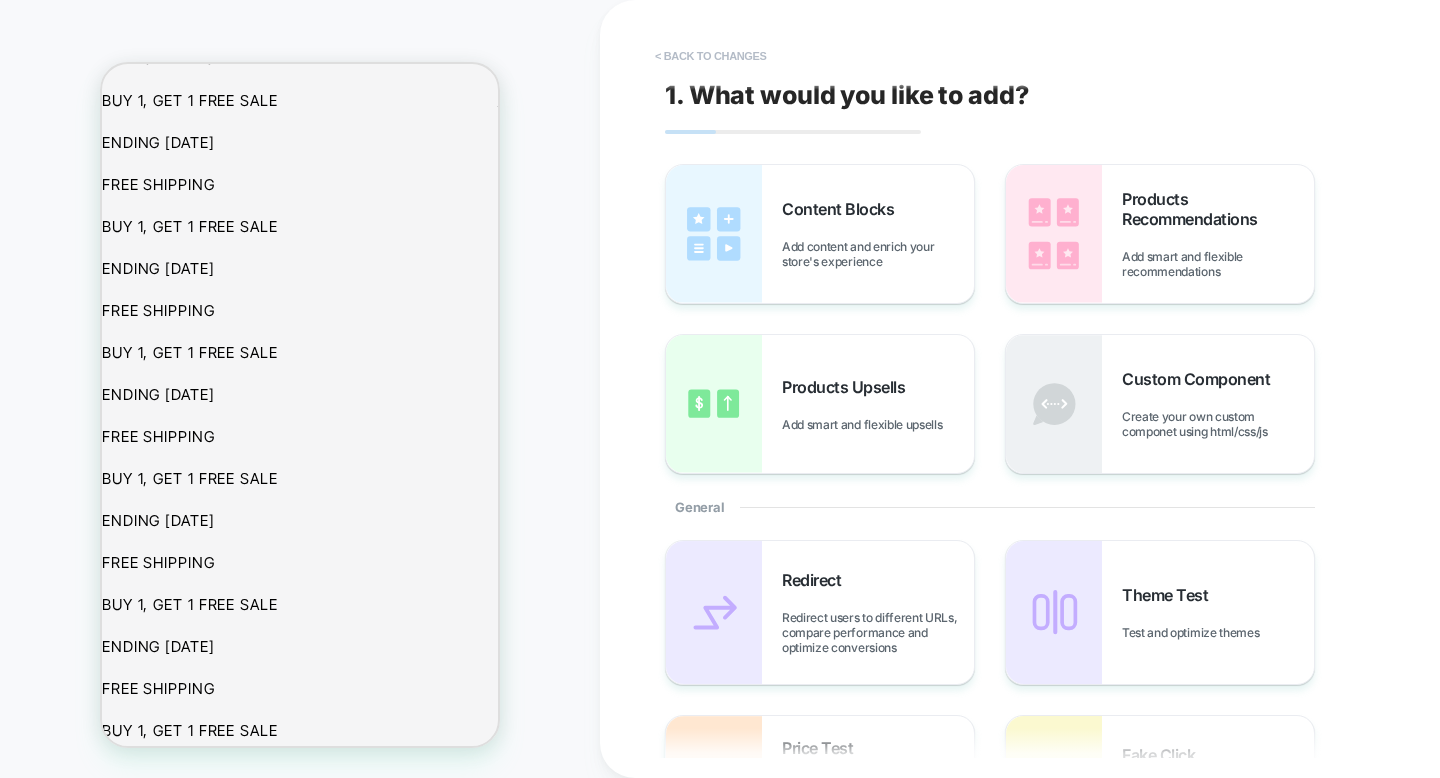 click on "< Back to changes" at bounding box center [711, 56] 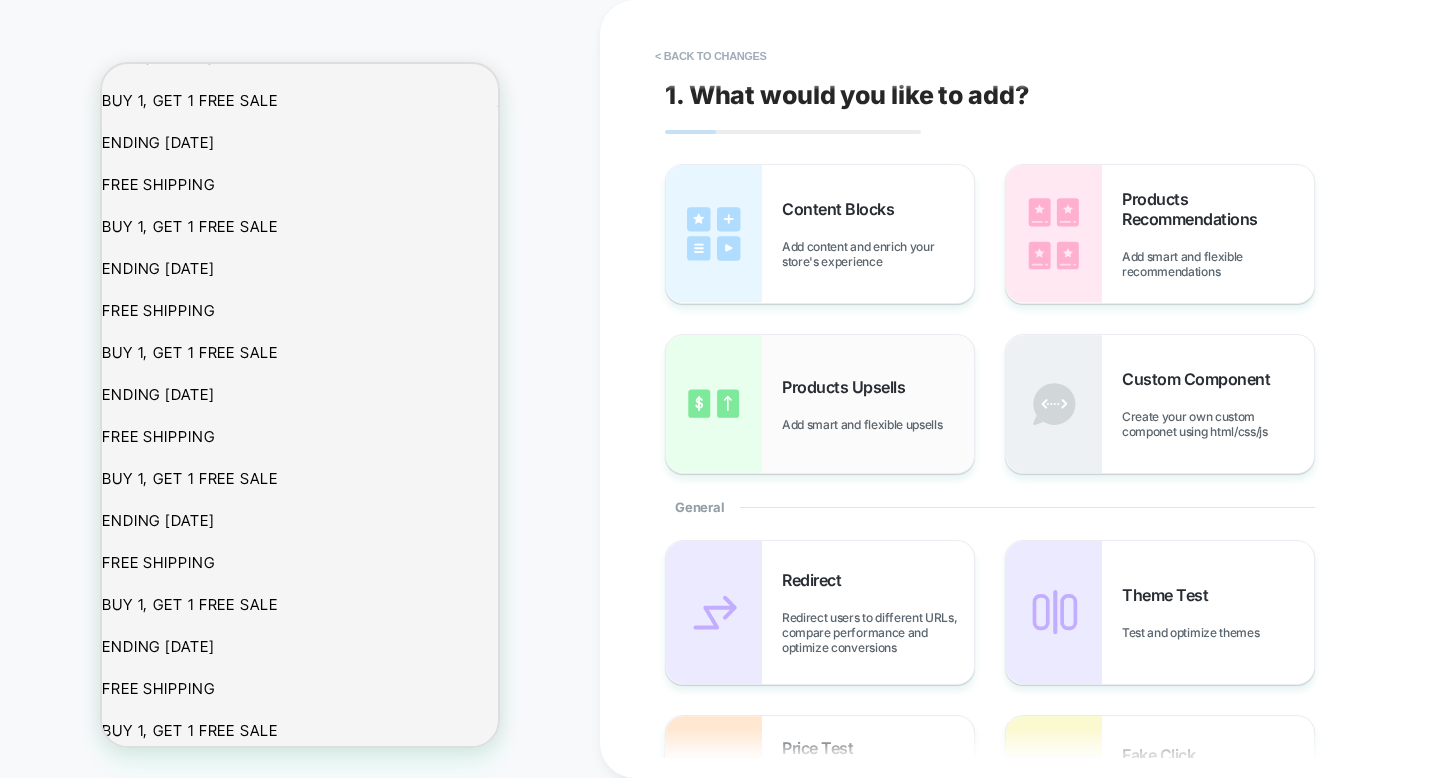 click on "Products Upsells" at bounding box center (848, 387) 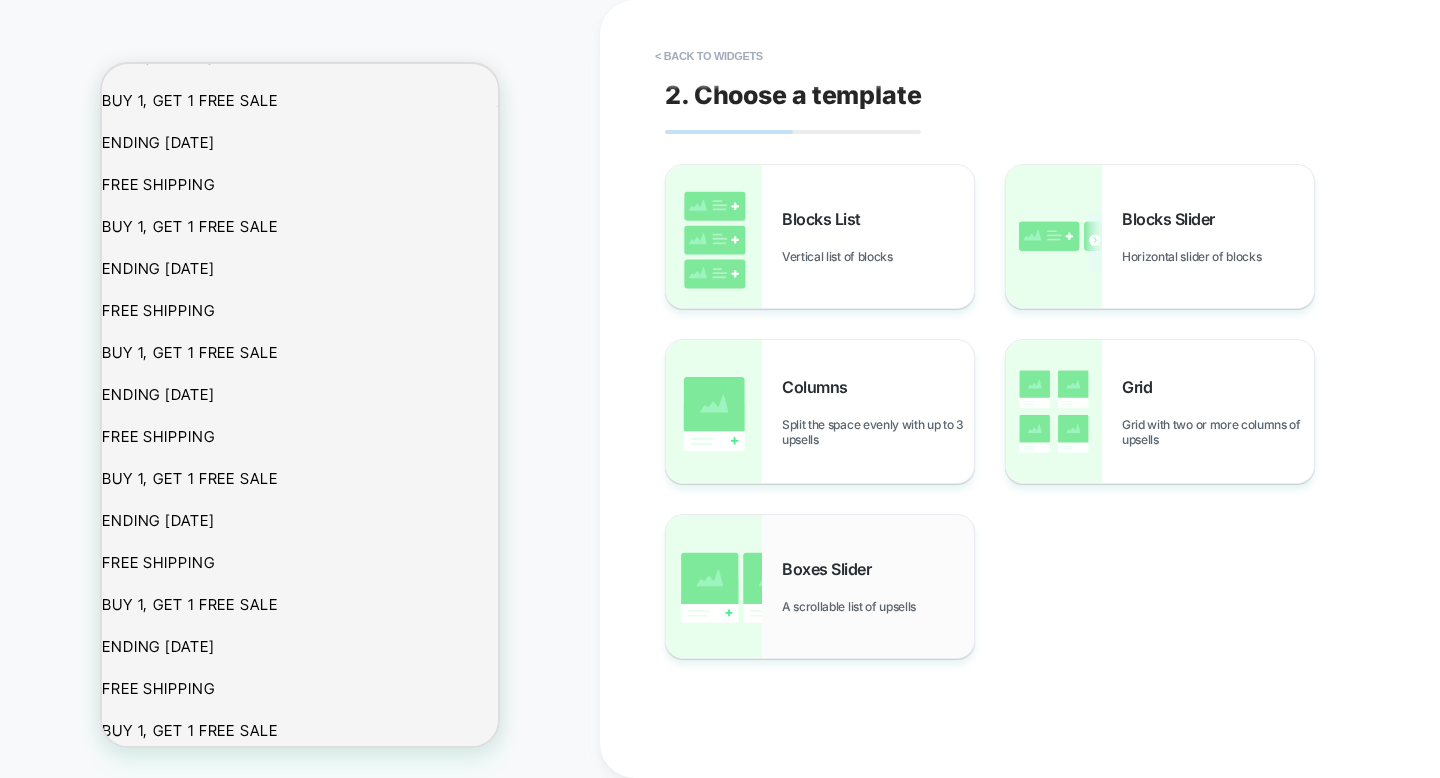 click on "Boxes Slider" at bounding box center [831, 569] 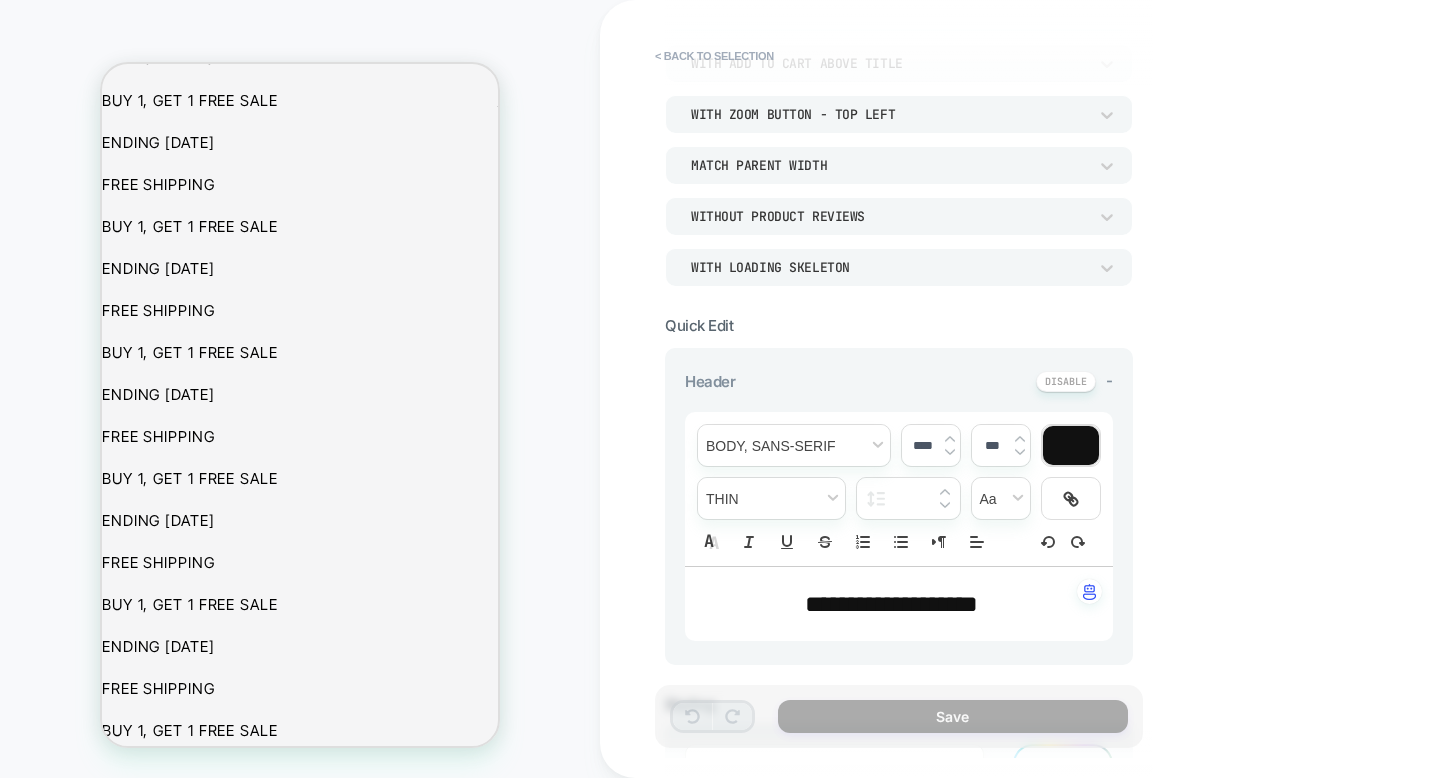 scroll, scrollTop: 207, scrollLeft: 0, axis: vertical 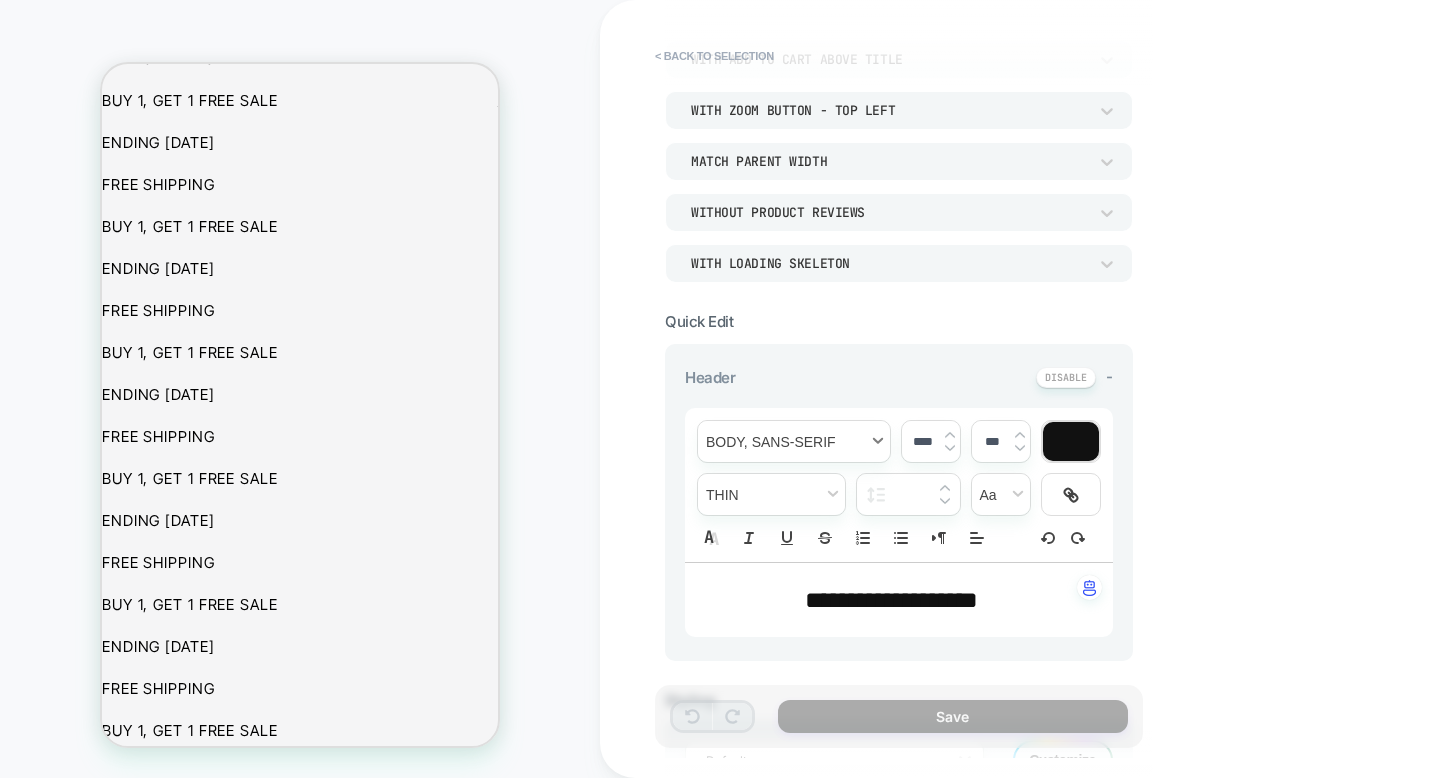 click at bounding box center [794, 441] 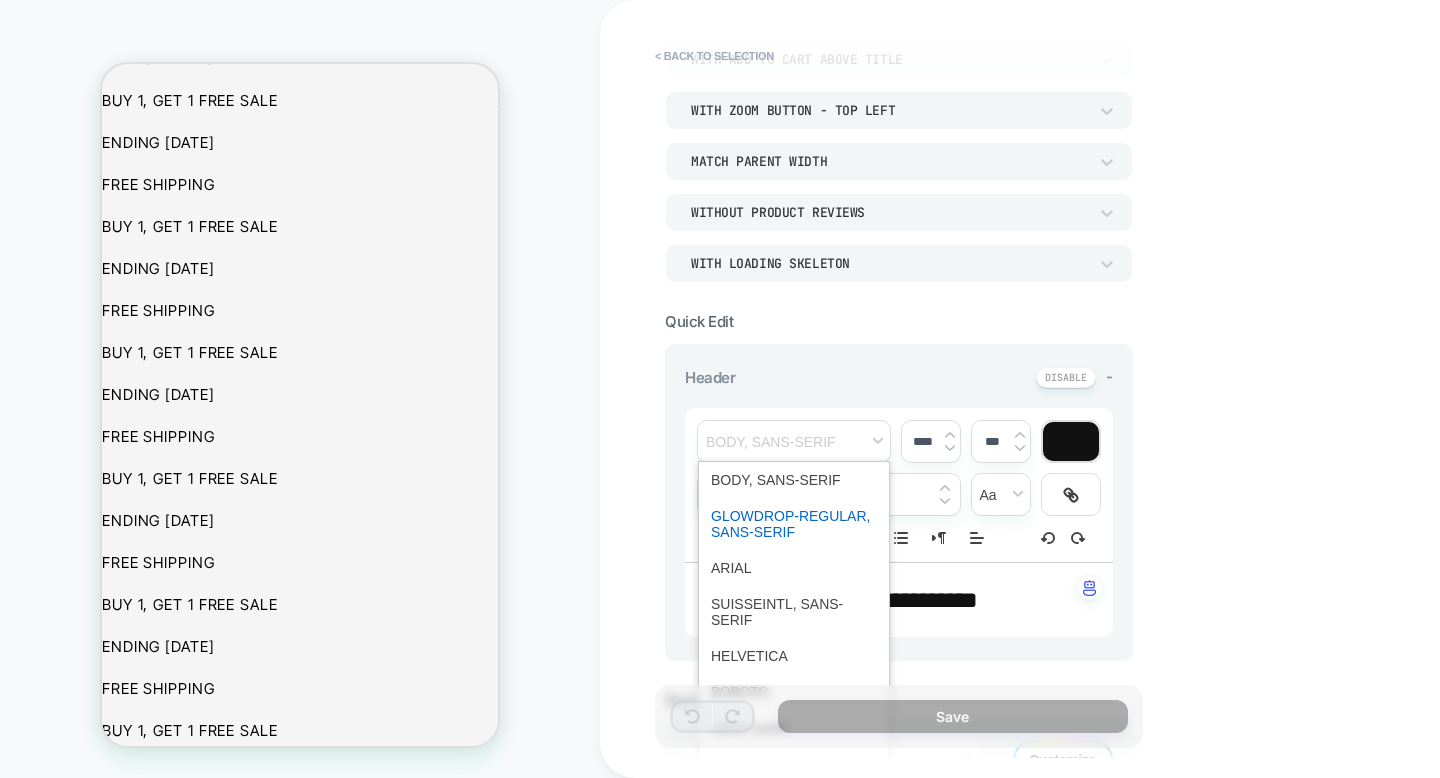 click at bounding box center [794, 524] 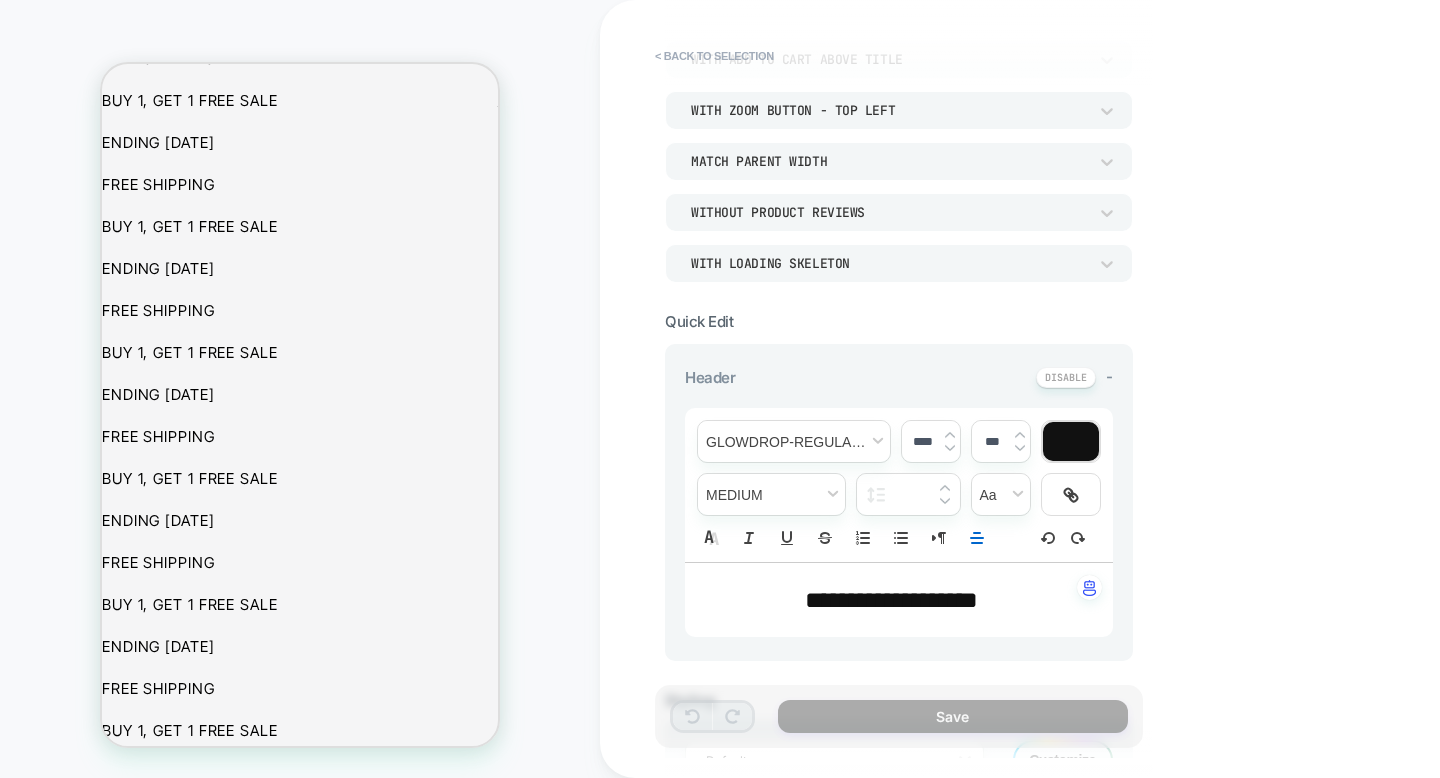 click on "**********" at bounding box center [891, 600] 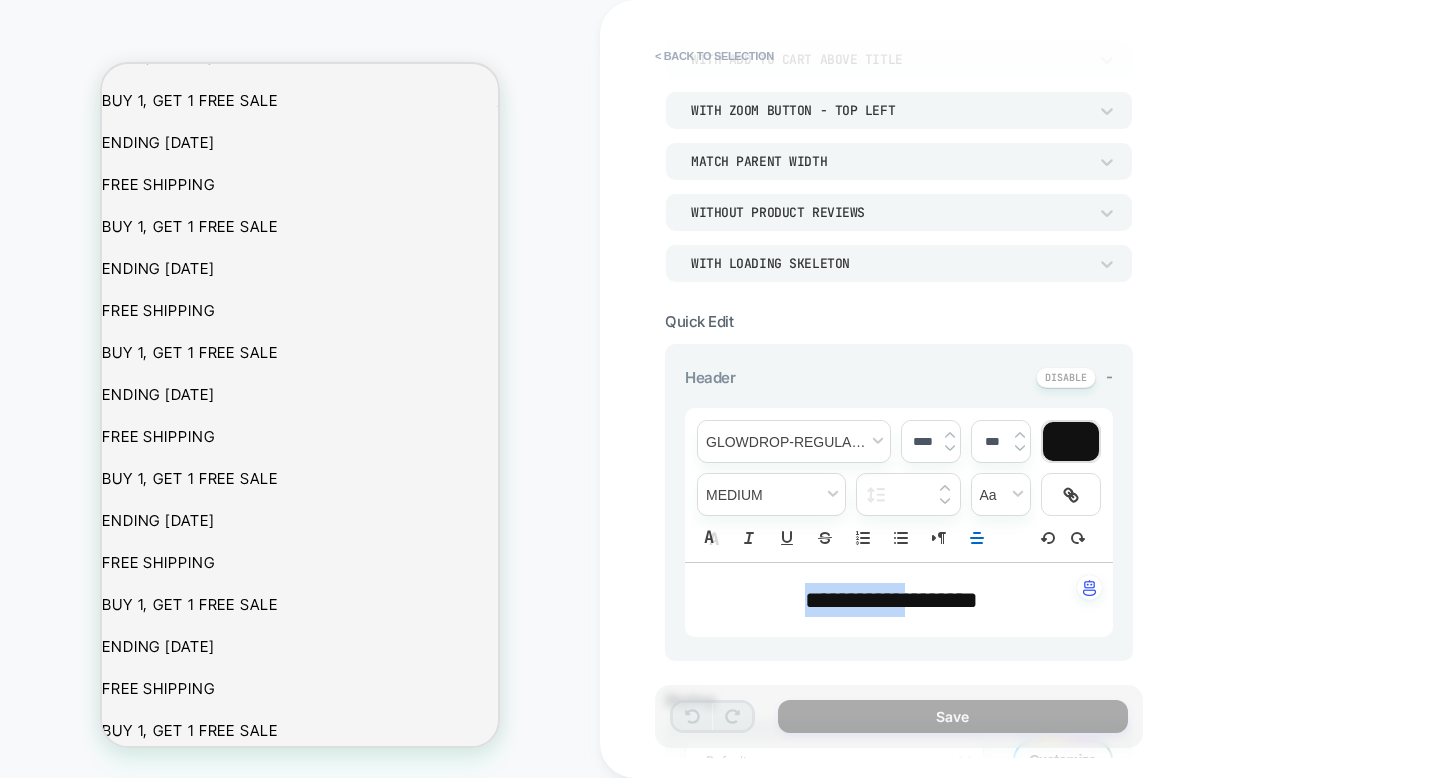 click on "**********" at bounding box center [891, 600] 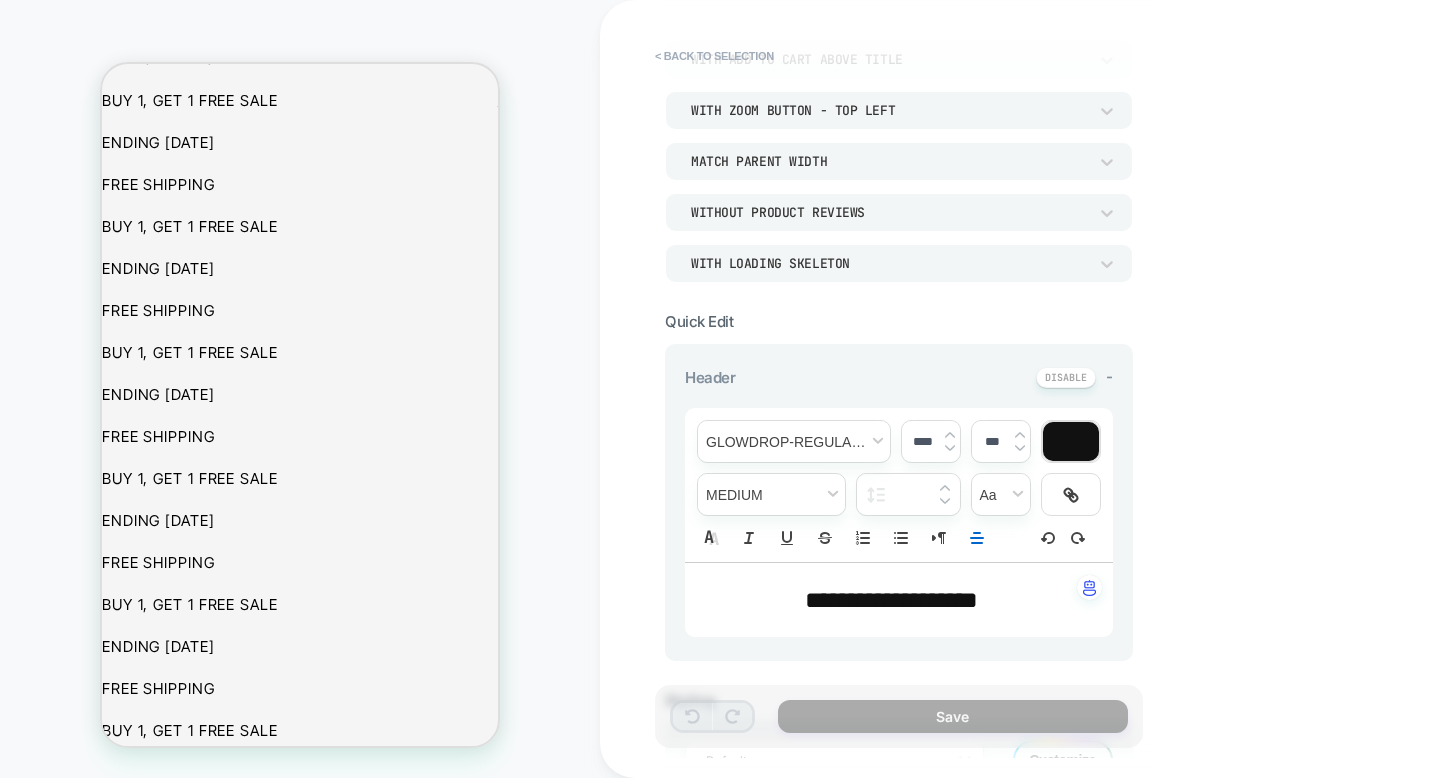 click on "**********" at bounding box center [891, 600] 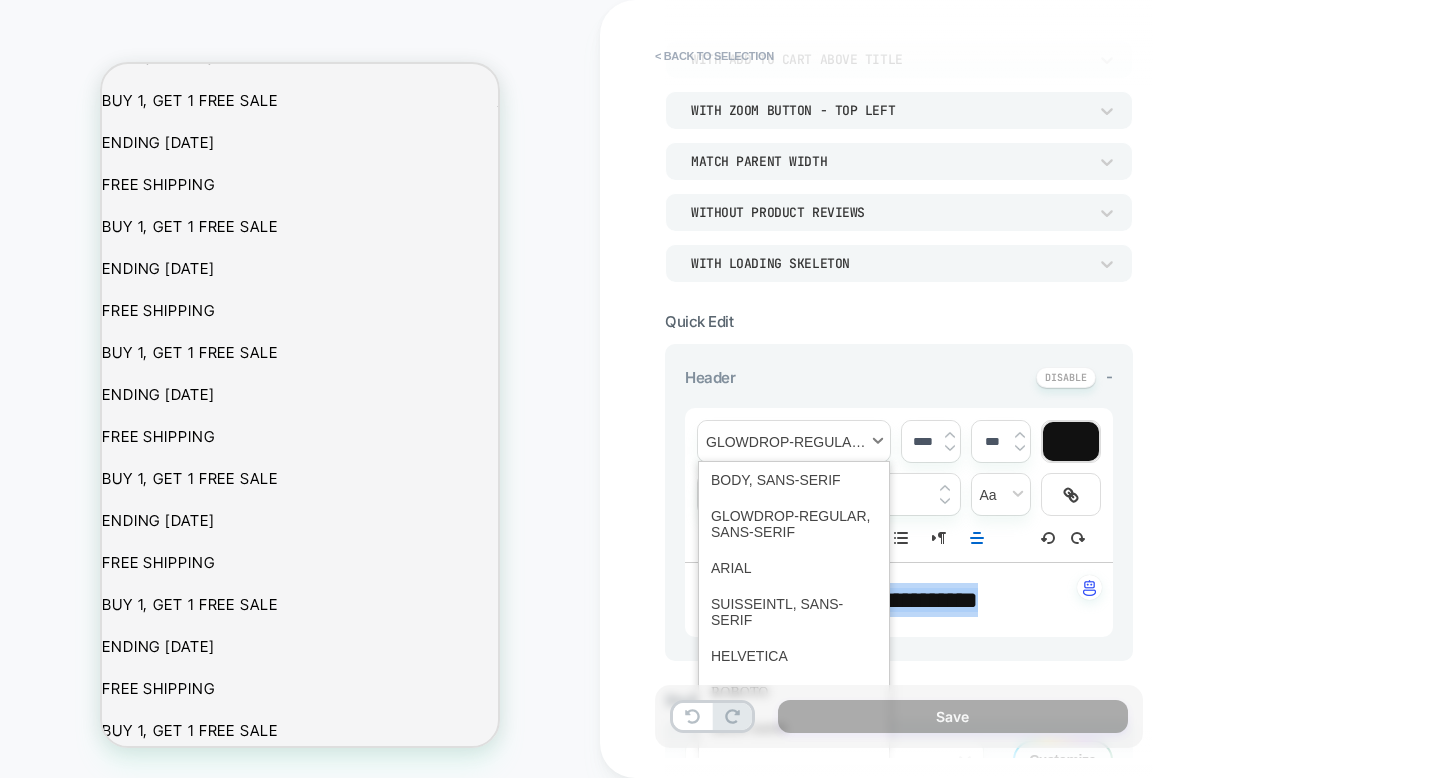 click at bounding box center (794, 441) 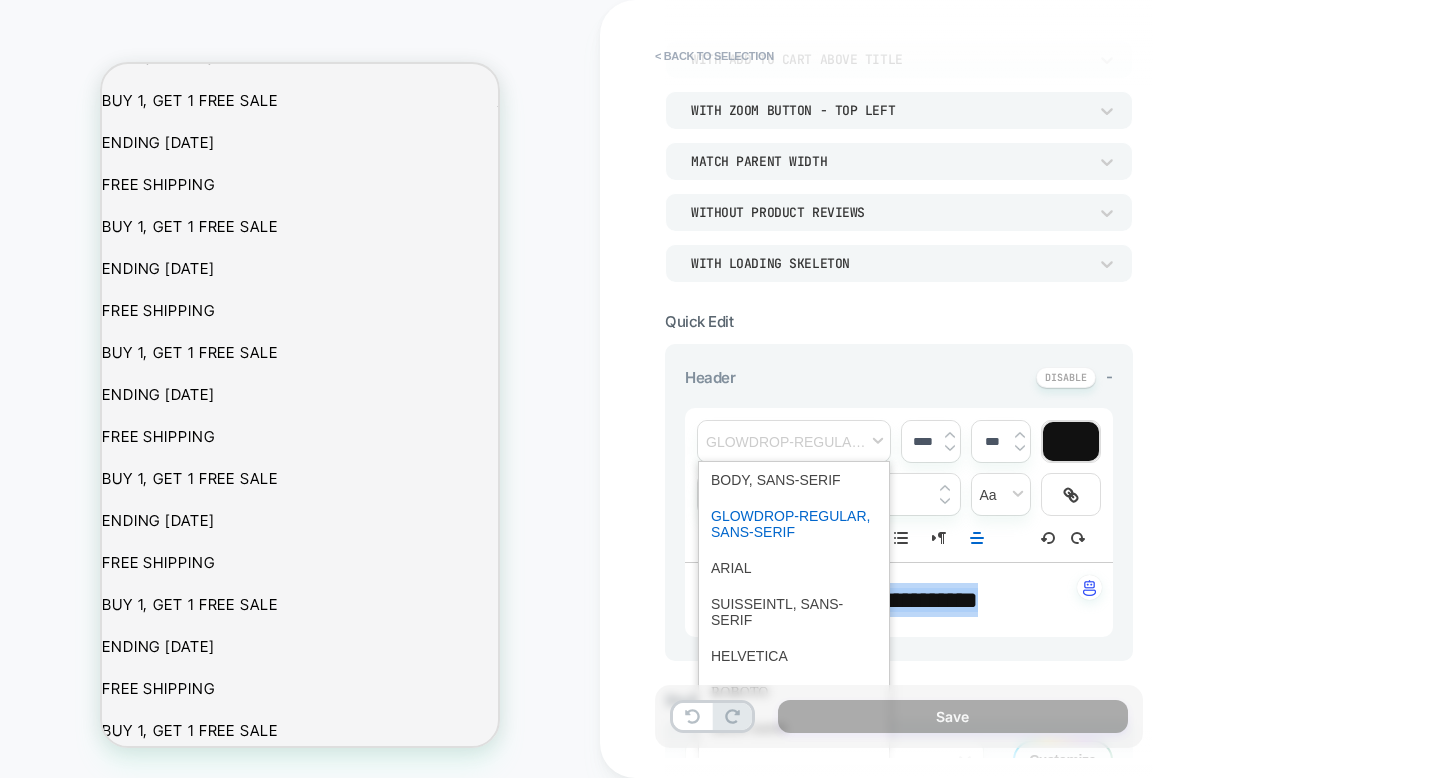click at bounding box center (794, 524) 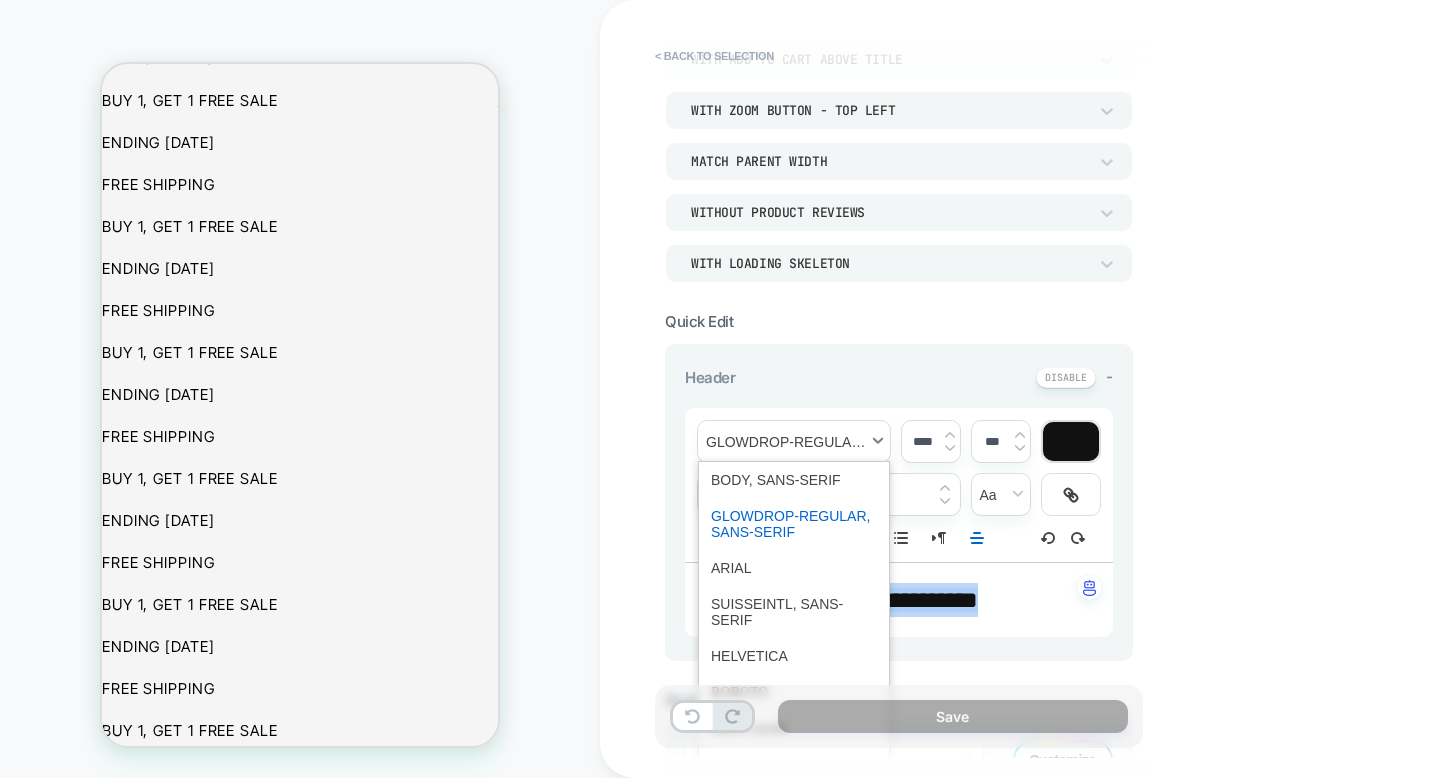 click at bounding box center [794, 441] 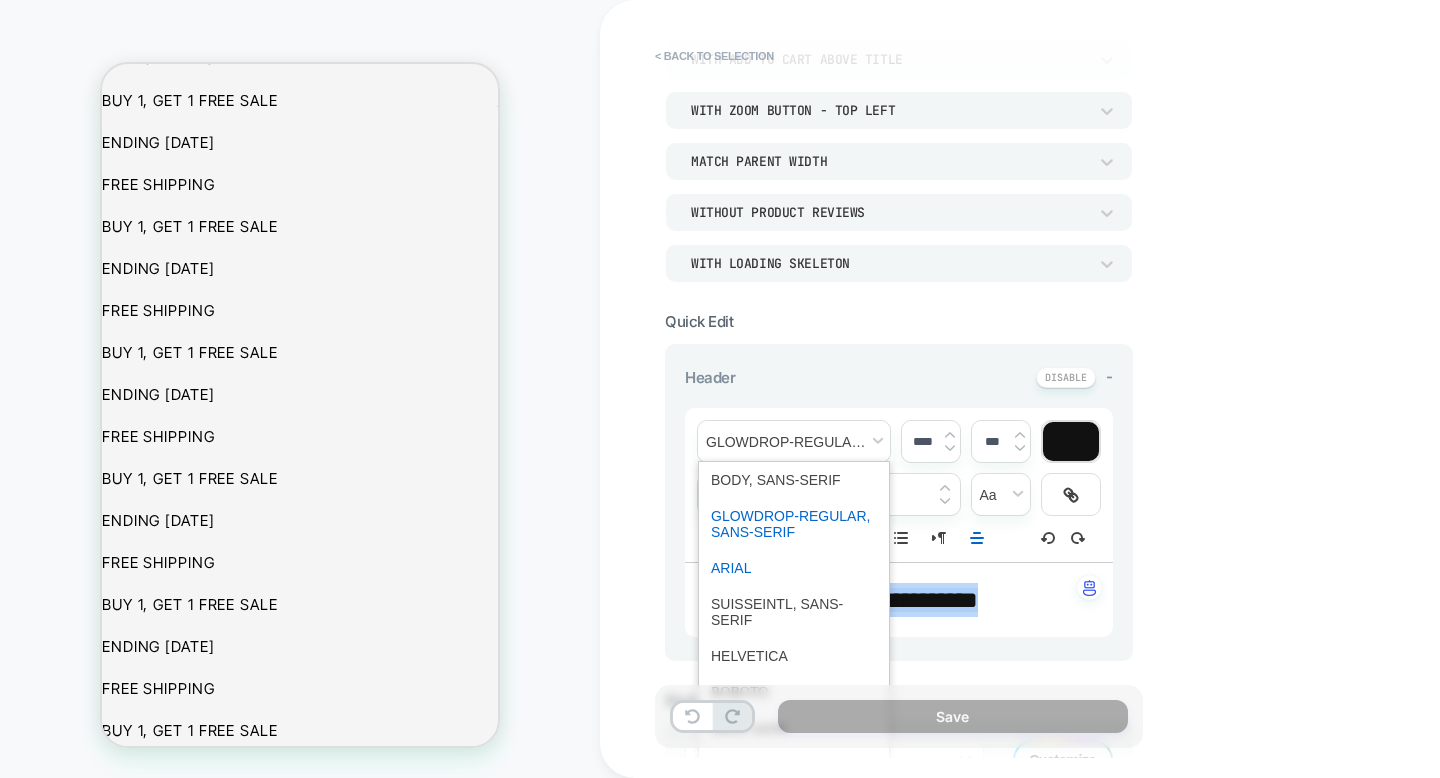 click at bounding box center [794, 568] 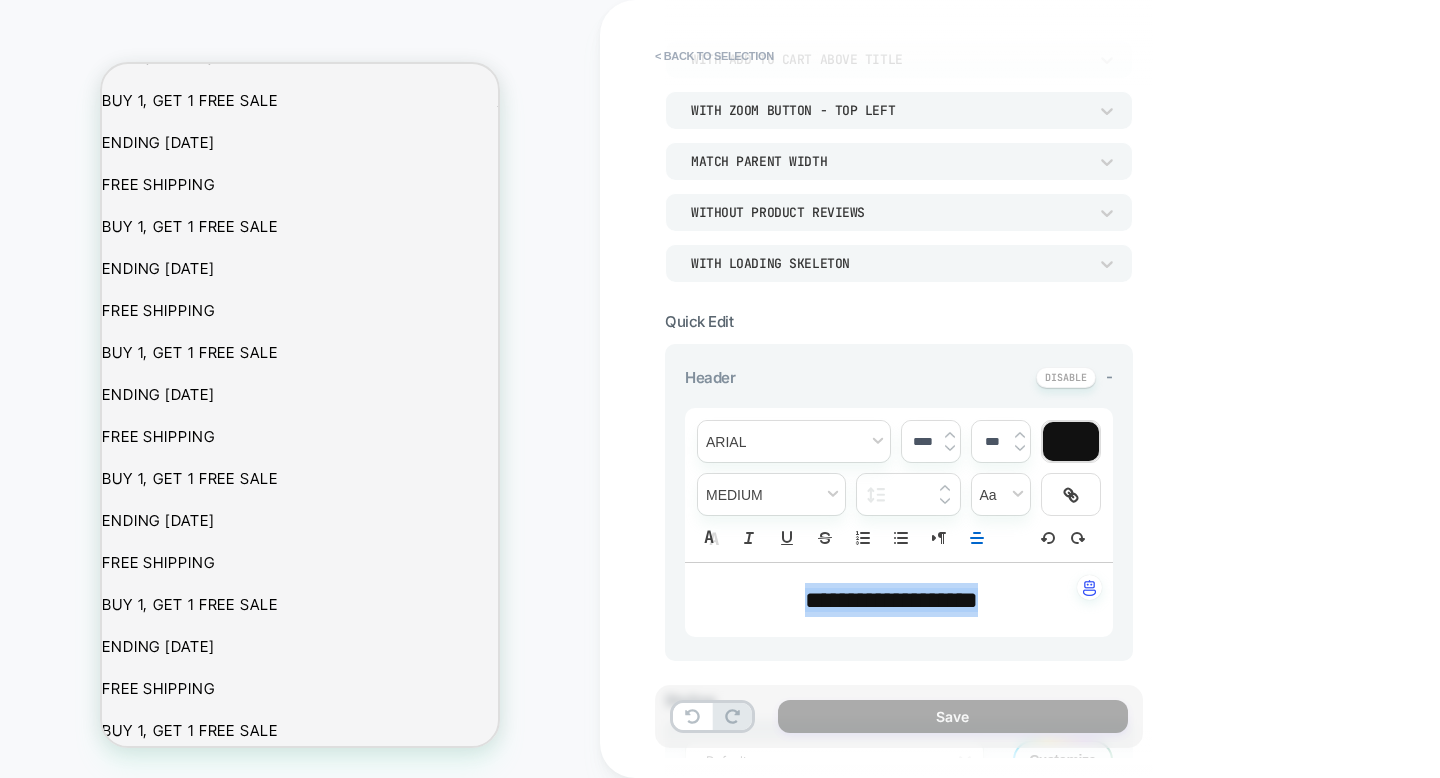 click on "**********" at bounding box center [899, 485] 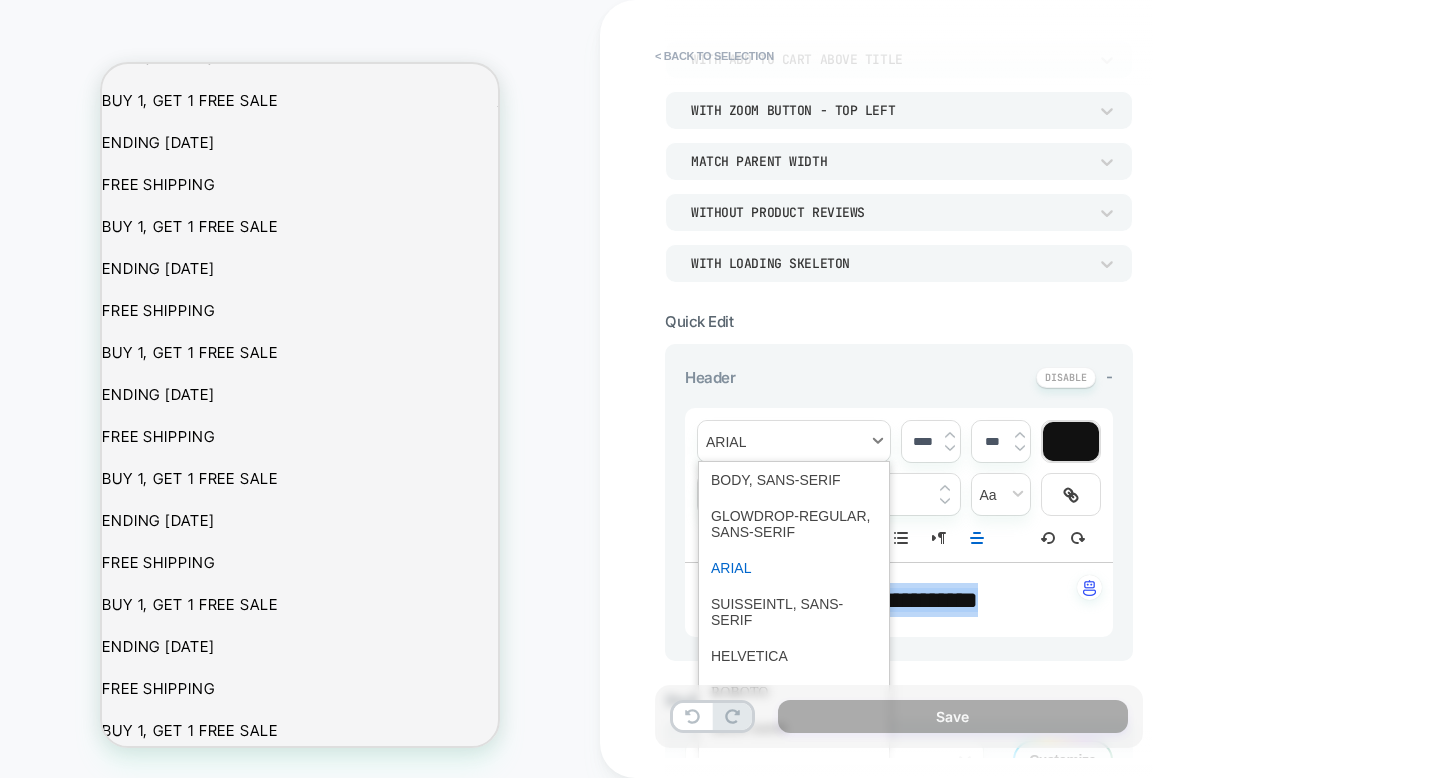 click at bounding box center (794, 441) 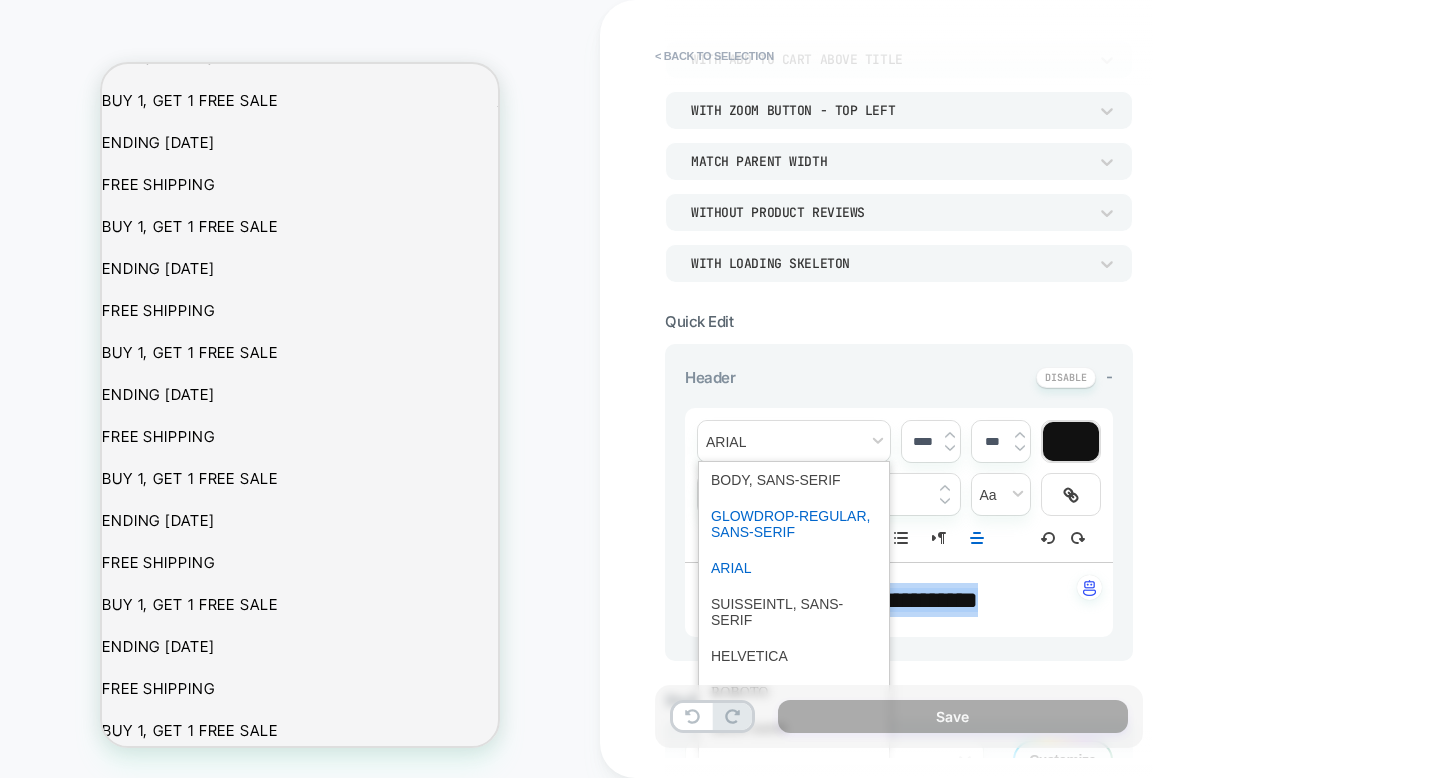 click at bounding box center (794, 524) 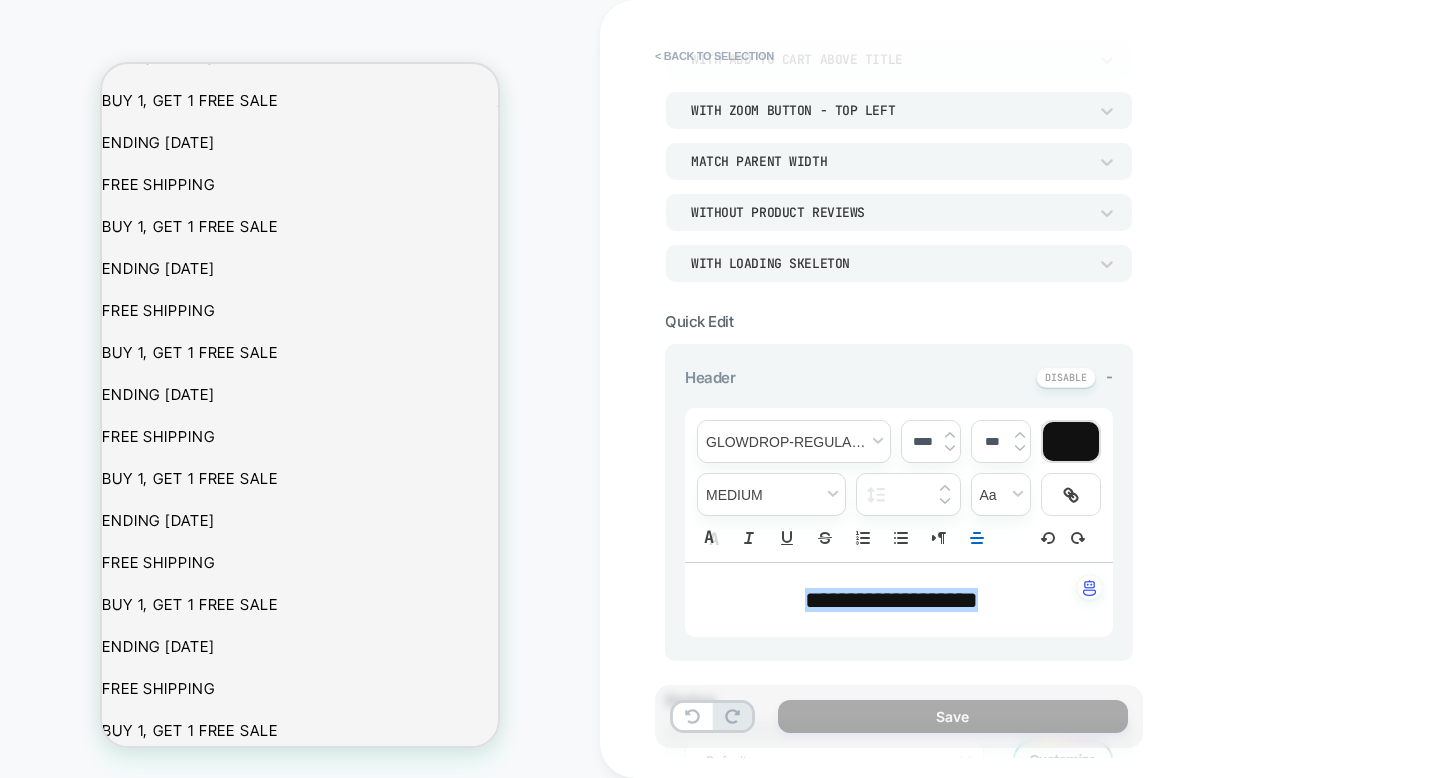 click on "**********" at bounding box center (891, 600) 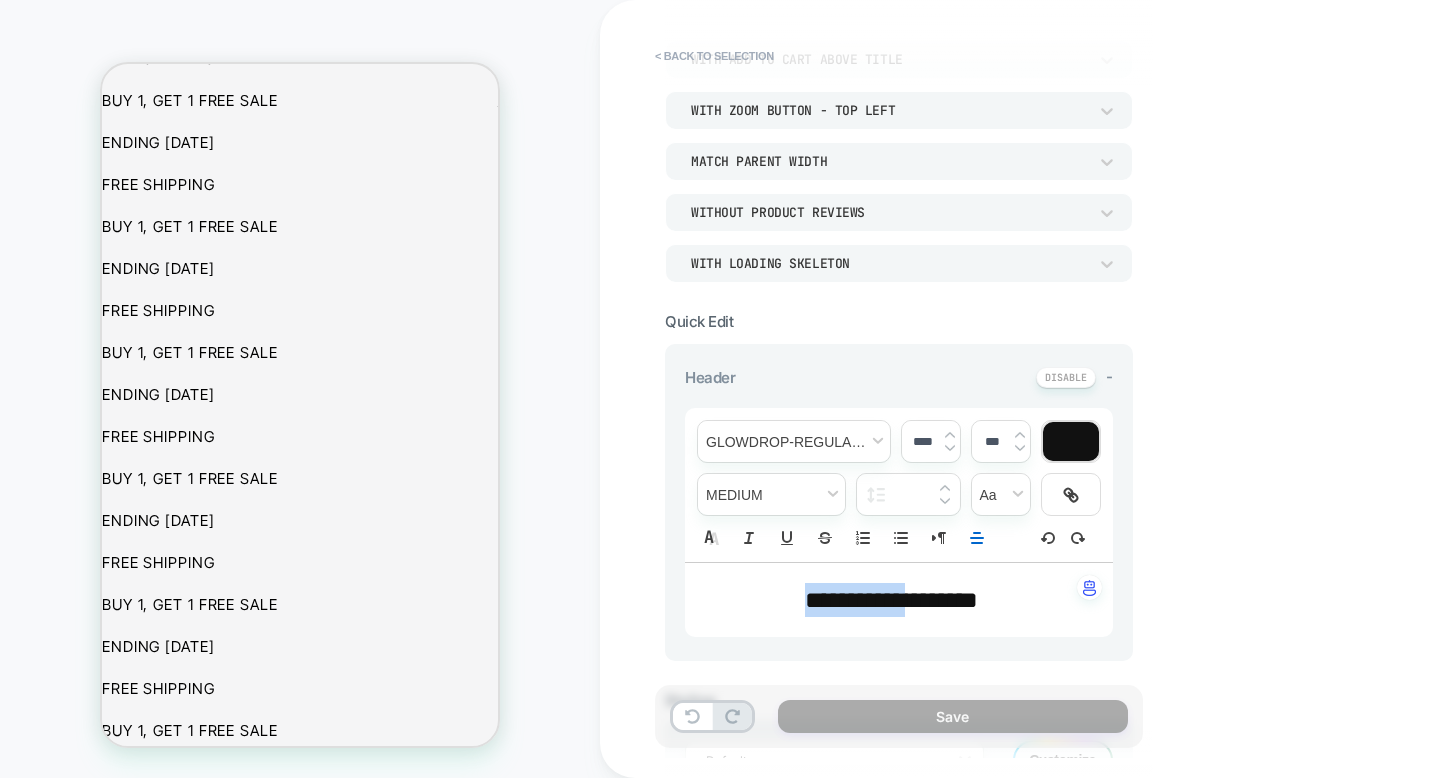 click on "**********" at bounding box center (891, 600) 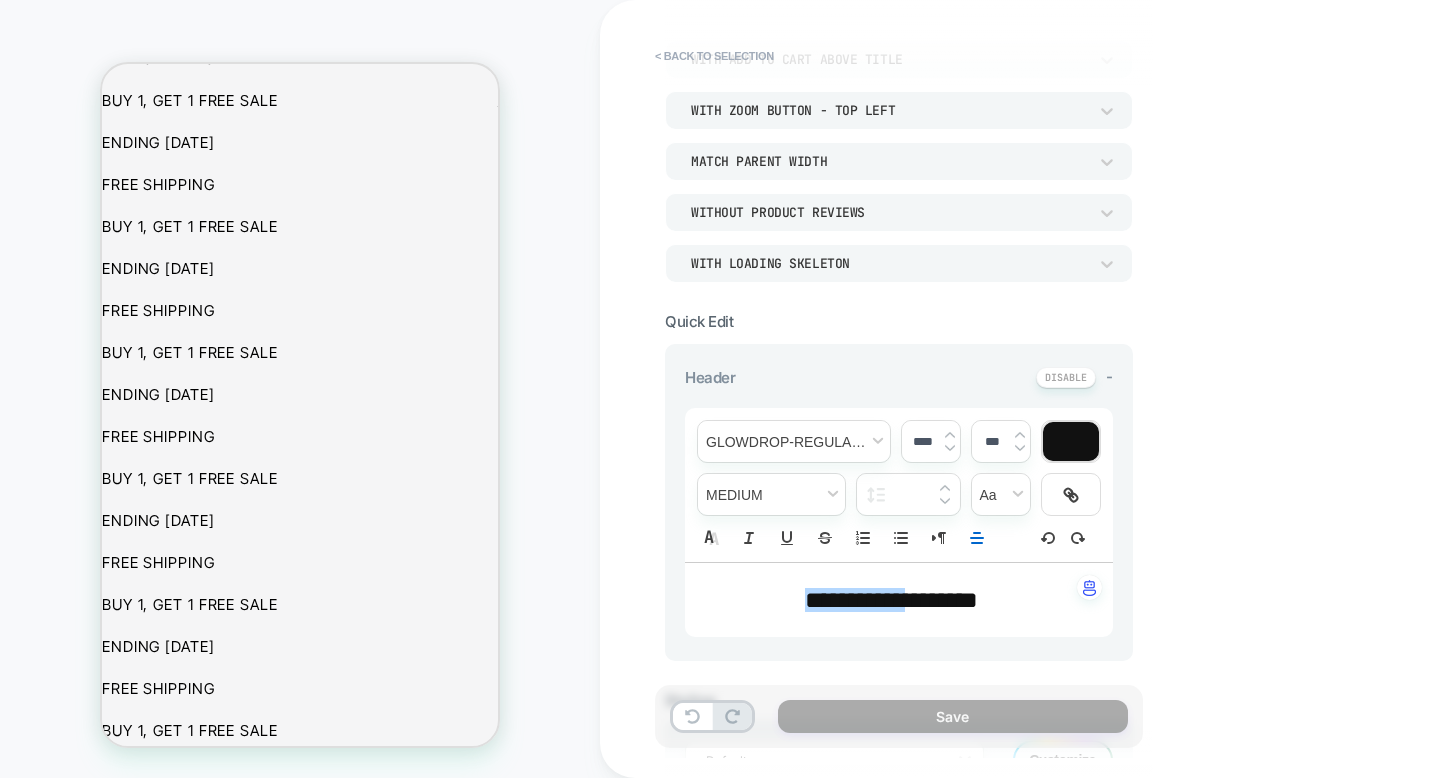 click on "**********" at bounding box center (855, 600) 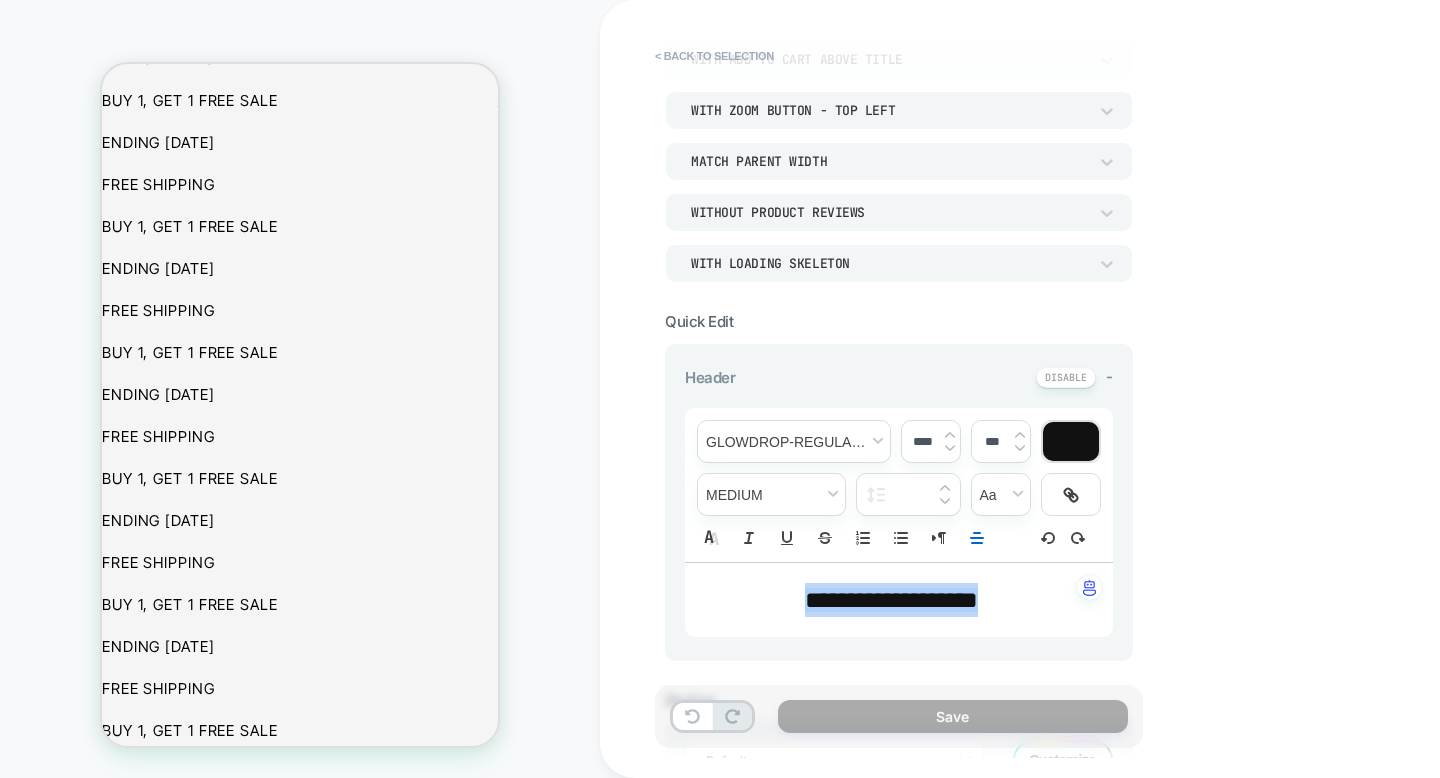 drag, startPoint x: 947, startPoint y: 456, endPoint x: 948, endPoint y: 367, distance: 89.005615 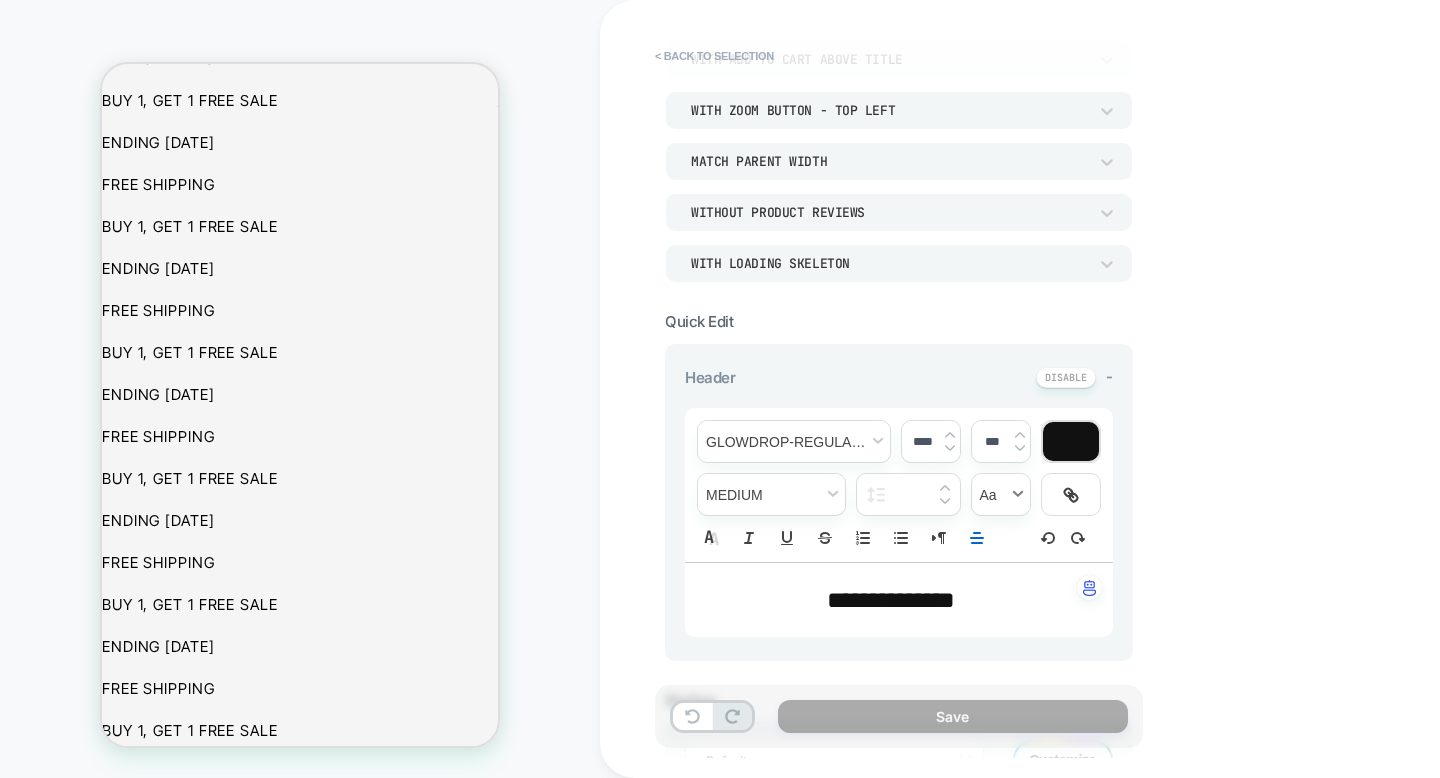 click at bounding box center (1001, 494) 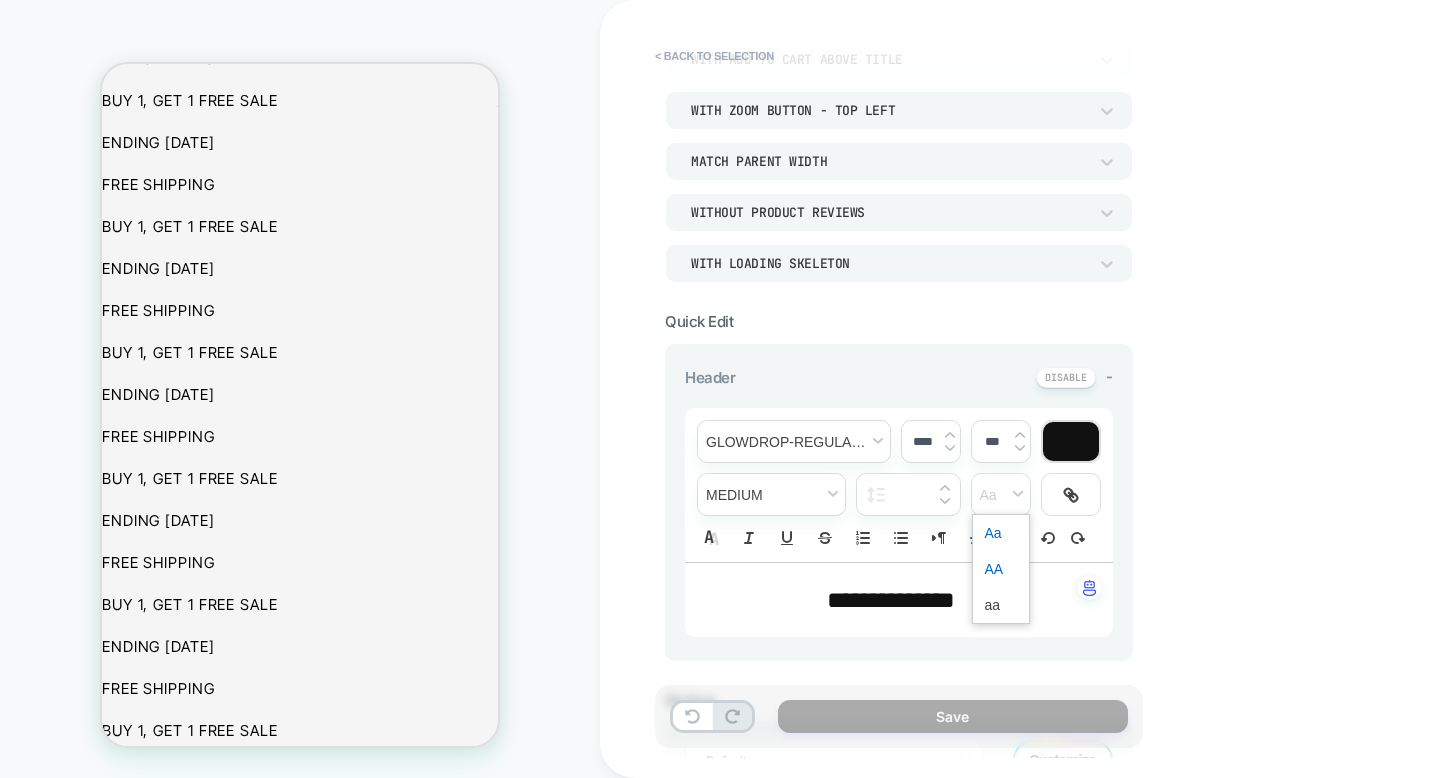 click at bounding box center (1001, 569) 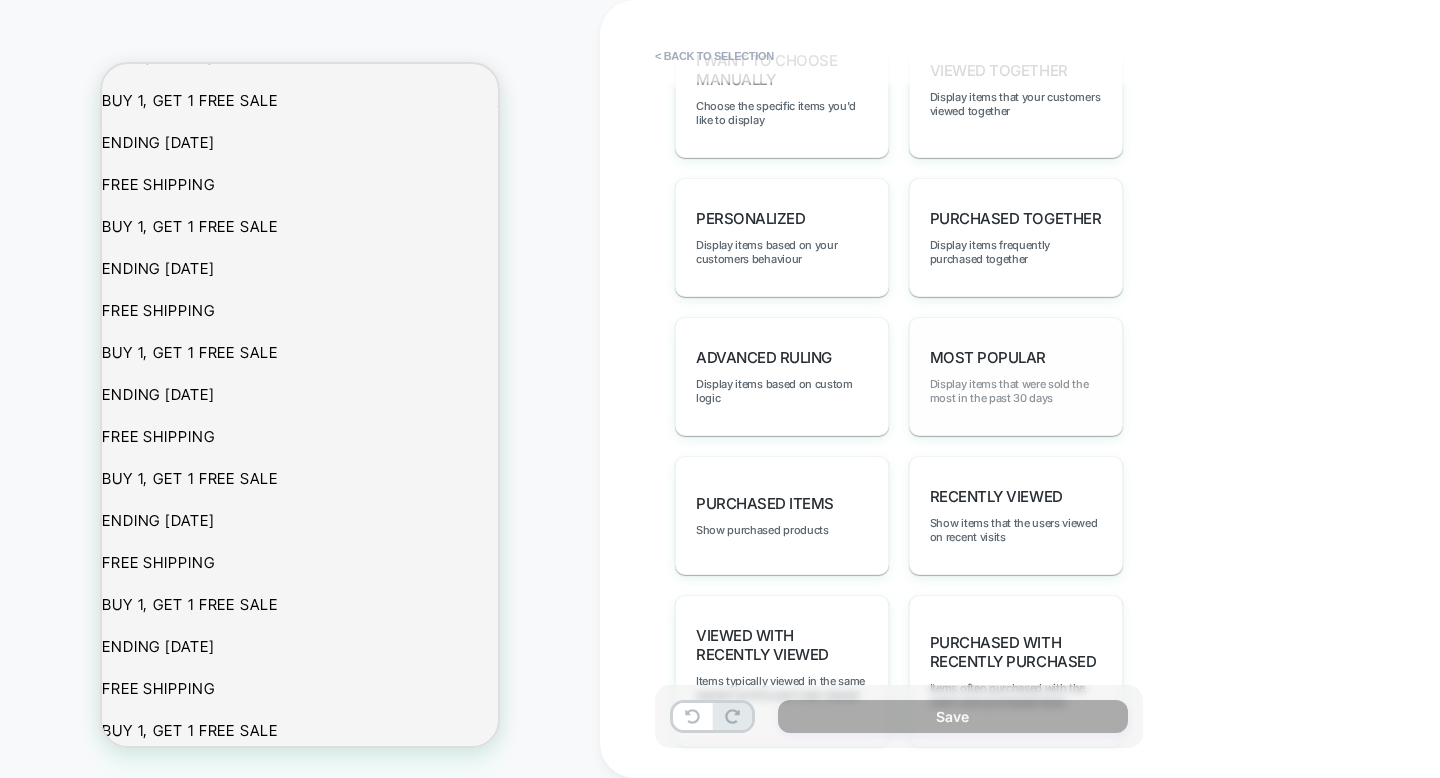 scroll, scrollTop: 1059, scrollLeft: 0, axis: vertical 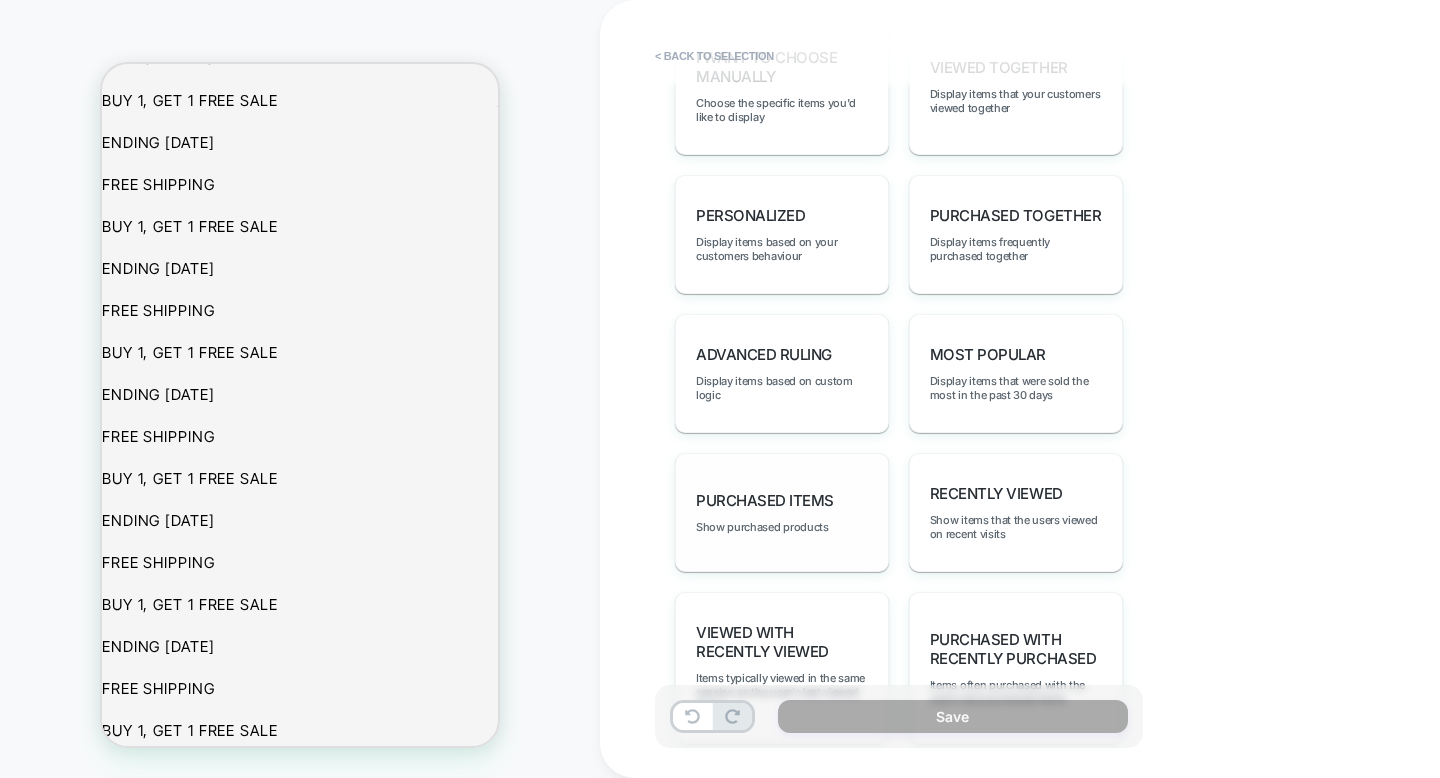 click on "Purchased Items Show purchased products" at bounding box center (782, 512) 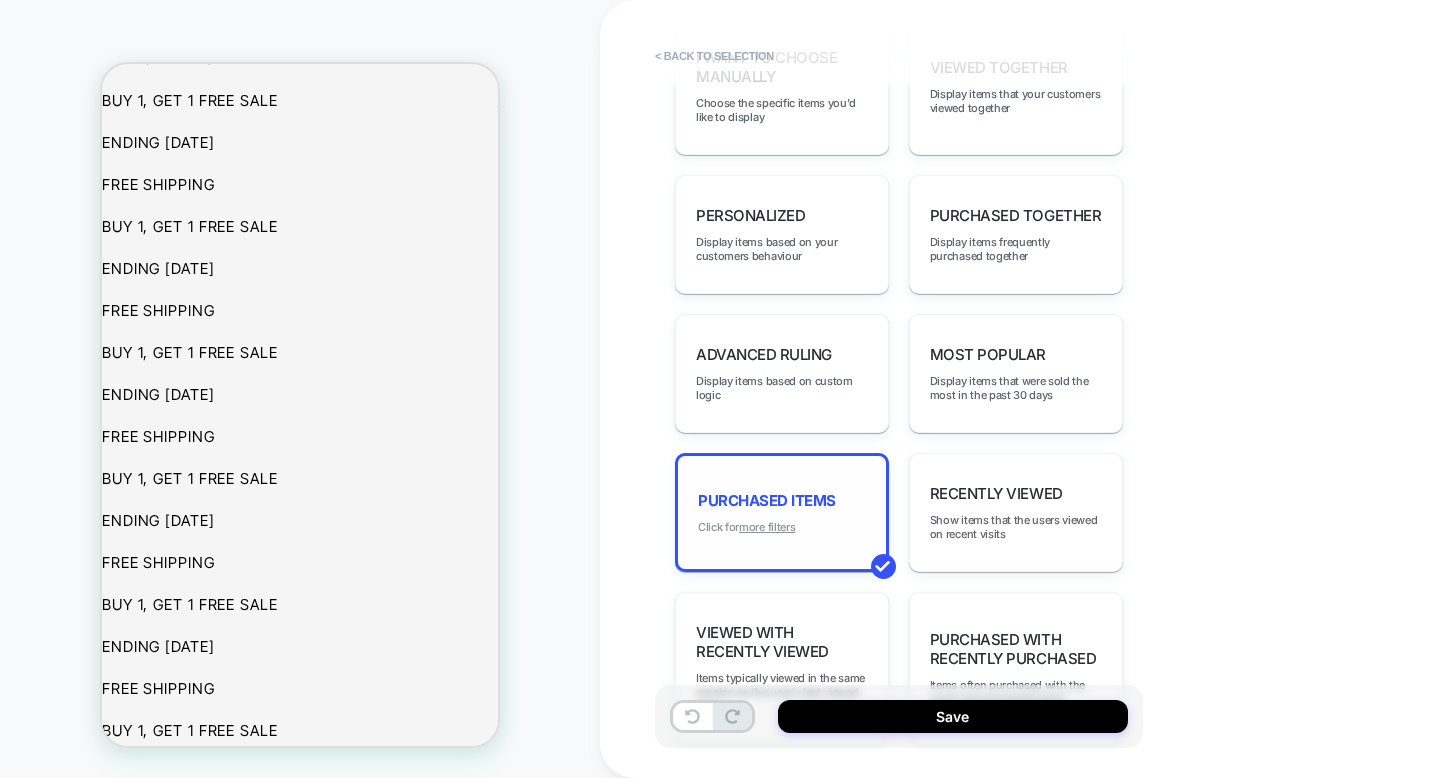 click on "more filters" at bounding box center [767, 527] 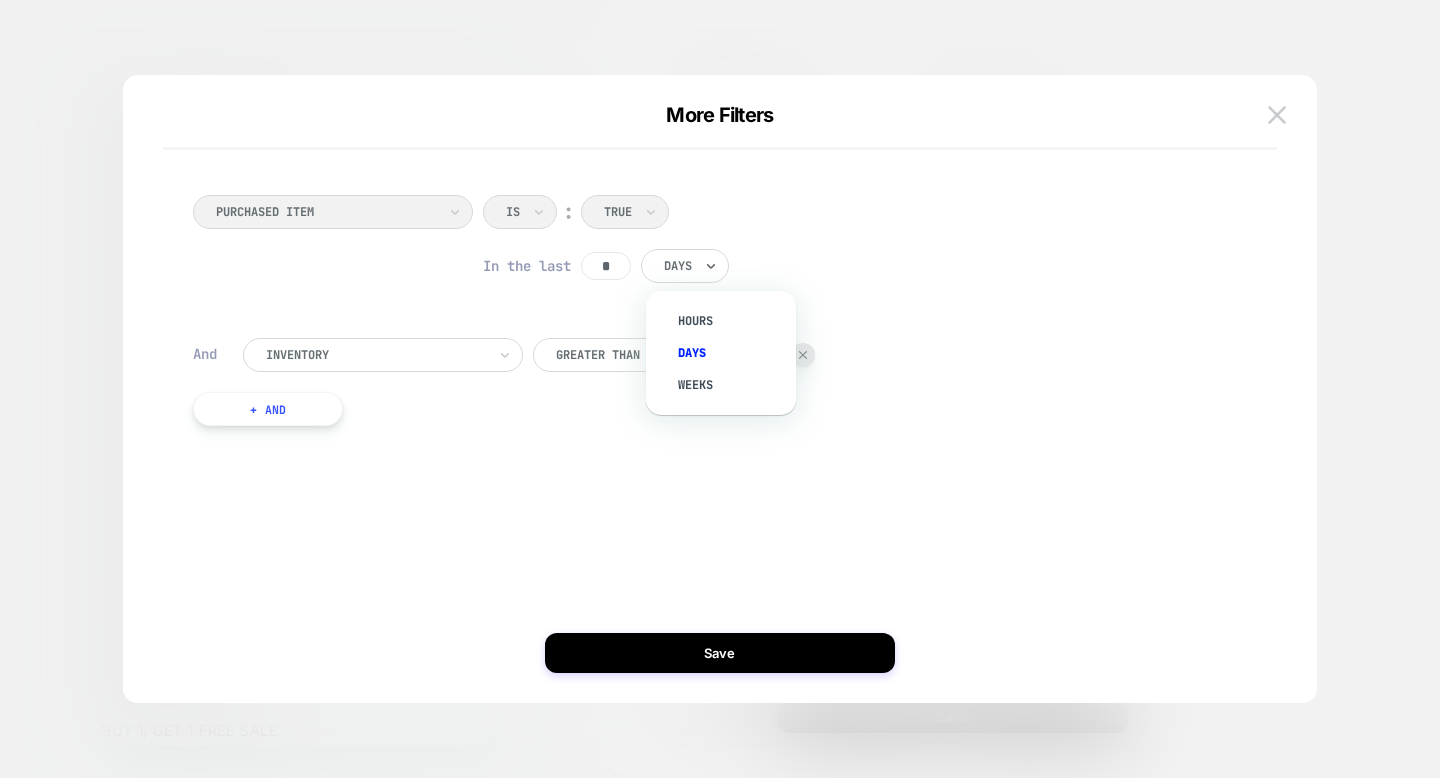 click at bounding box center (678, 266) 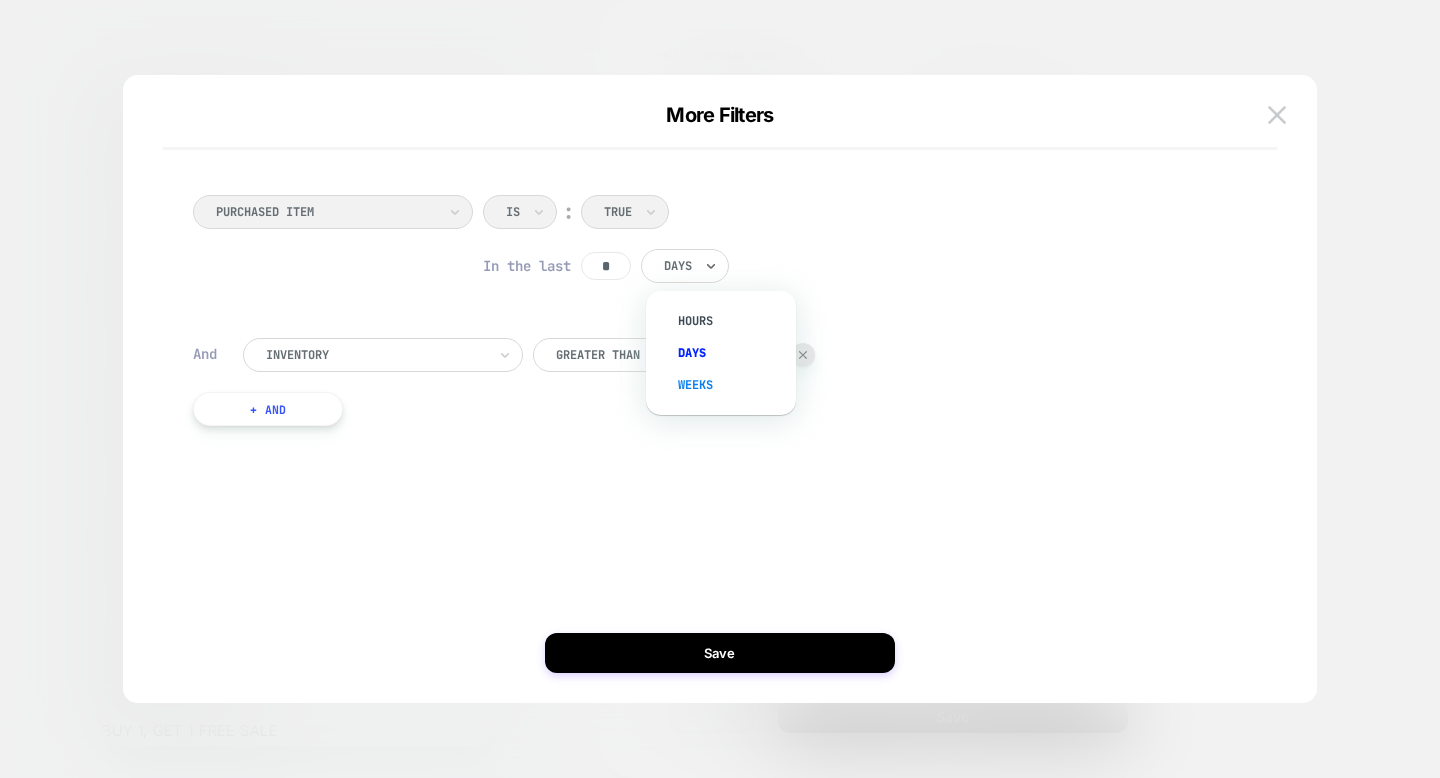 click on "Weeks" at bounding box center (731, 385) 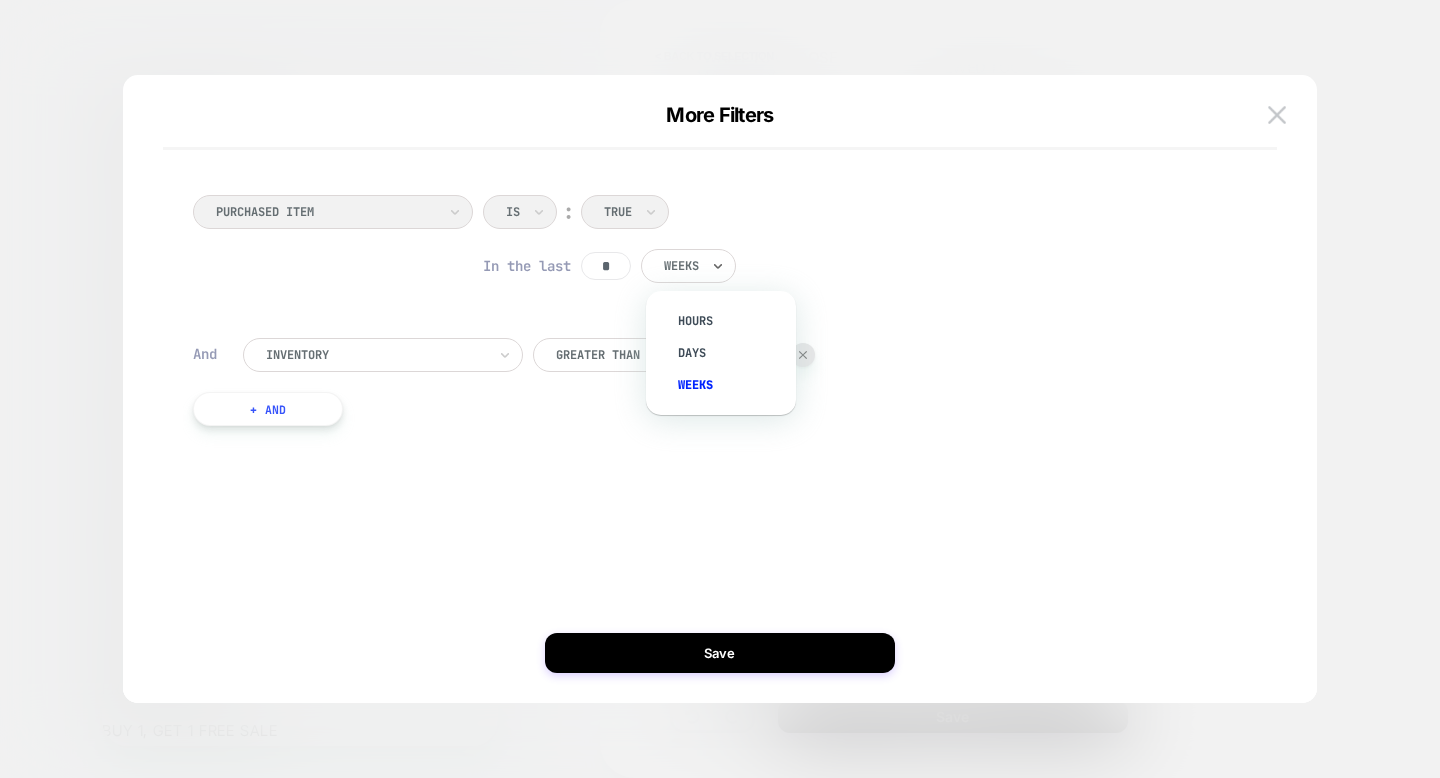 click at bounding box center [681, 266] 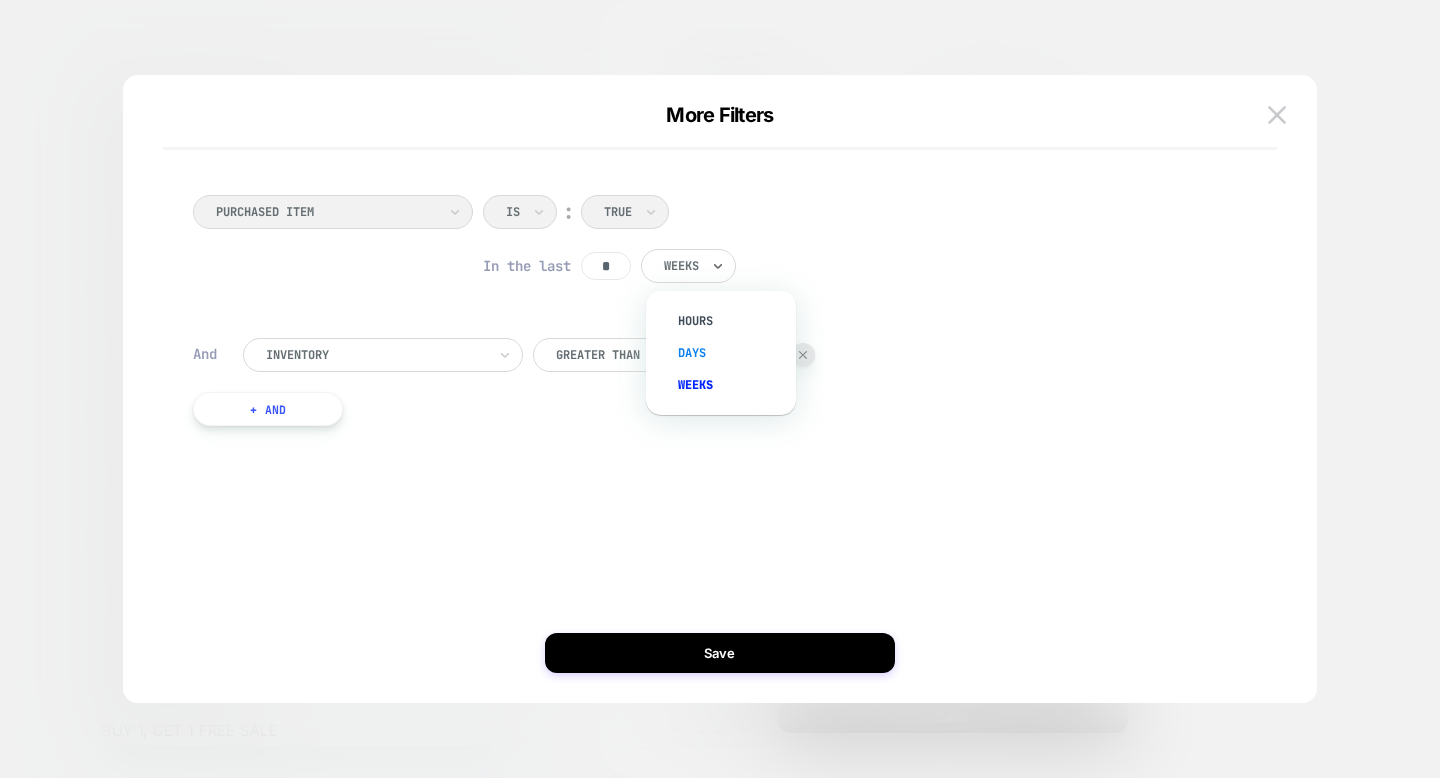 click on "Days" at bounding box center (731, 353) 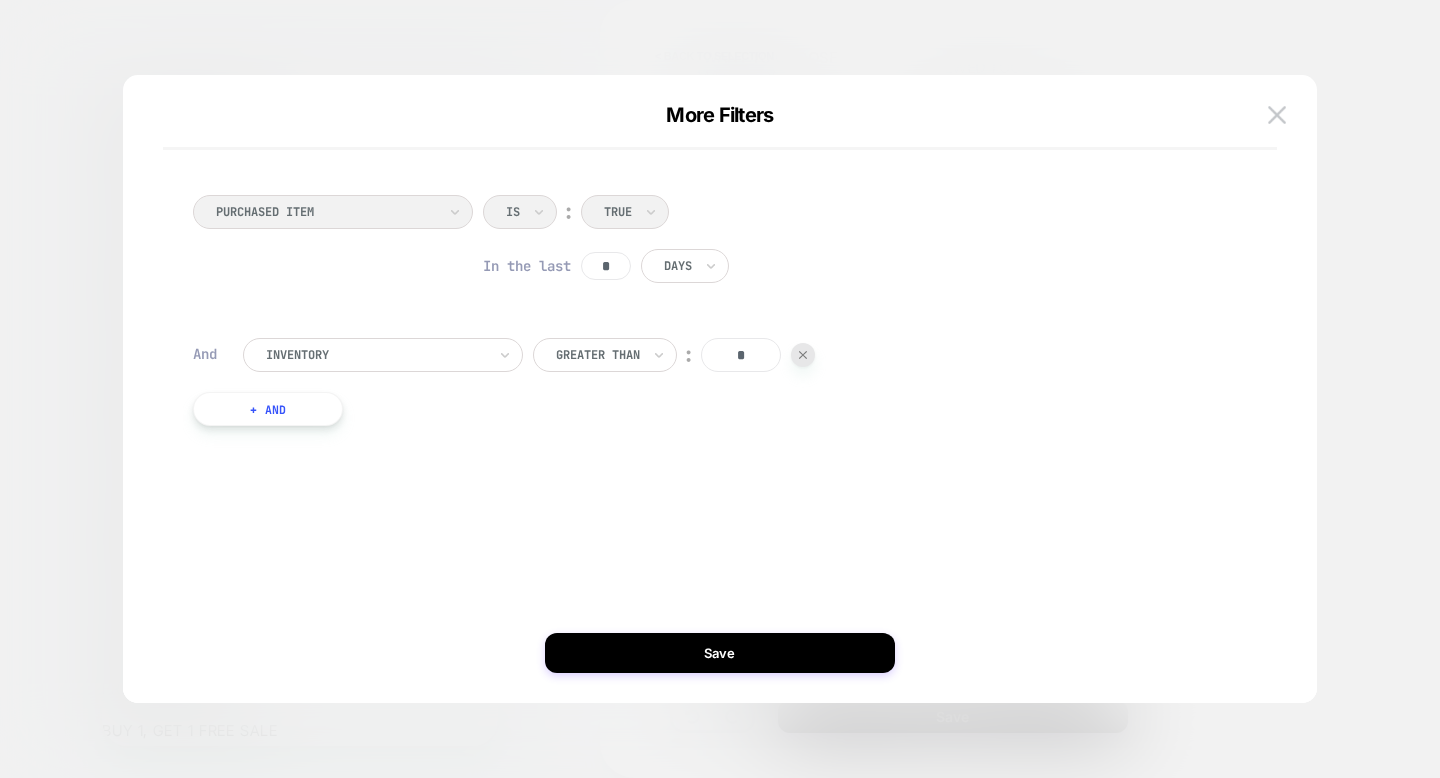 click on "*" at bounding box center [606, 266] 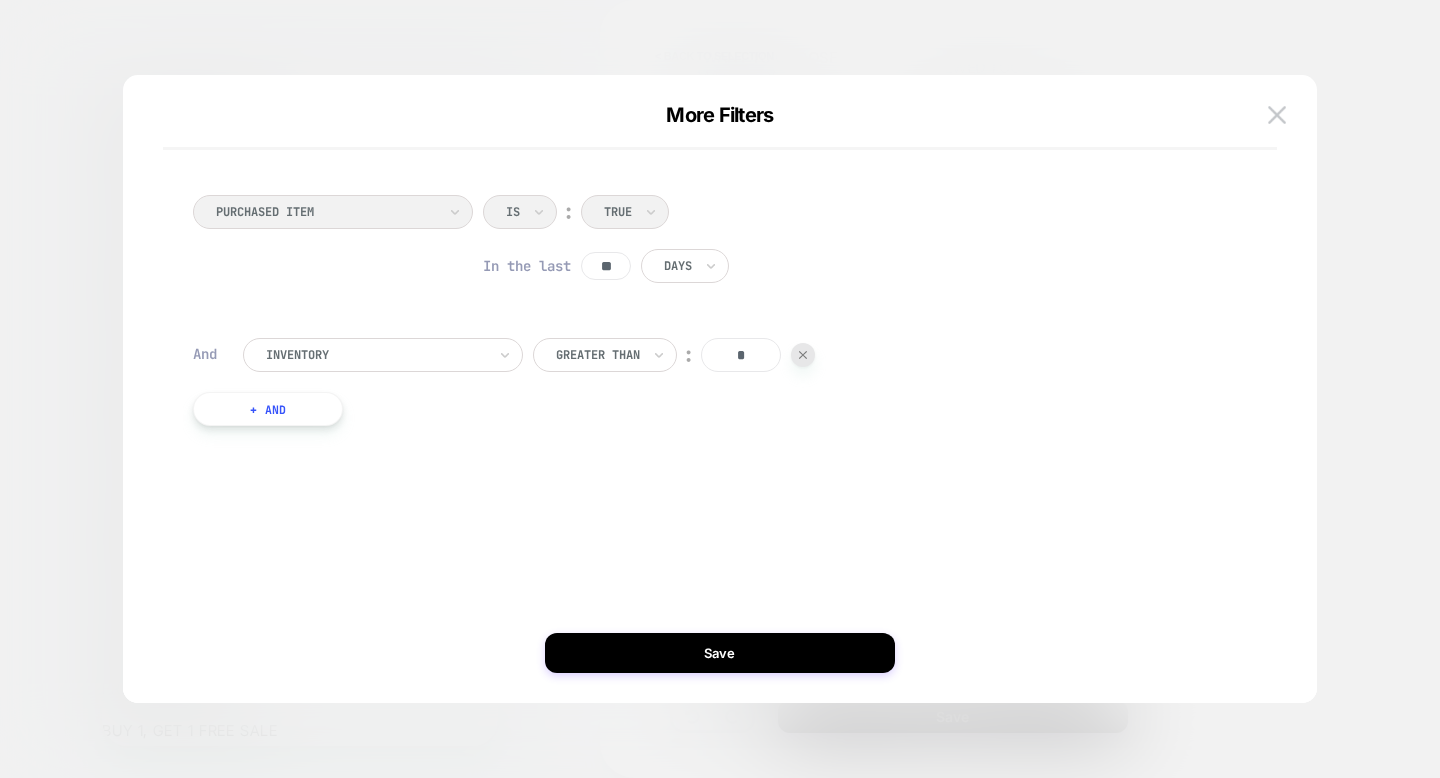 type on "**" 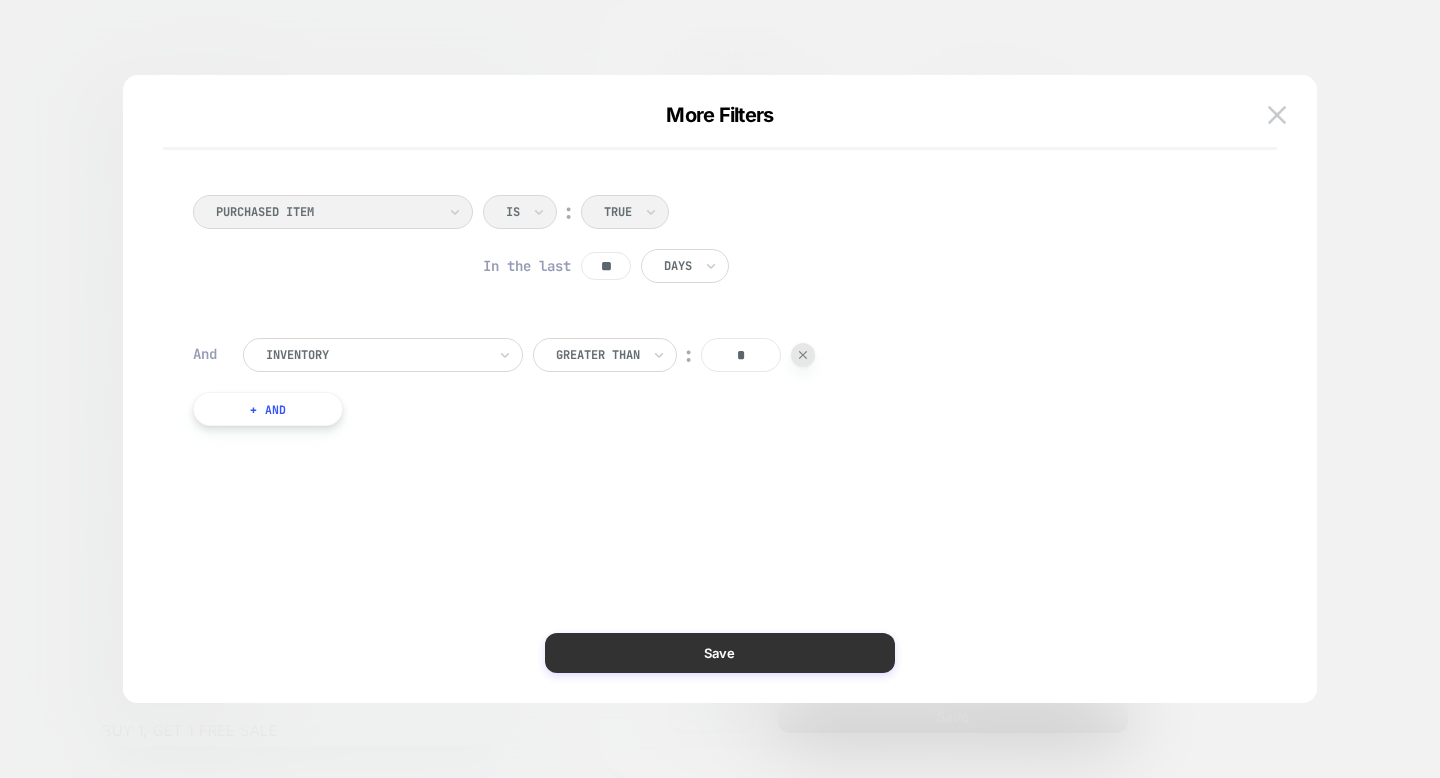 click on "Save" at bounding box center [720, 653] 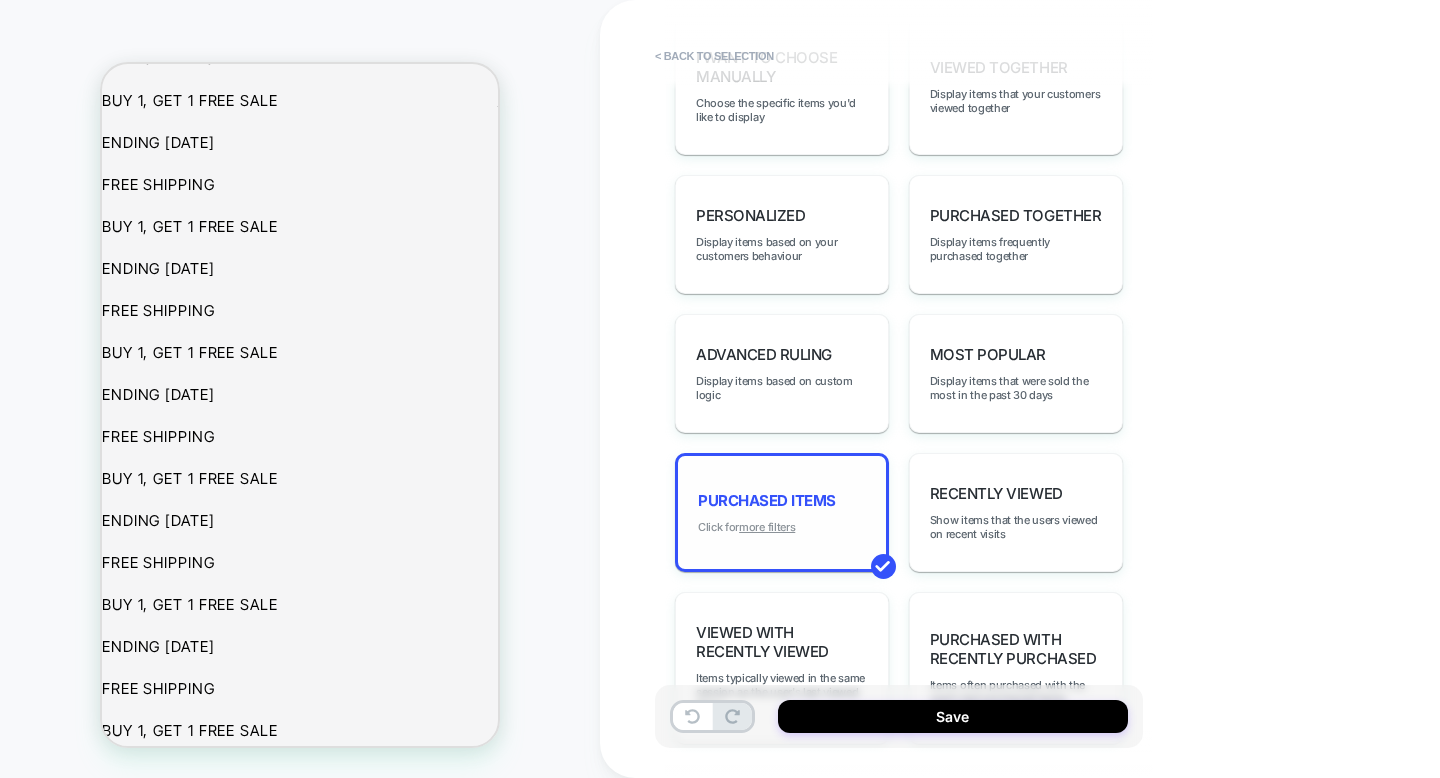 click on "more filters" at bounding box center (767, 527) 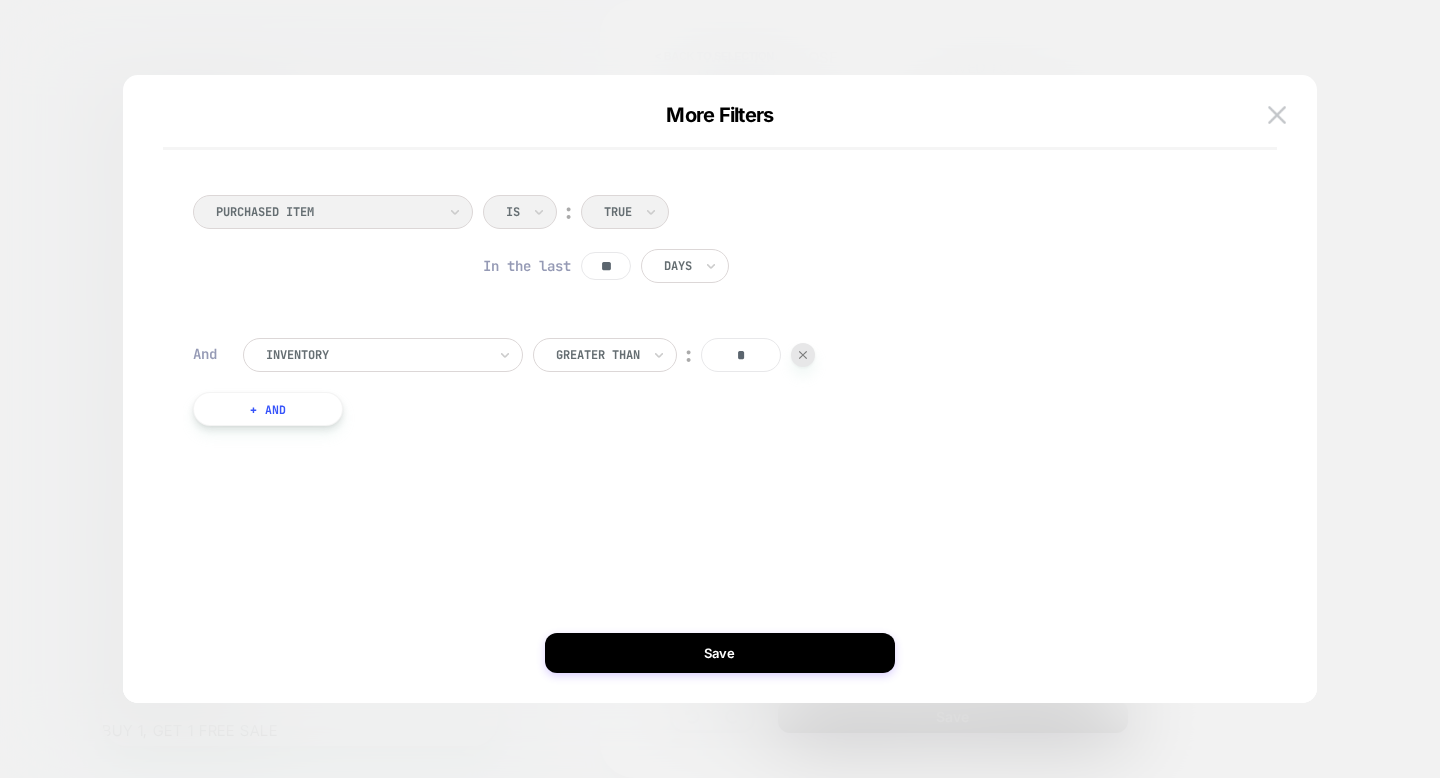 click on "PURCHASED ITEM Is ︰ True In the last   **   Days And Inventory Greater Than ︰ * + And" at bounding box center (709, 310) 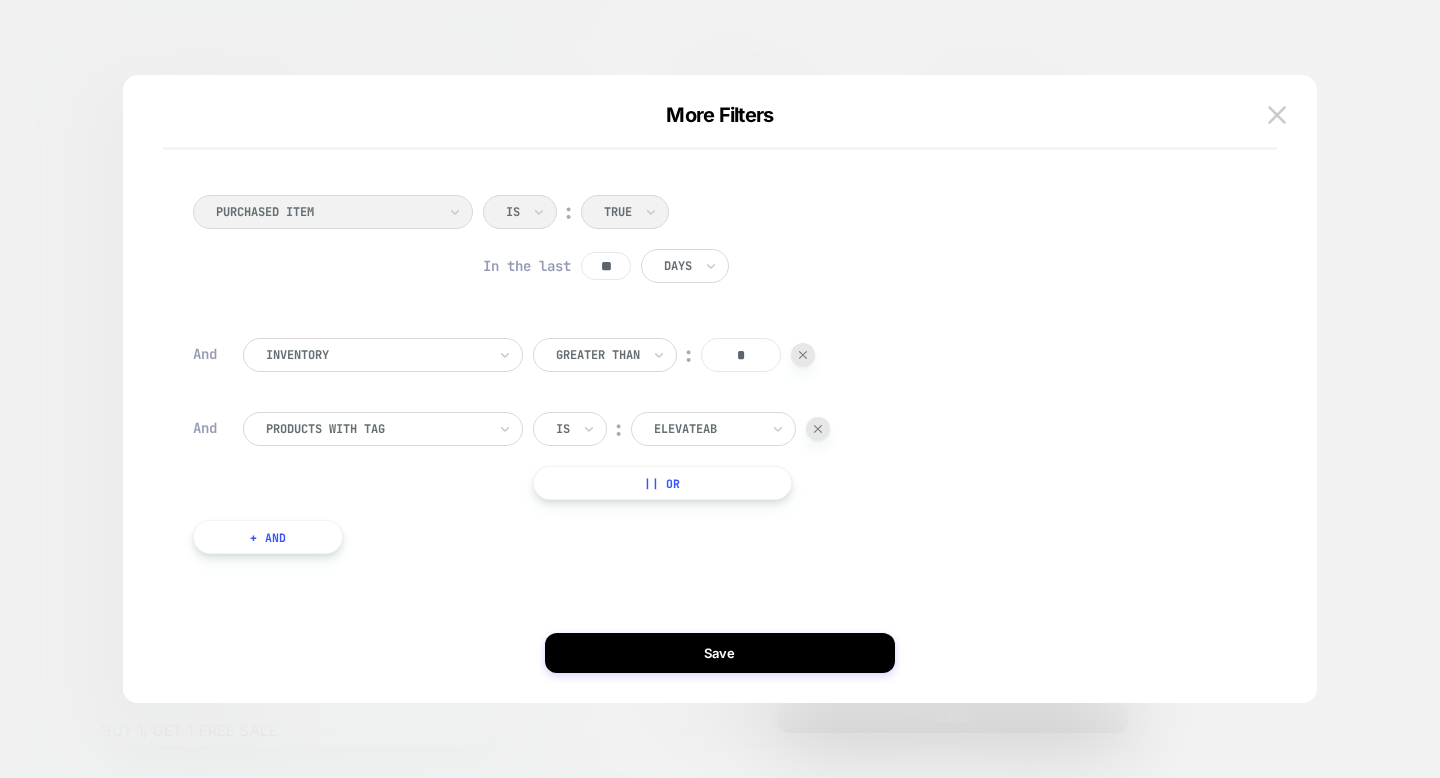 click at bounding box center (376, 429) 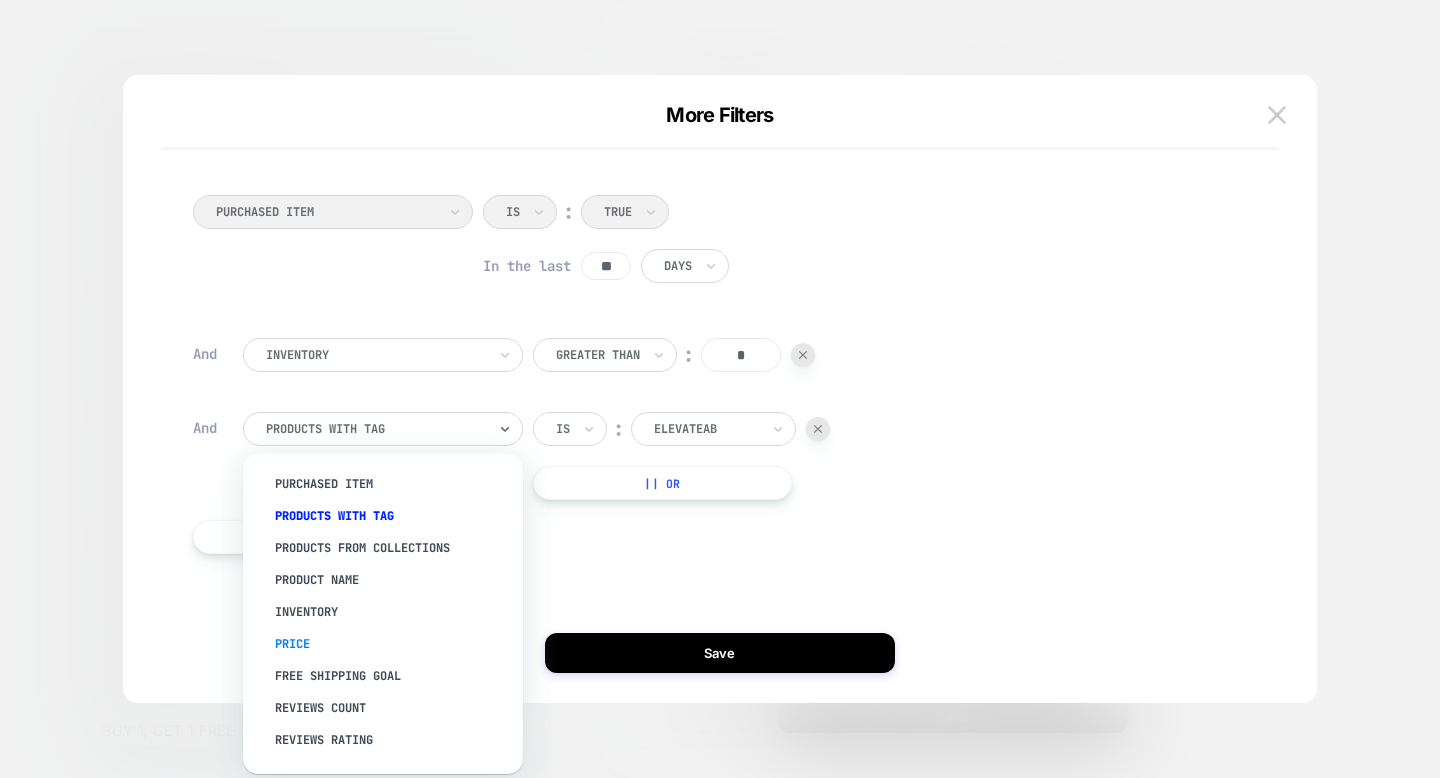 click on "Price" at bounding box center [393, 644] 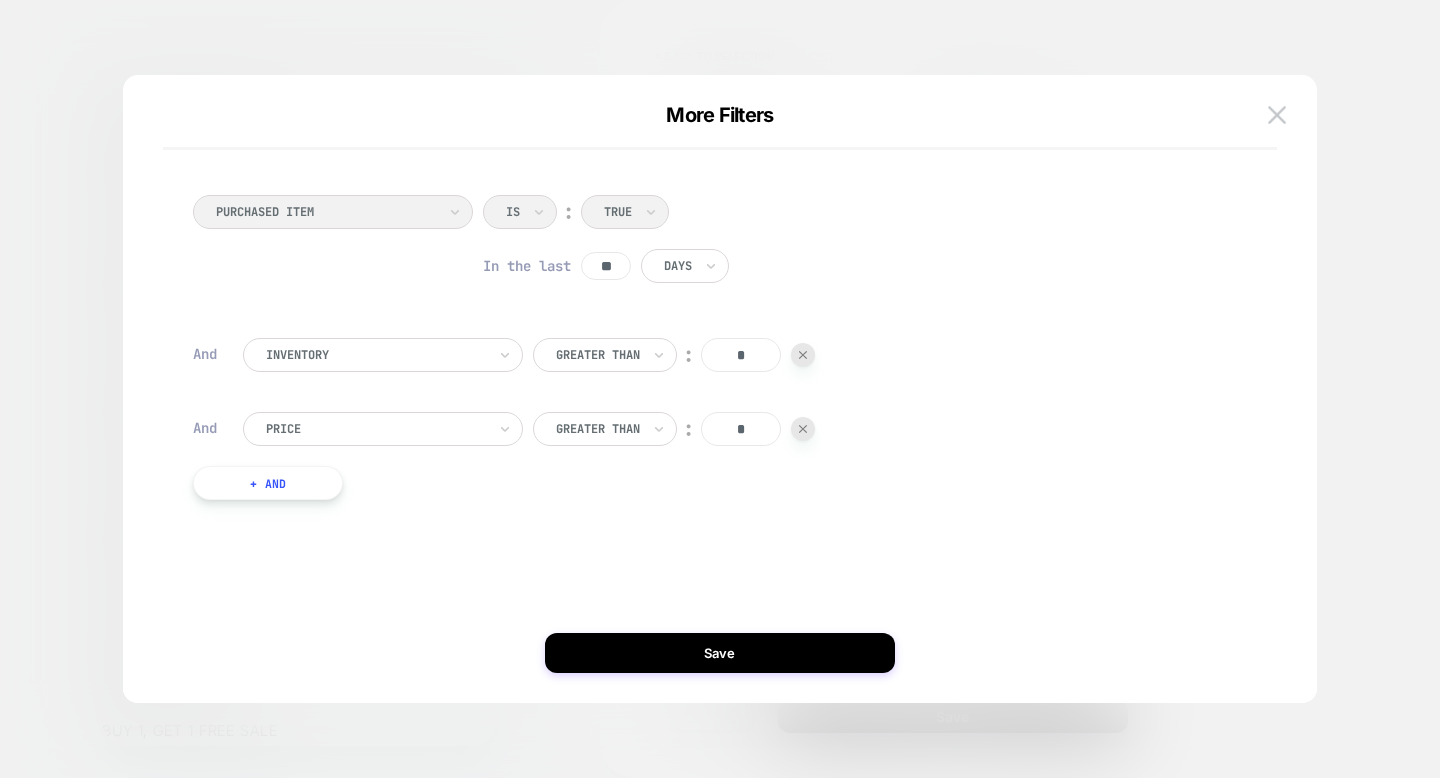 drag, startPoint x: 761, startPoint y: 427, endPoint x: 680, endPoint y: 430, distance: 81.055534 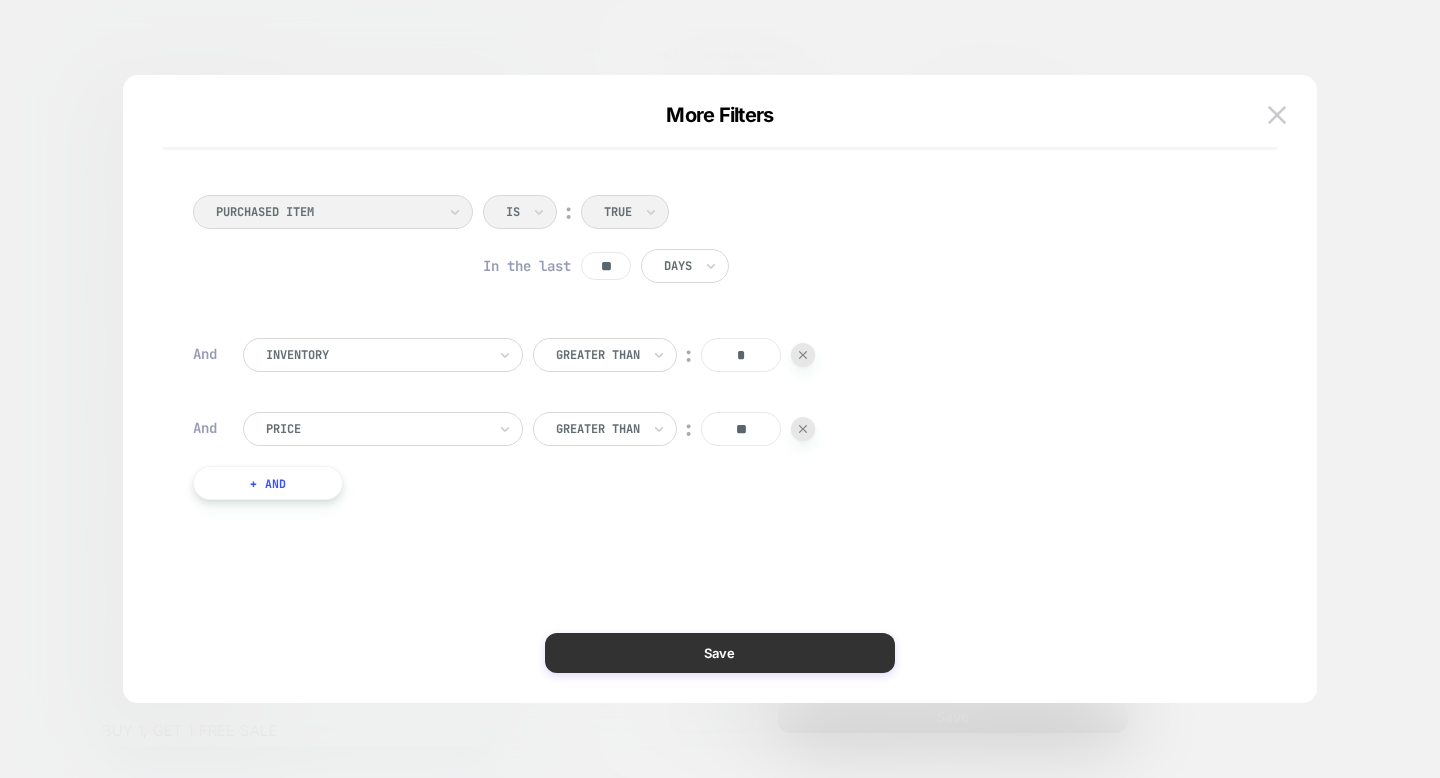type on "**" 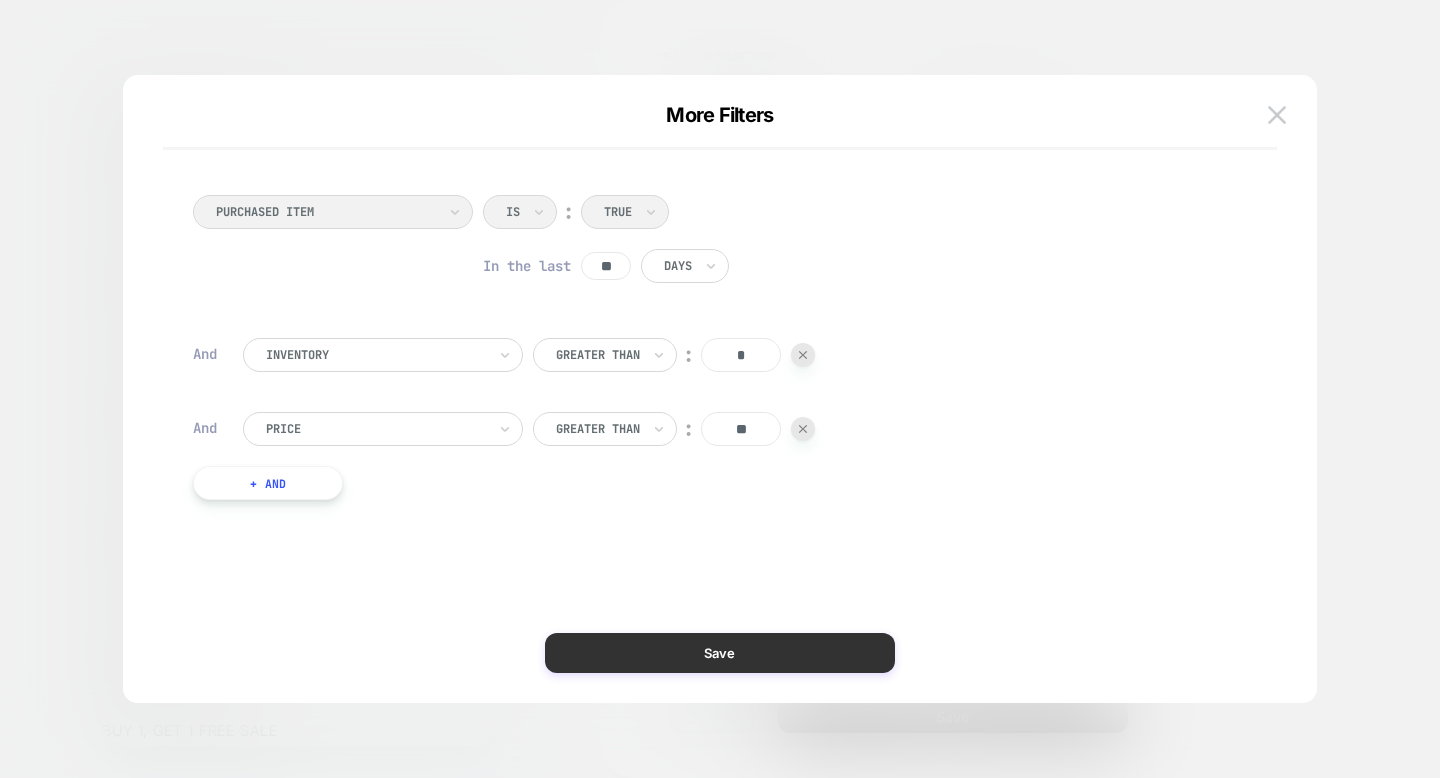 click on "Save" at bounding box center (720, 653) 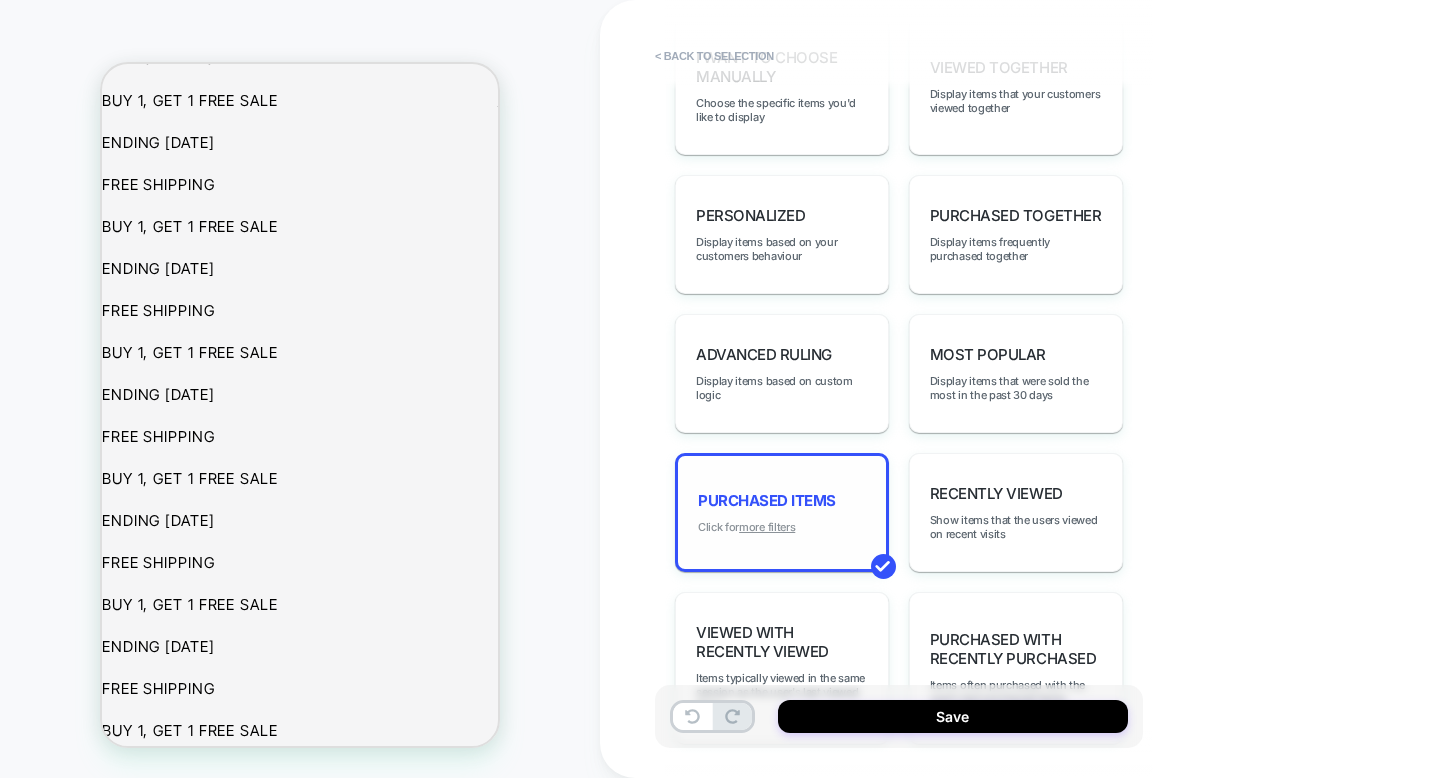 click on "more filters" at bounding box center [767, 527] 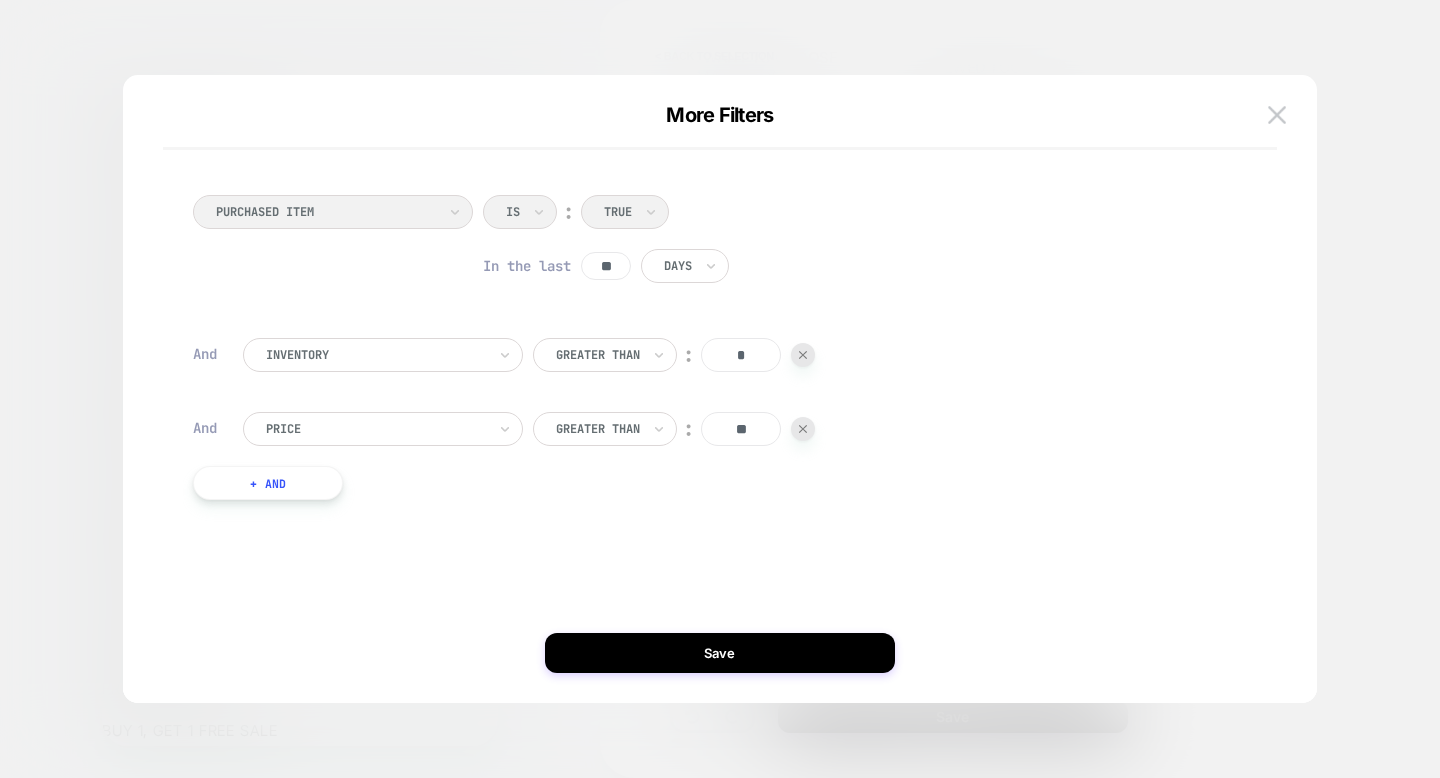 click on "**" at bounding box center (741, 429) 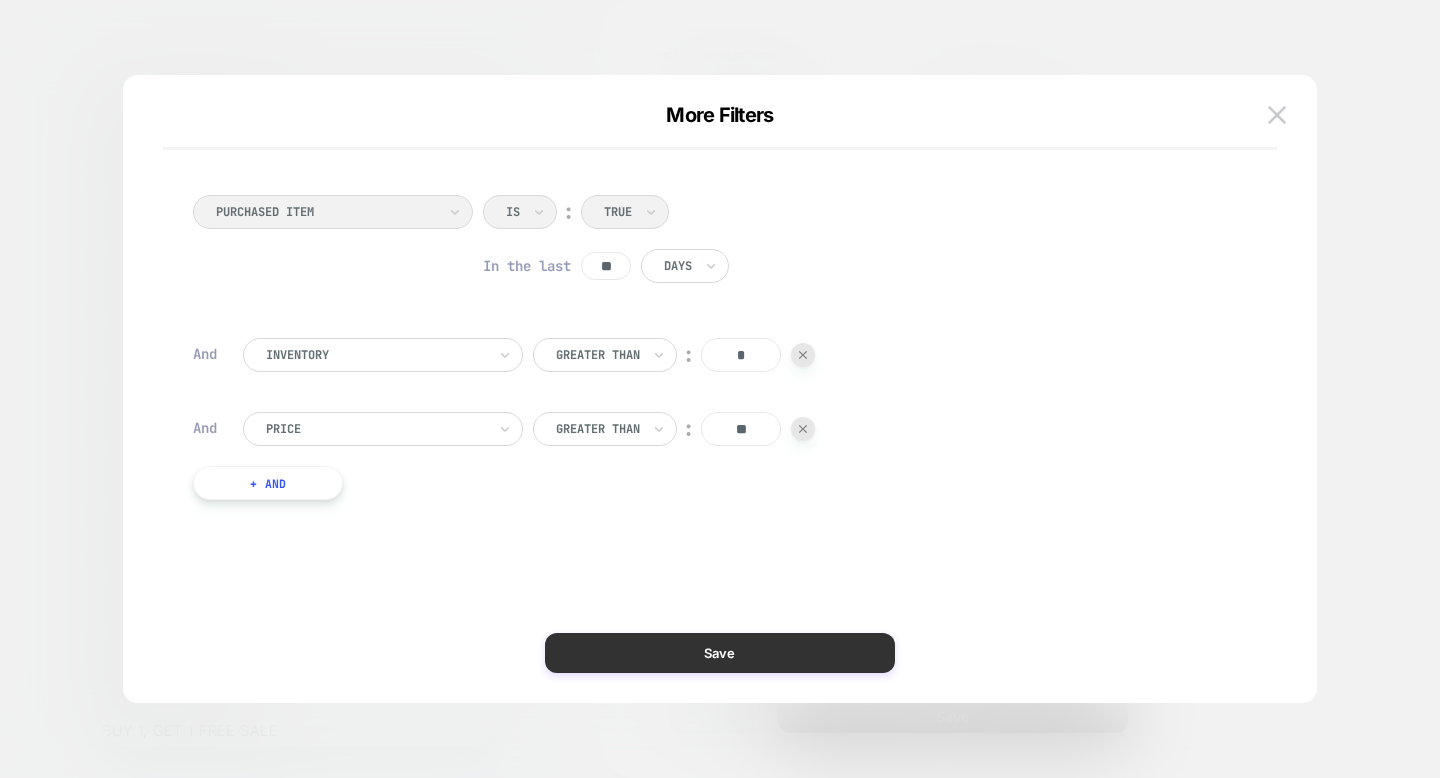 type on "**" 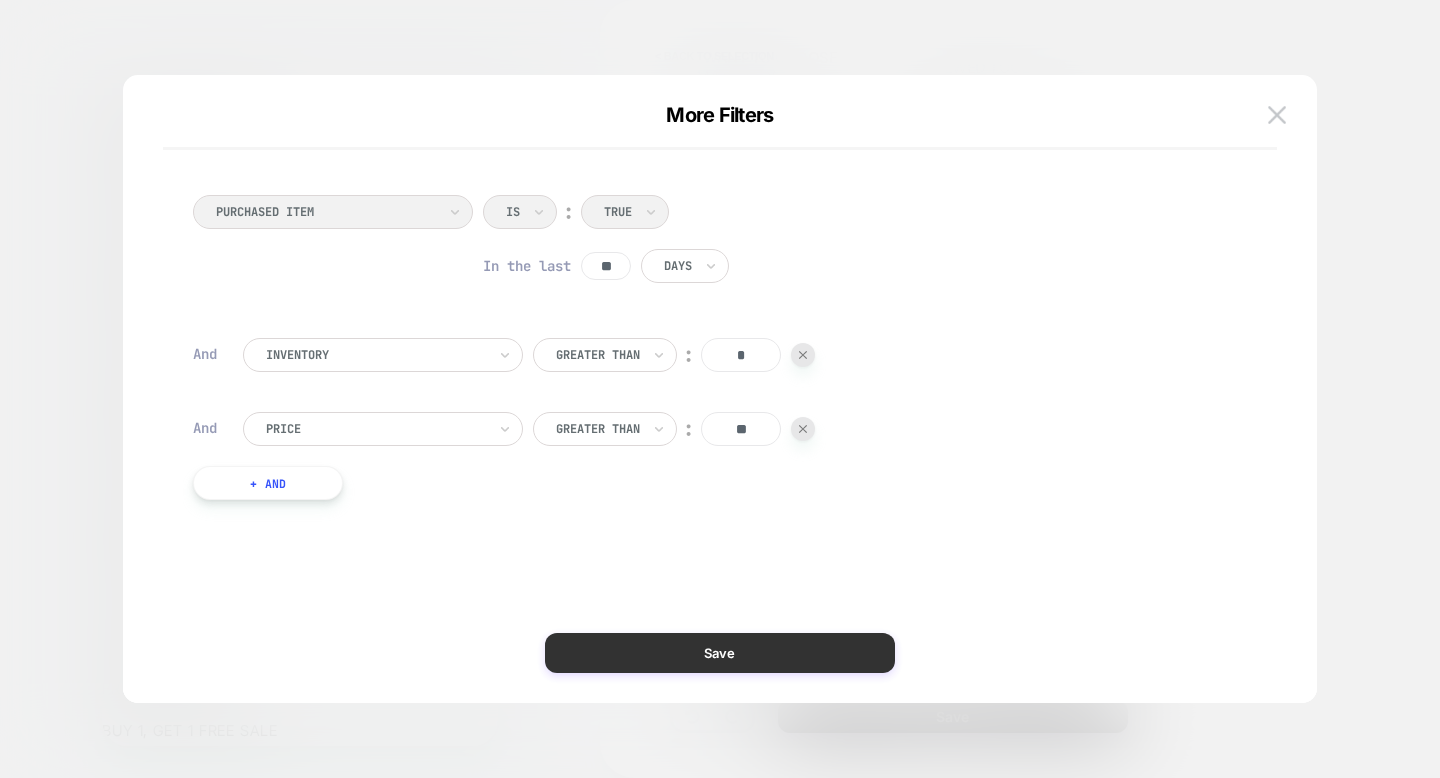 click on "Save" at bounding box center (720, 653) 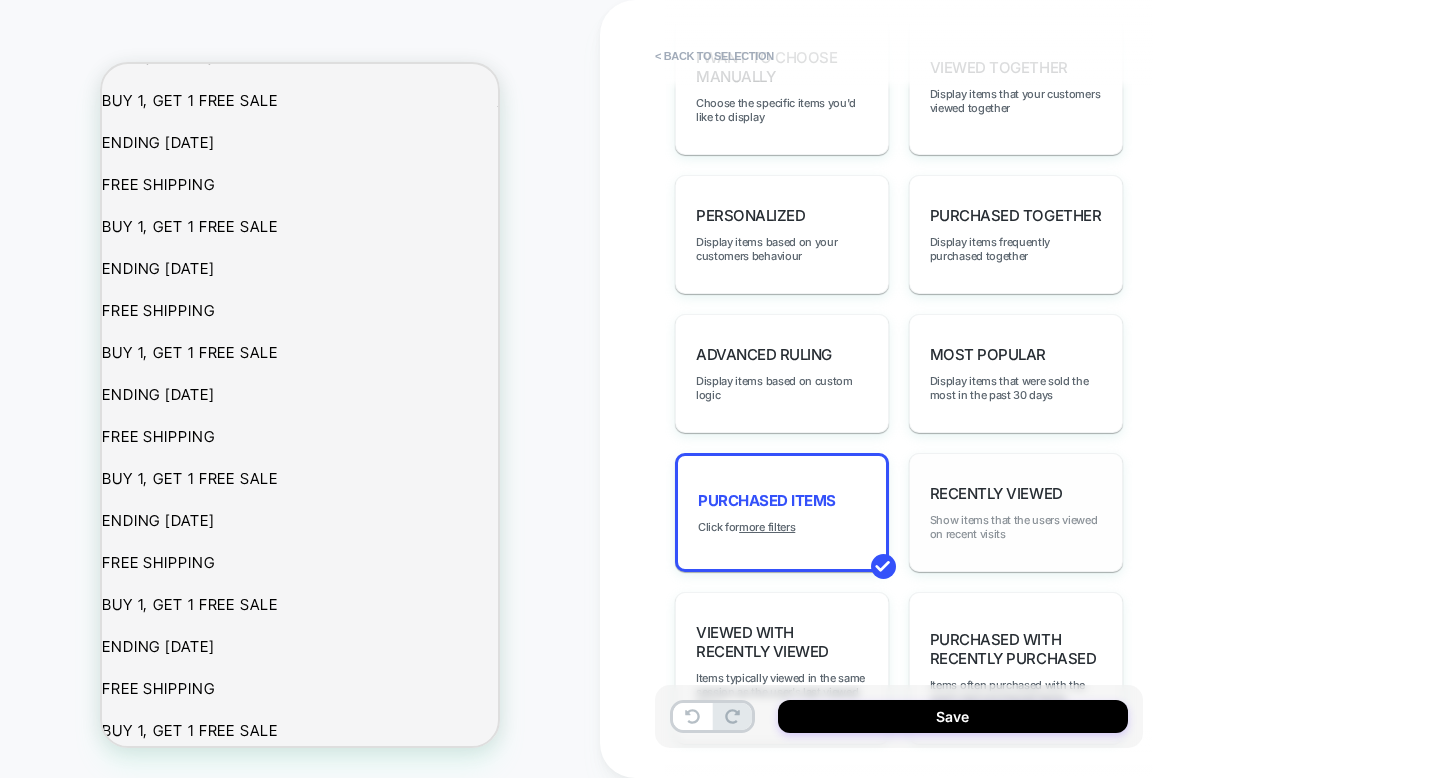 click on "Show items that the users viewed on recent visits" at bounding box center (1016, 527) 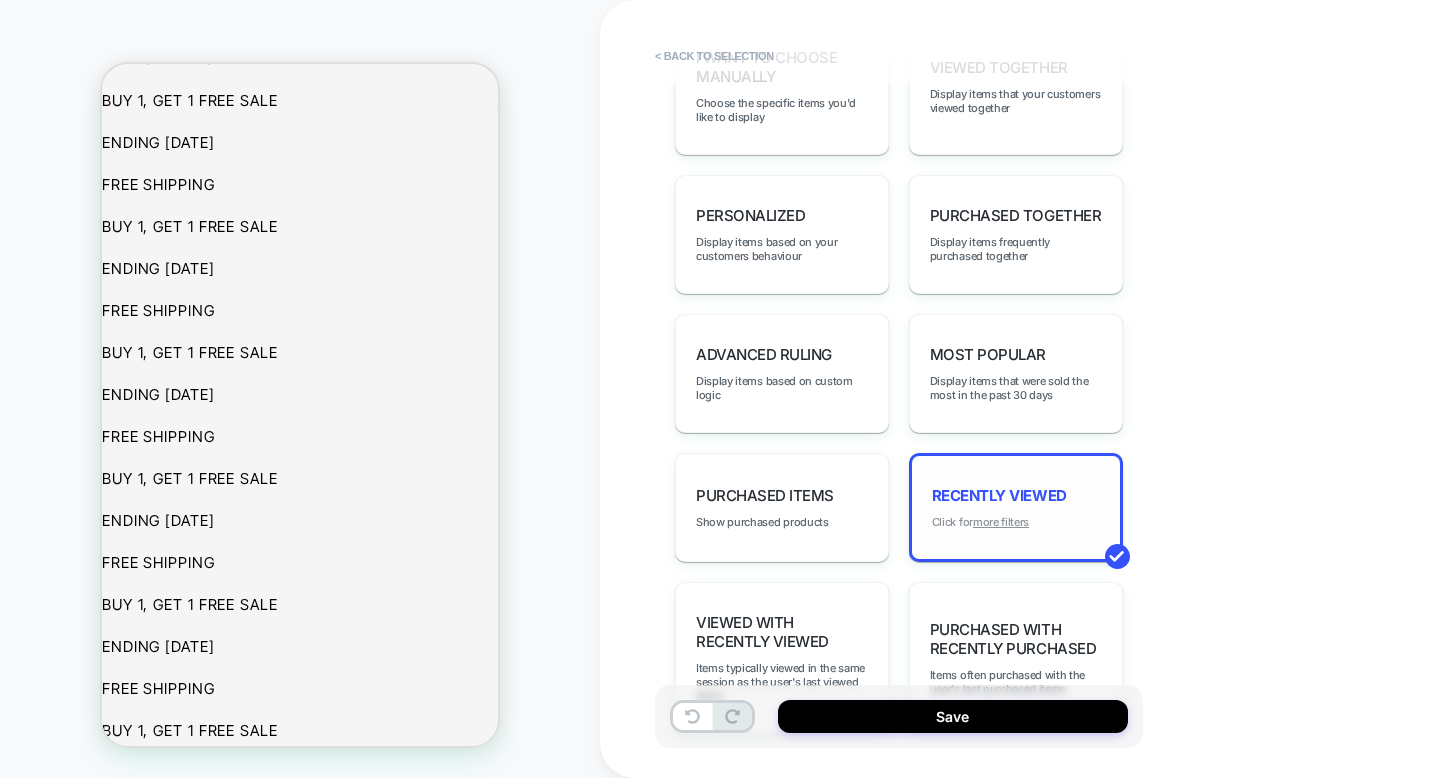 click on "more filters" at bounding box center [1001, 522] 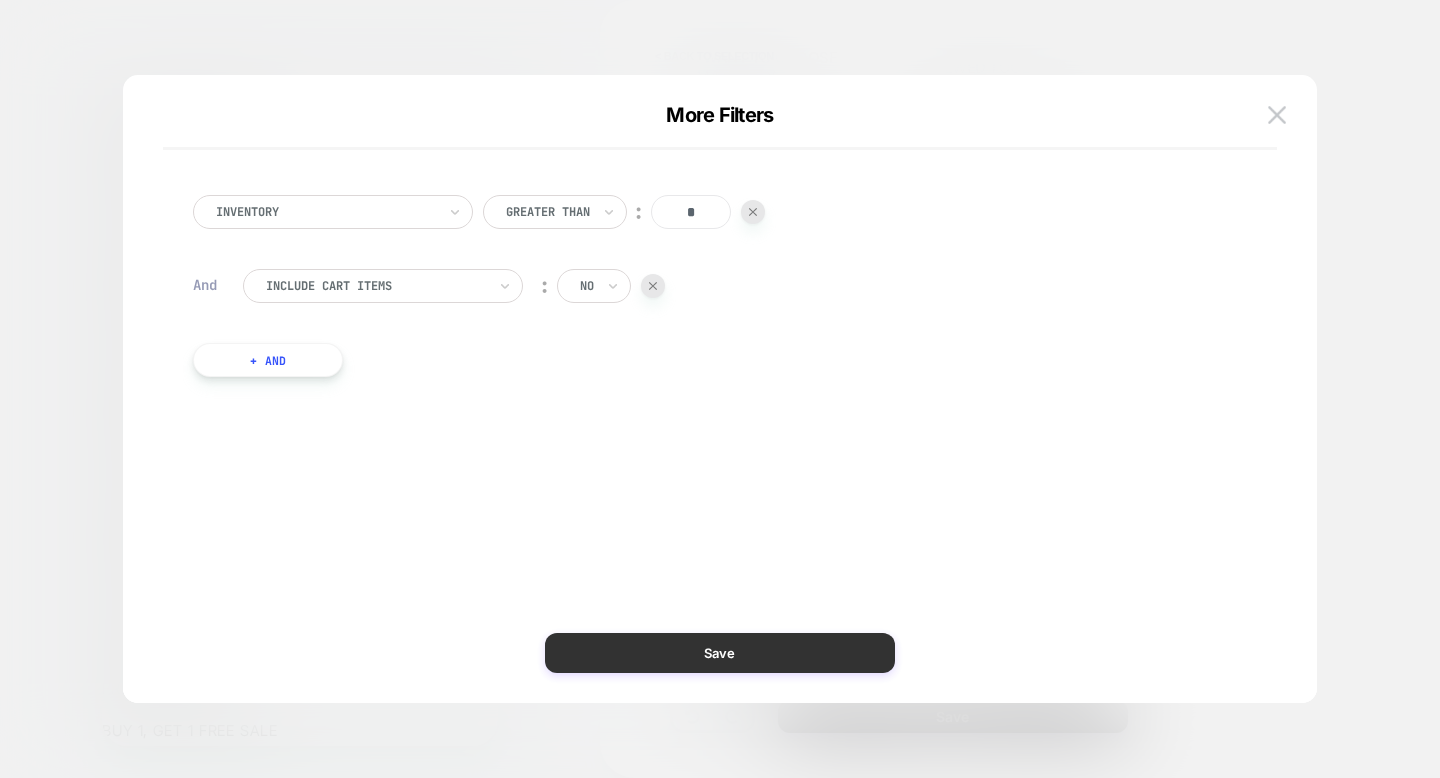 click on "Save" at bounding box center (720, 653) 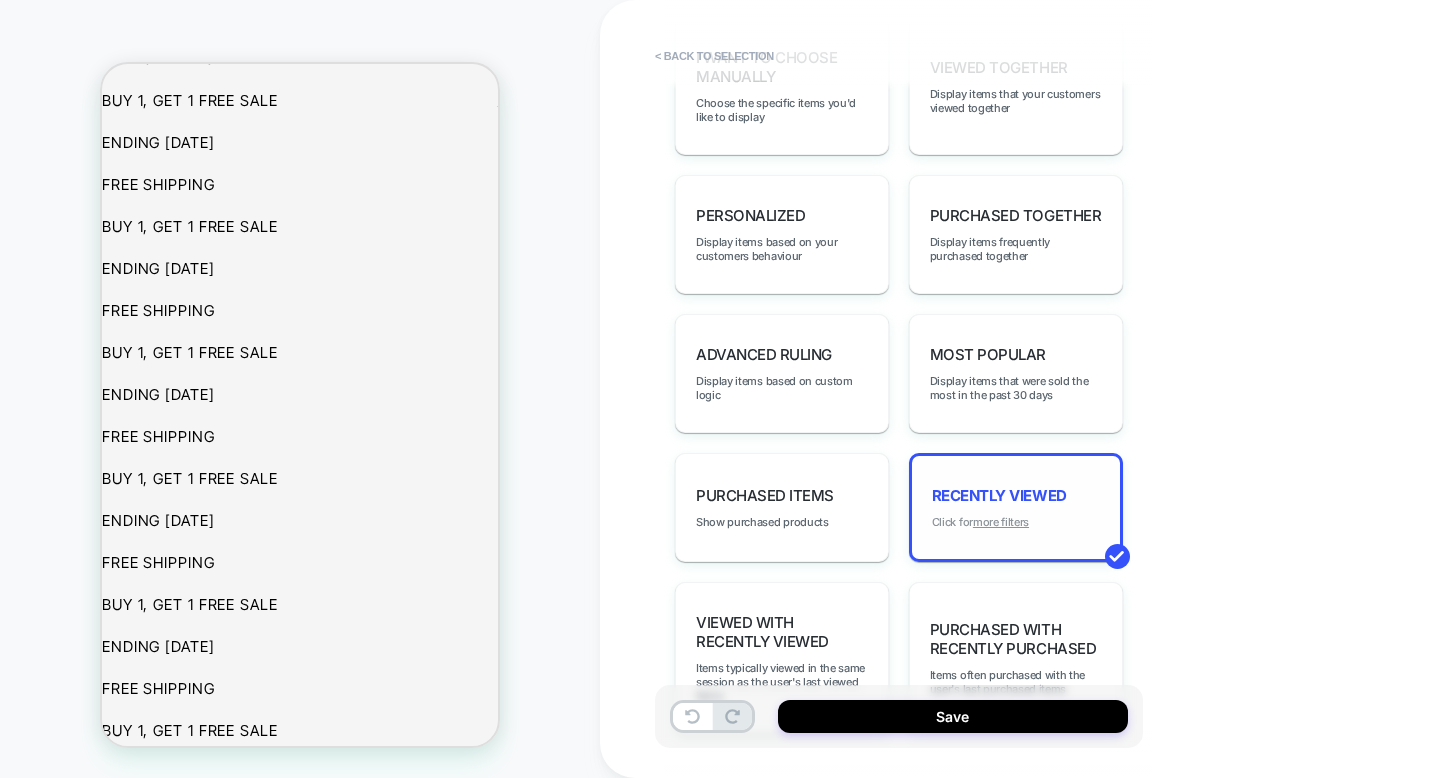 click on "more filters" at bounding box center (1001, 522) 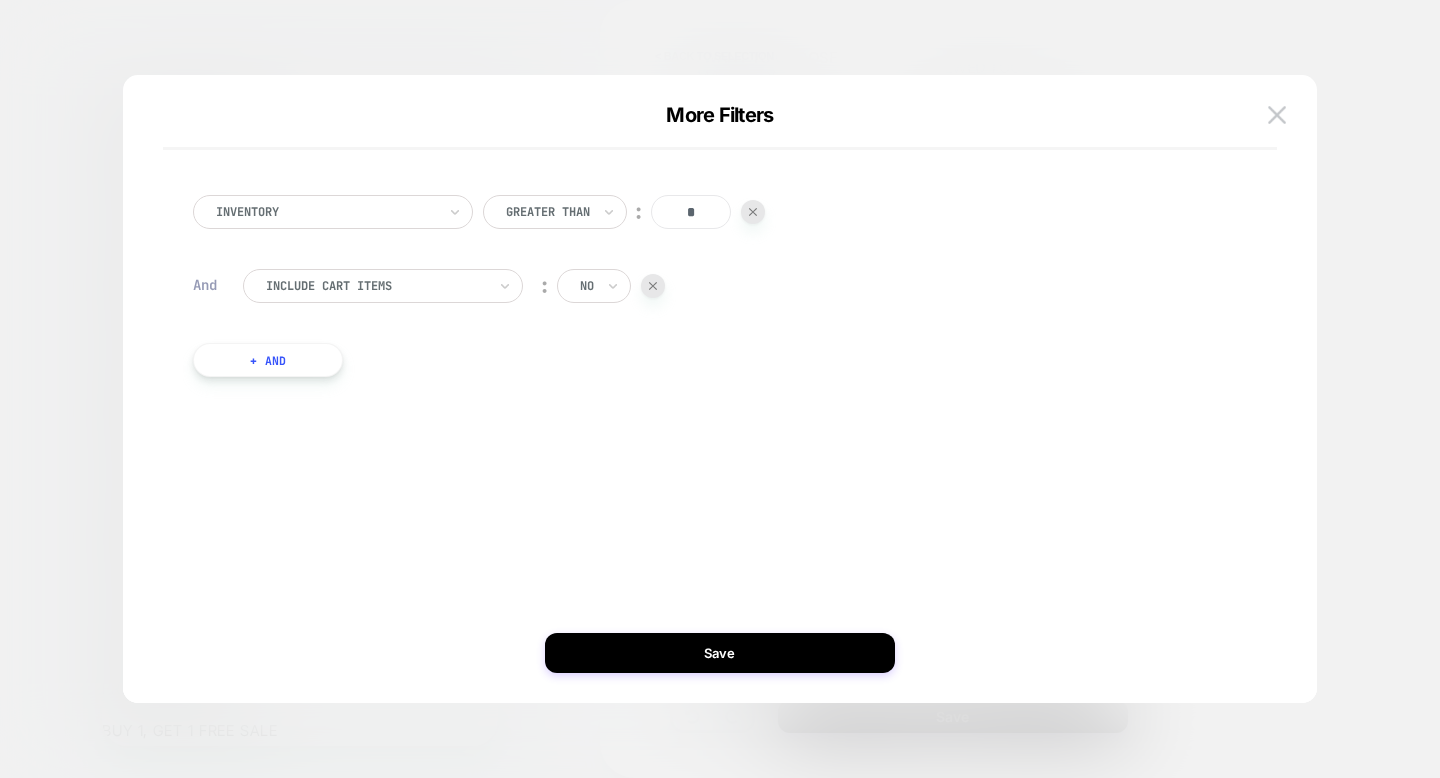 click on "+ And" at bounding box center [268, 360] 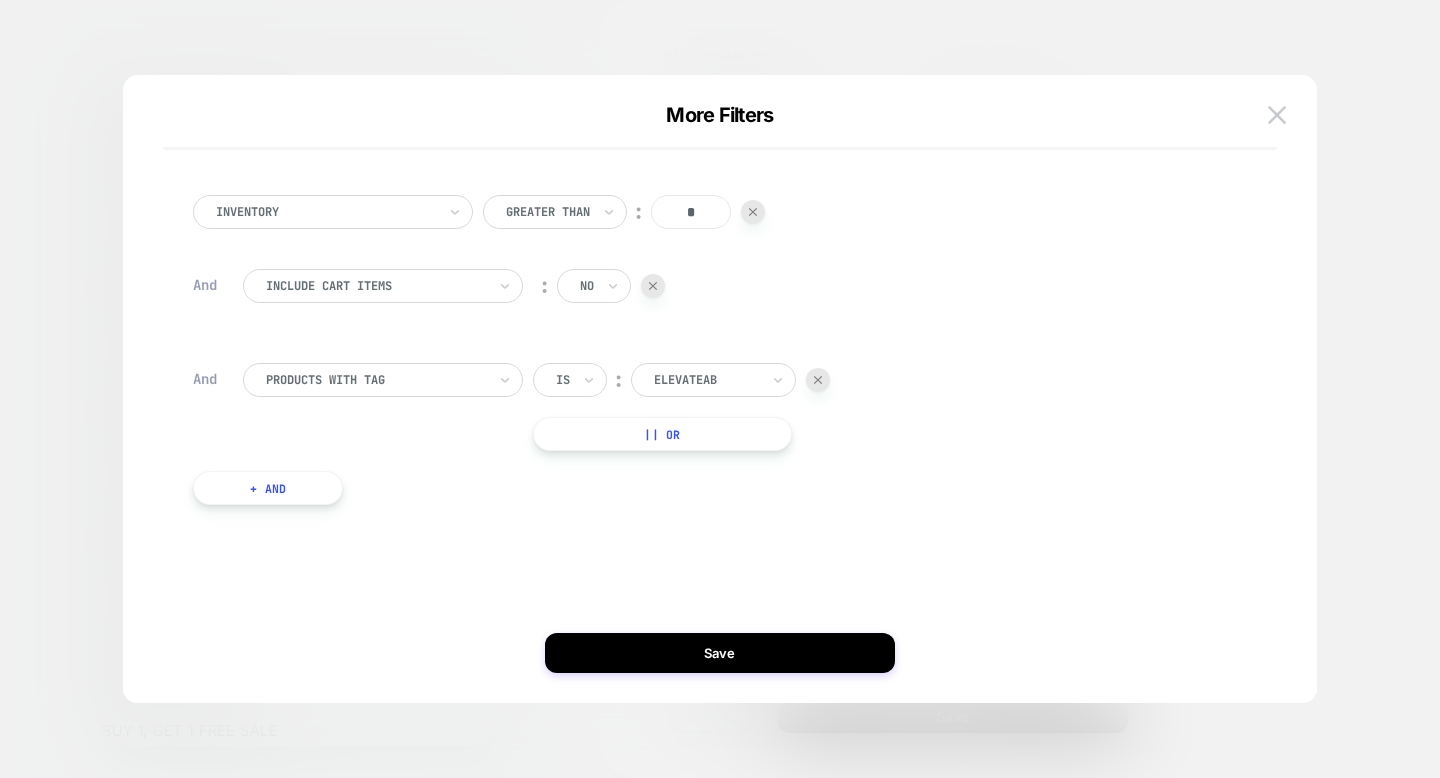 click at bounding box center (376, 380) 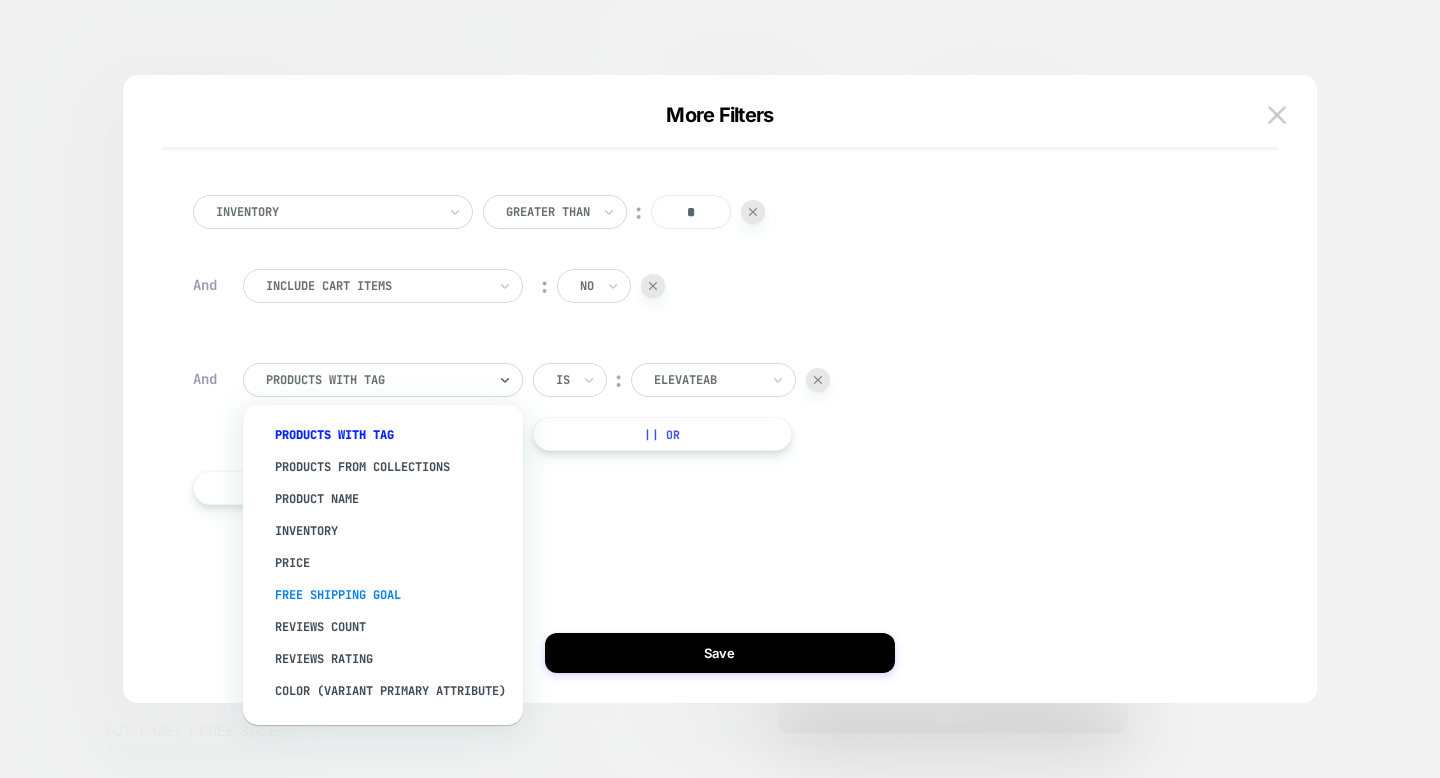click on "free shipping goal" at bounding box center (393, 595) 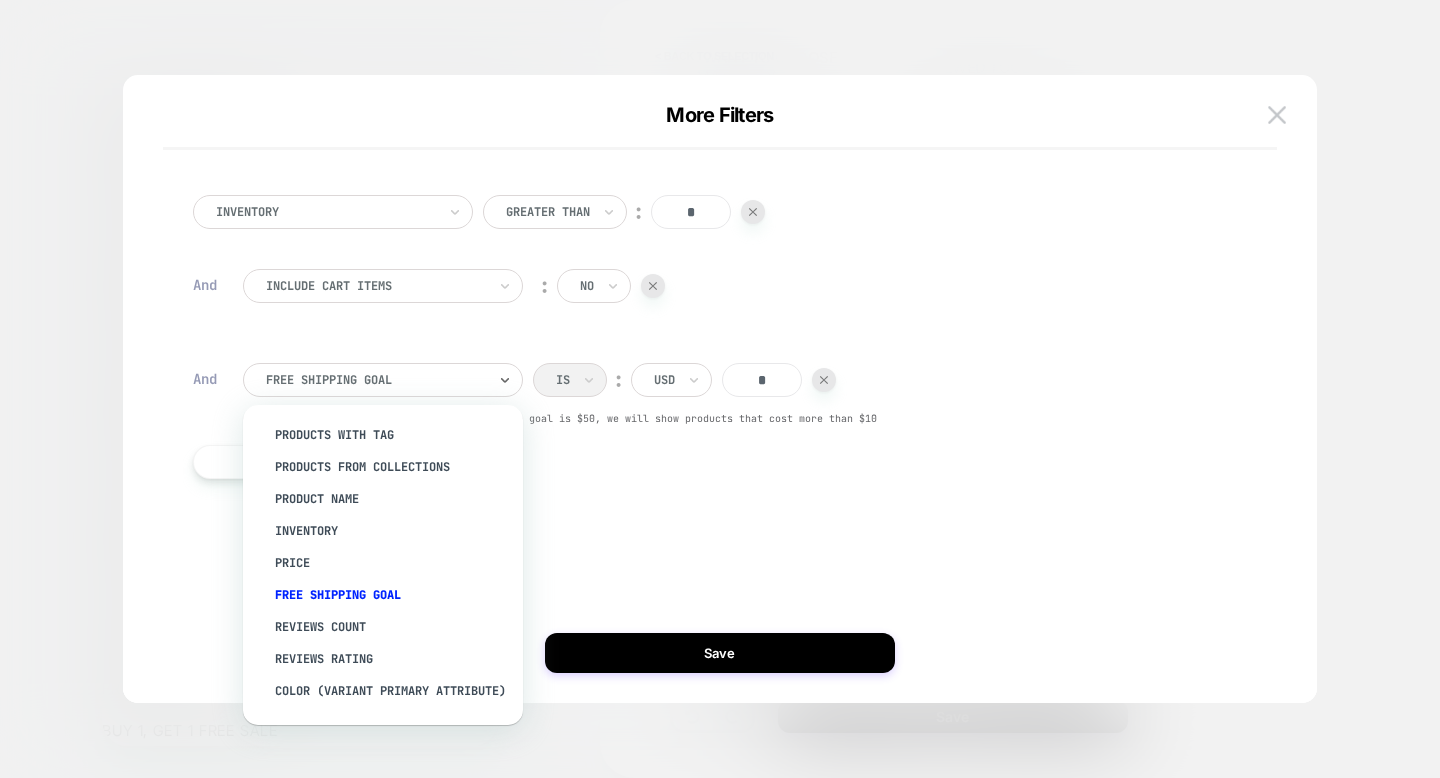 click at bounding box center (376, 380) 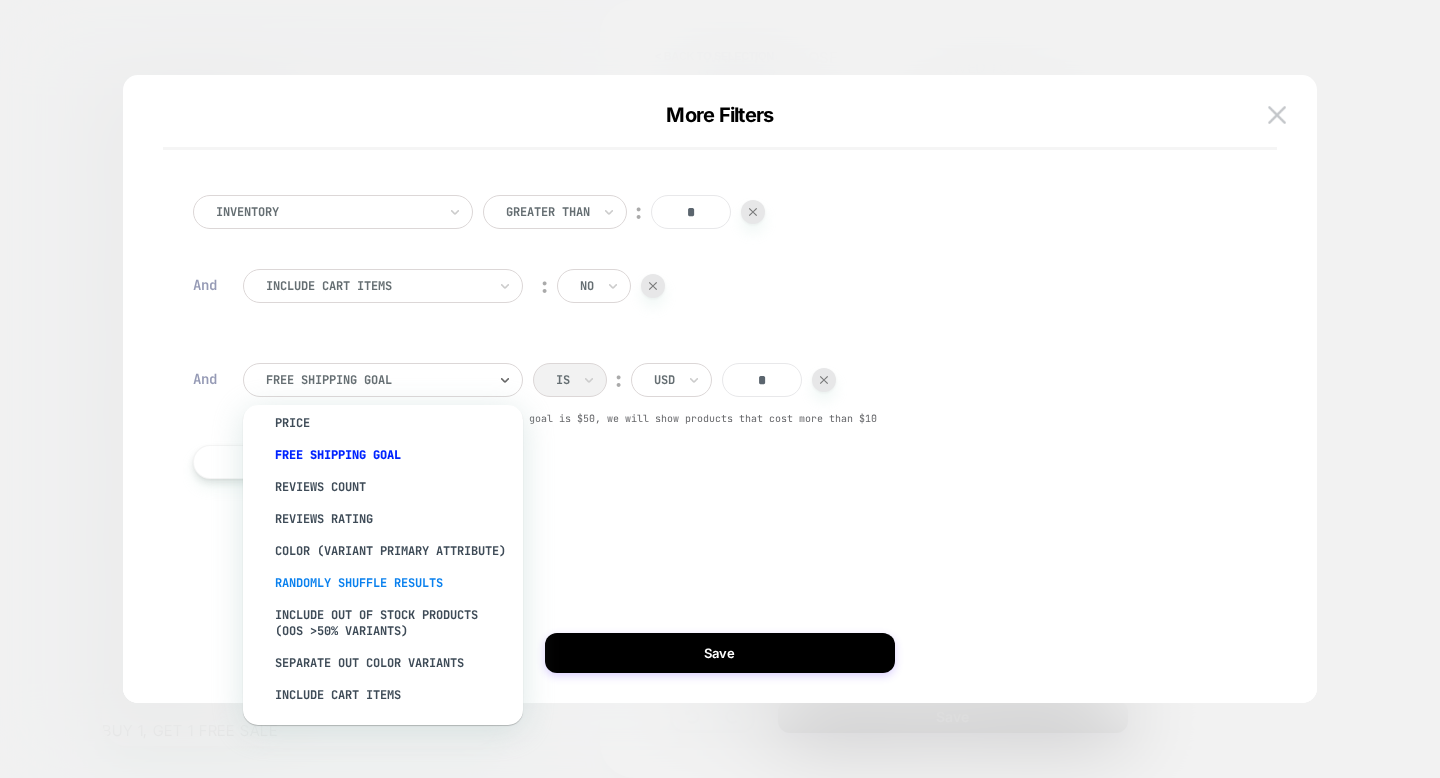 scroll, scrollTop: 0, scrollLeft: 0, axis: both 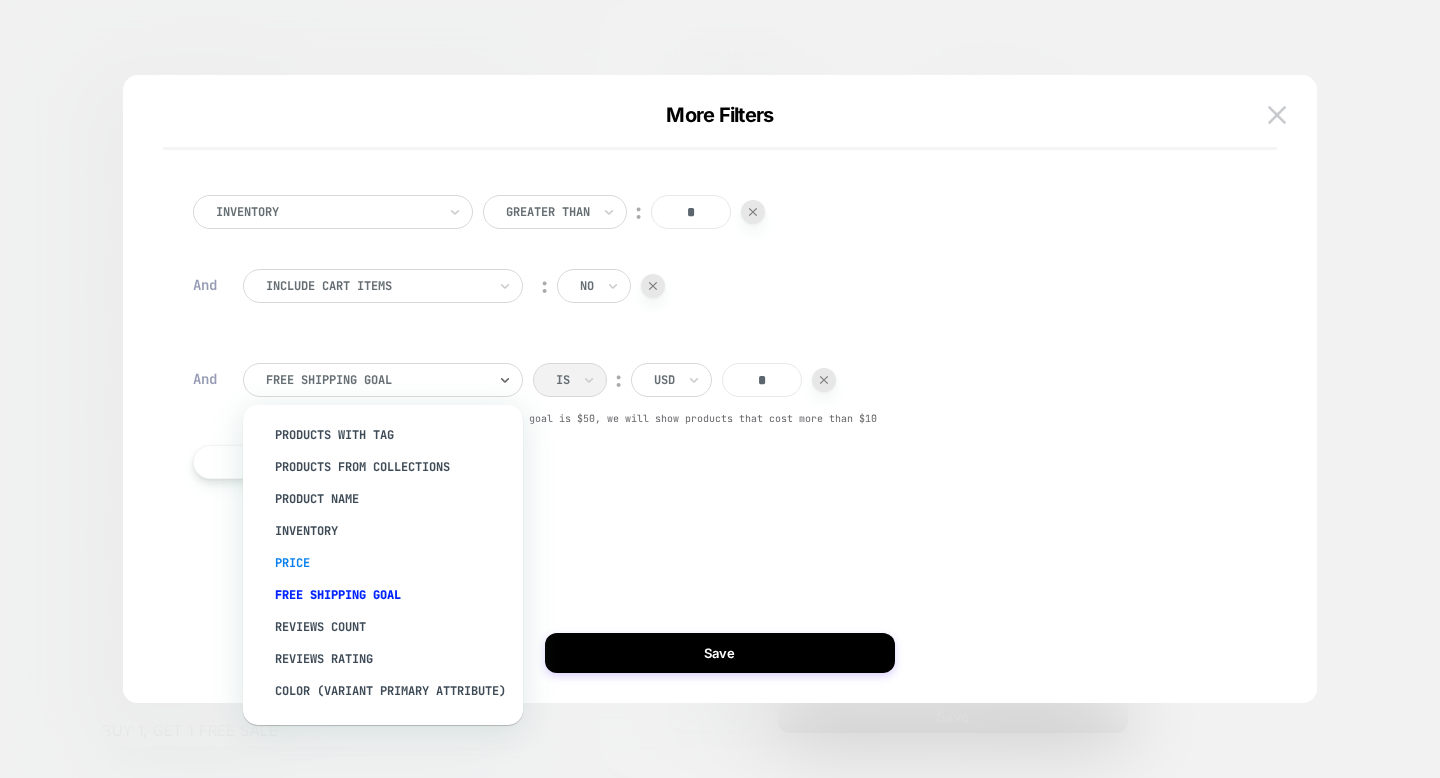 click on "Price" at bounding box center [393, 563] 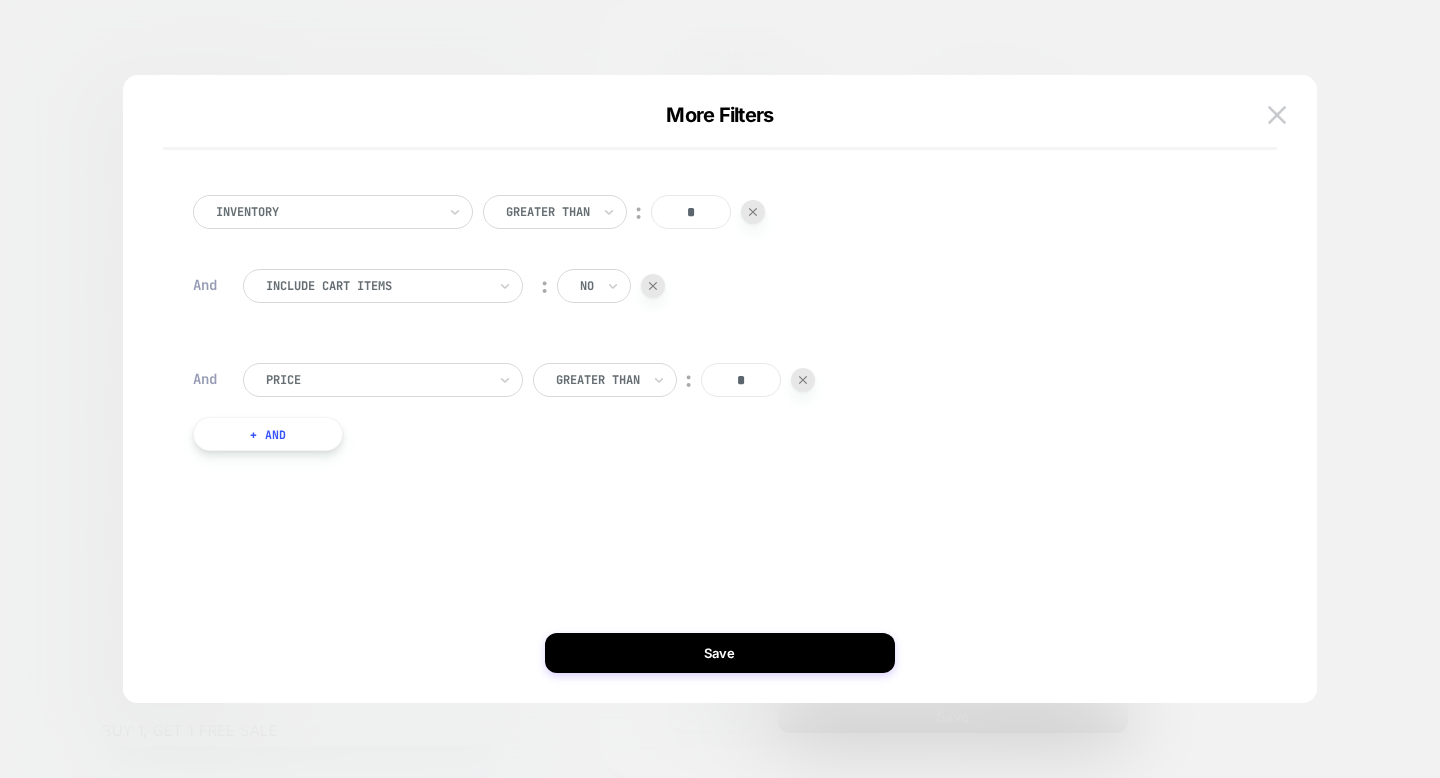 click on "*" at bounding box center [741, 380] 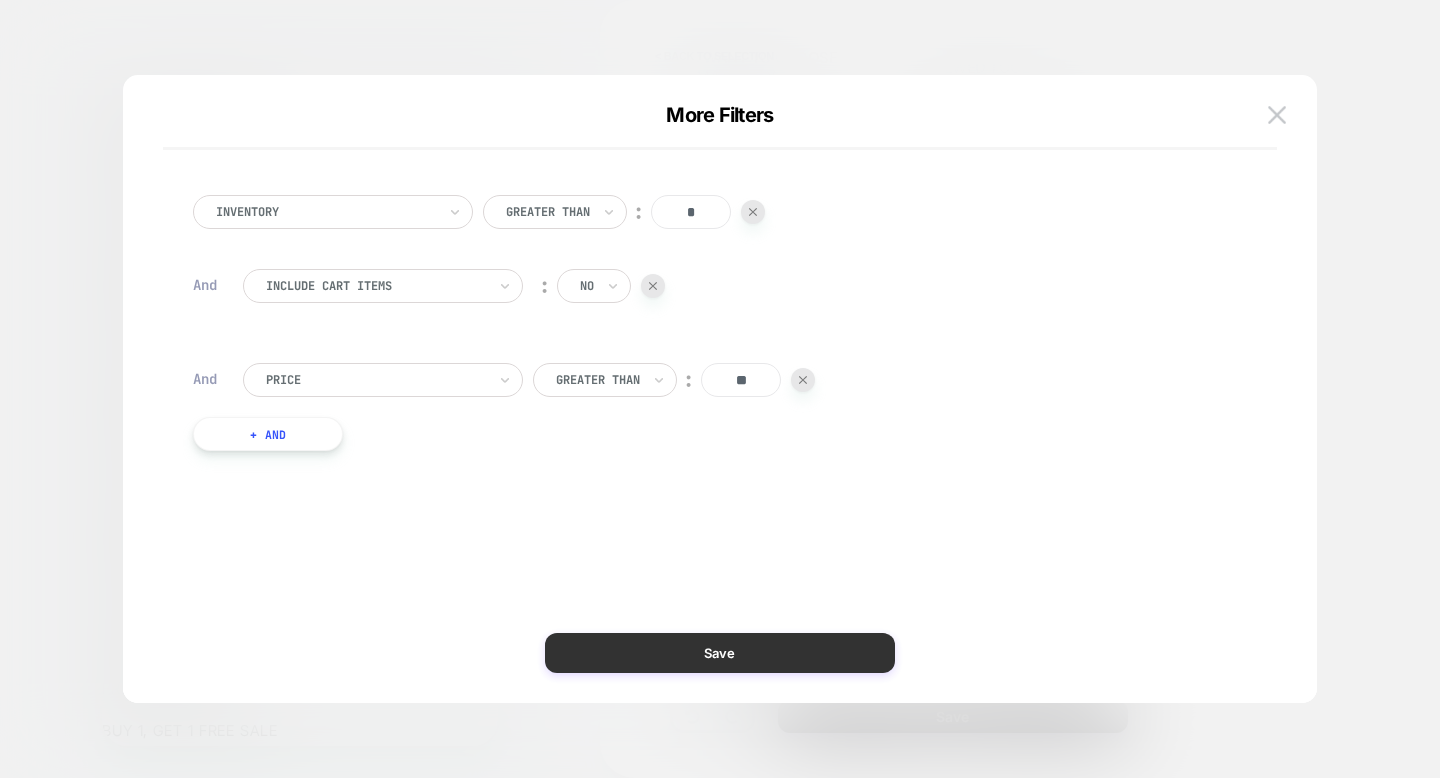 type on "**" 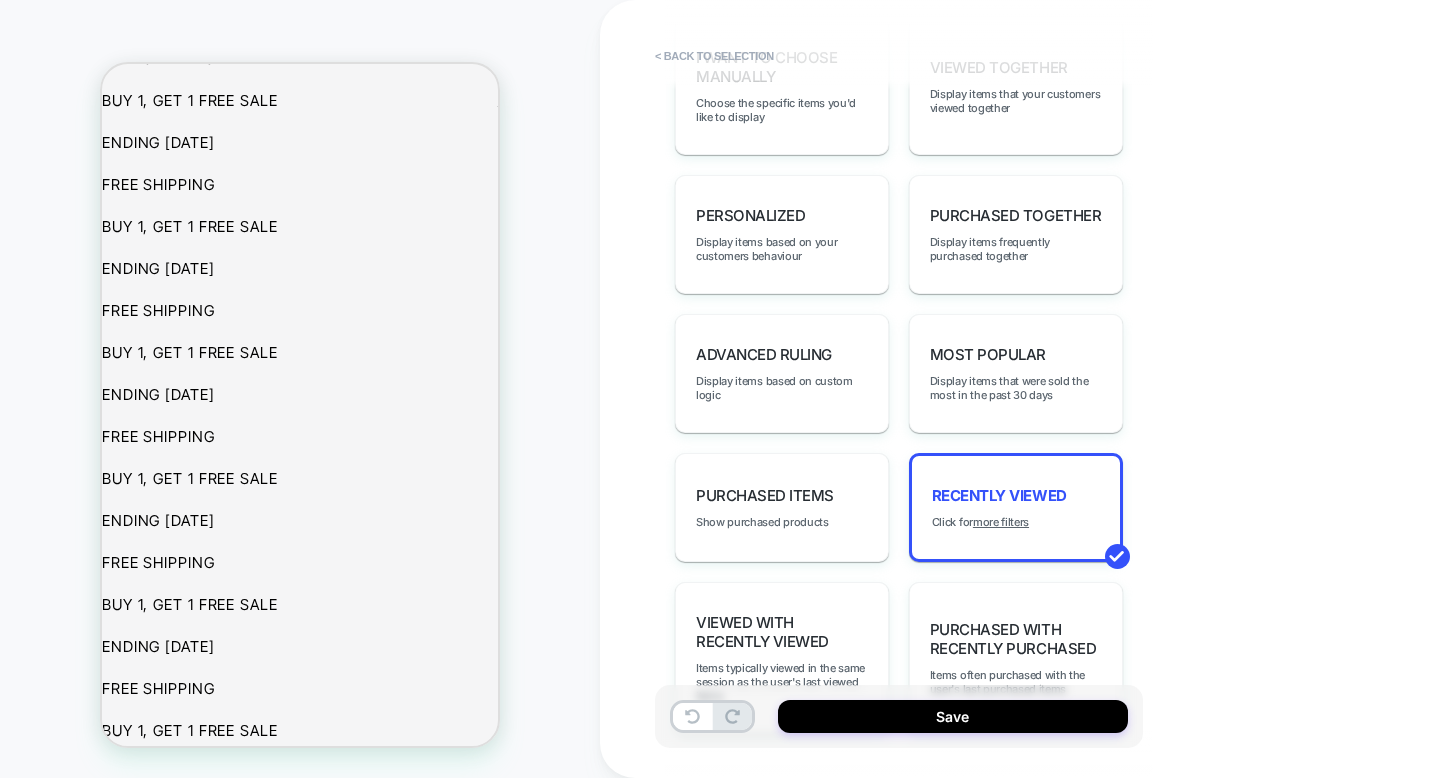 scroll, scrollTop: 0, scrollLeft: 0, axis: both 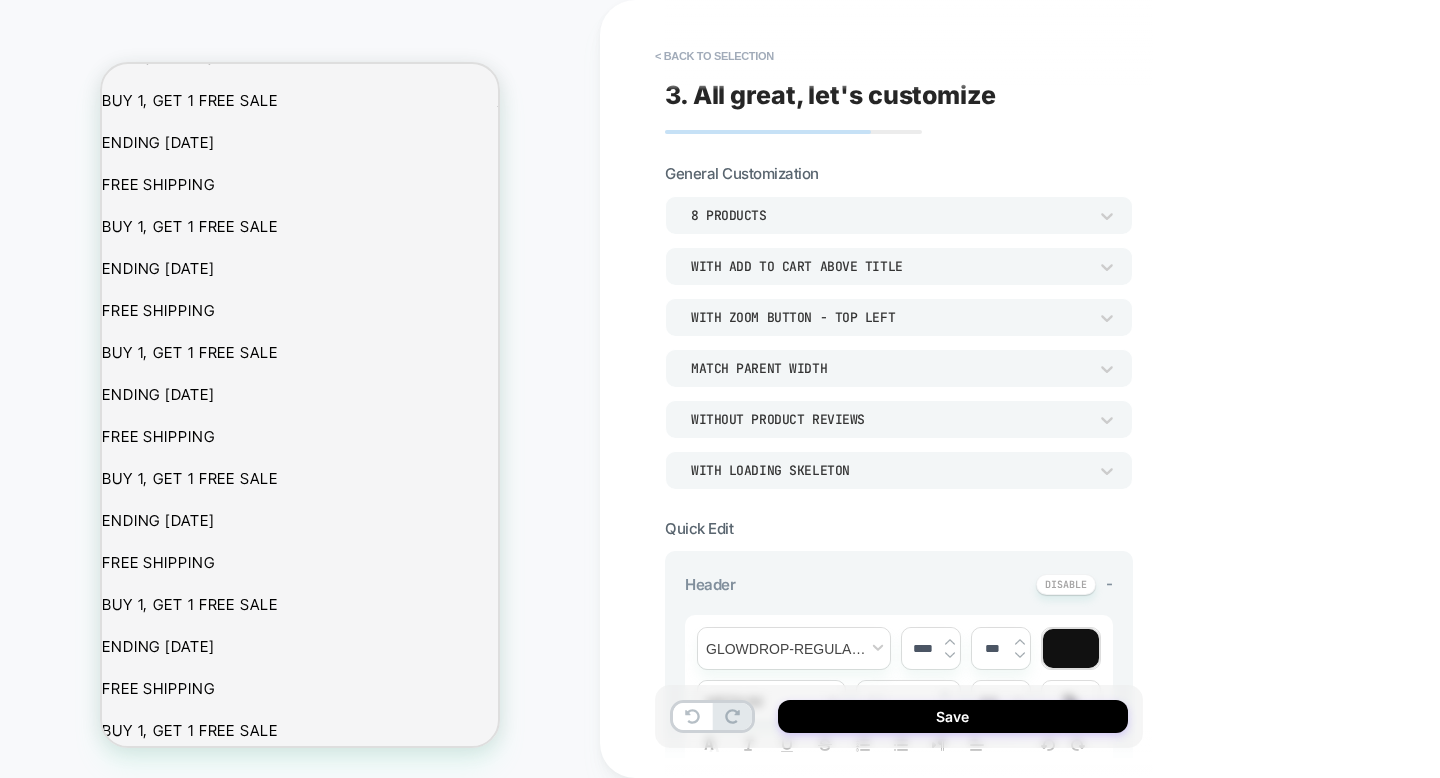 click on "8 Products" at bounding box center (889, 215) 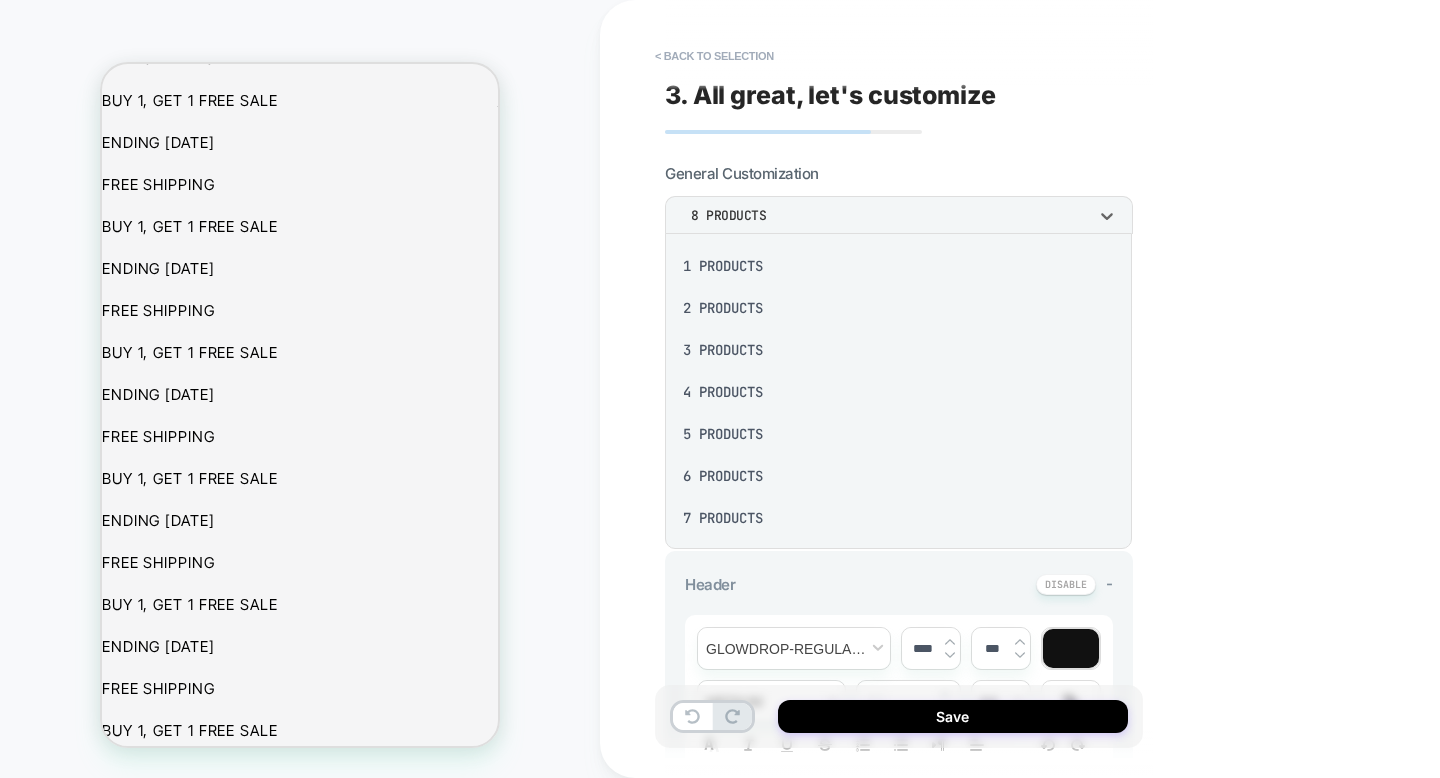 click on "4 Products" at bounding box center [898, 392] 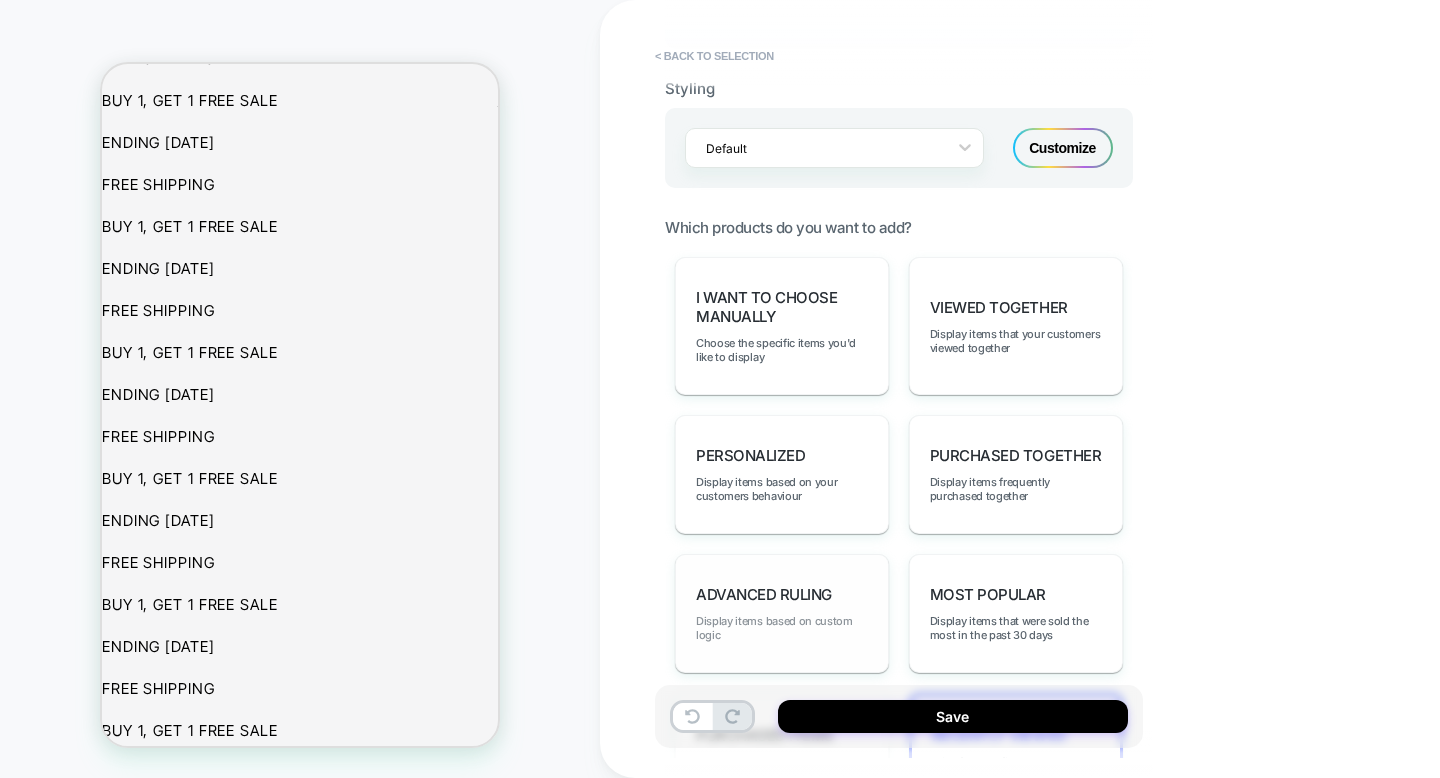 scroll, scrollTop: 818, scrollLeft: 0, axis: vertical 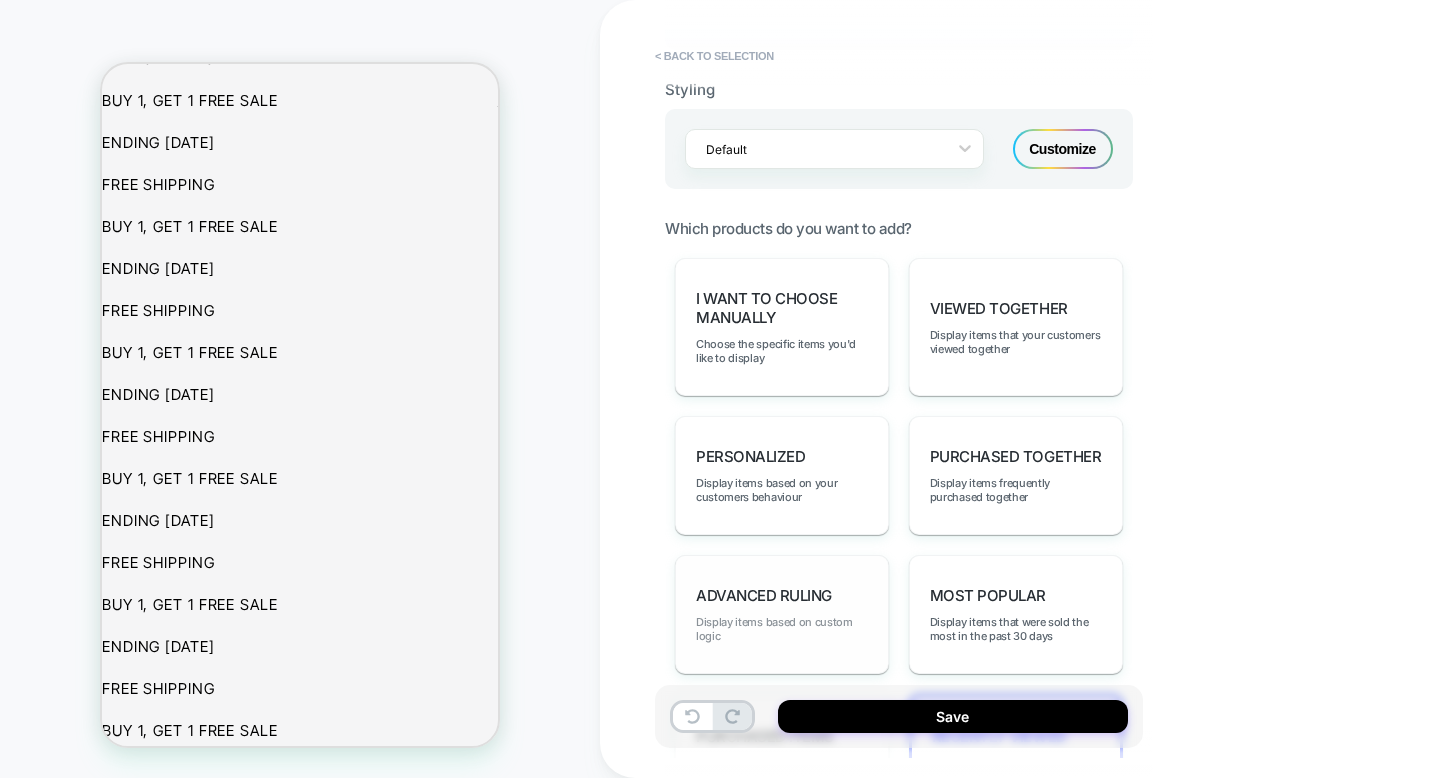 click on "Display items based on your customers behaviour" at bounding box center [782, 490] 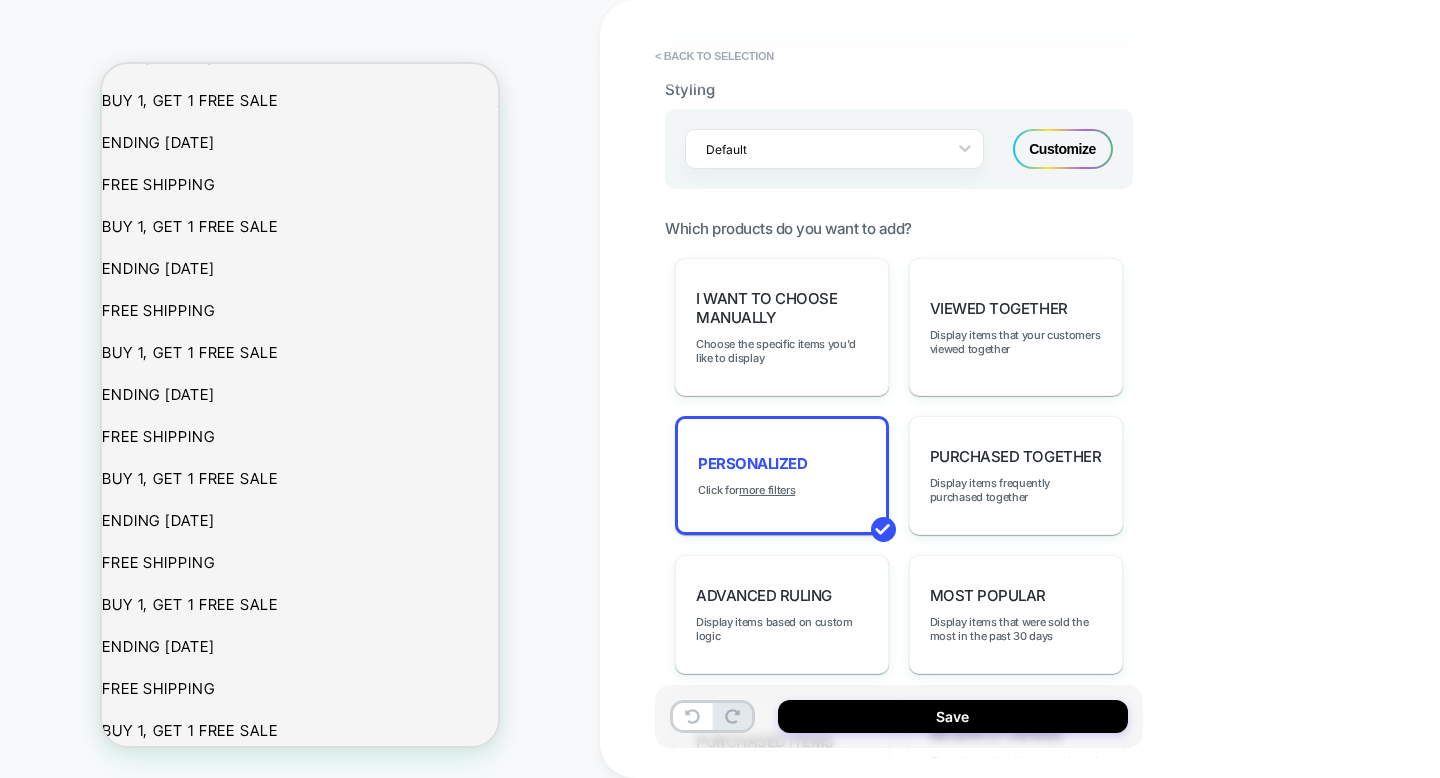 click on "I want to choose manually Choose the specific items you'd like to display" at bounding box center [782, 327] 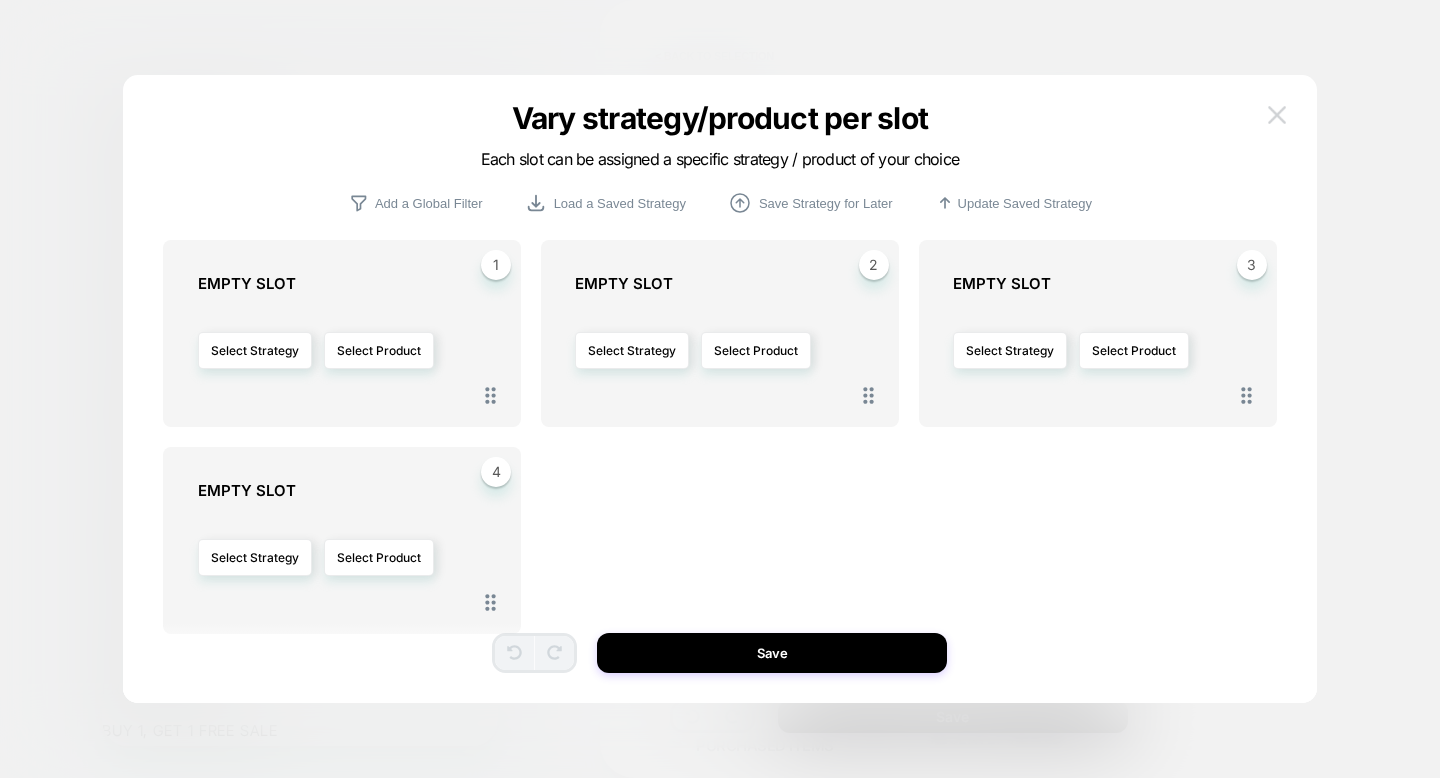 click at bounding box center (1277, 114) 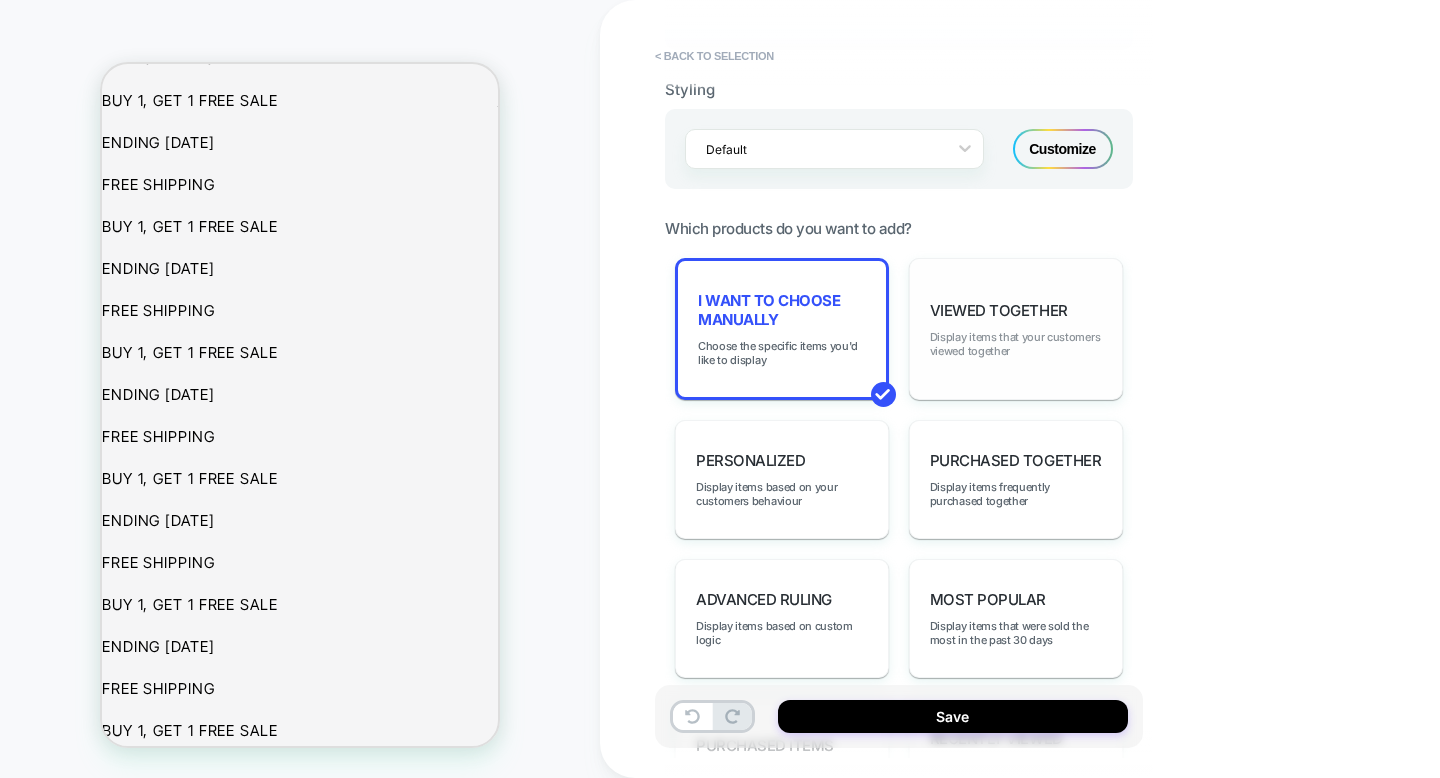 click on "Display items that your customers viewed together" at bounding box center [1016, 344] 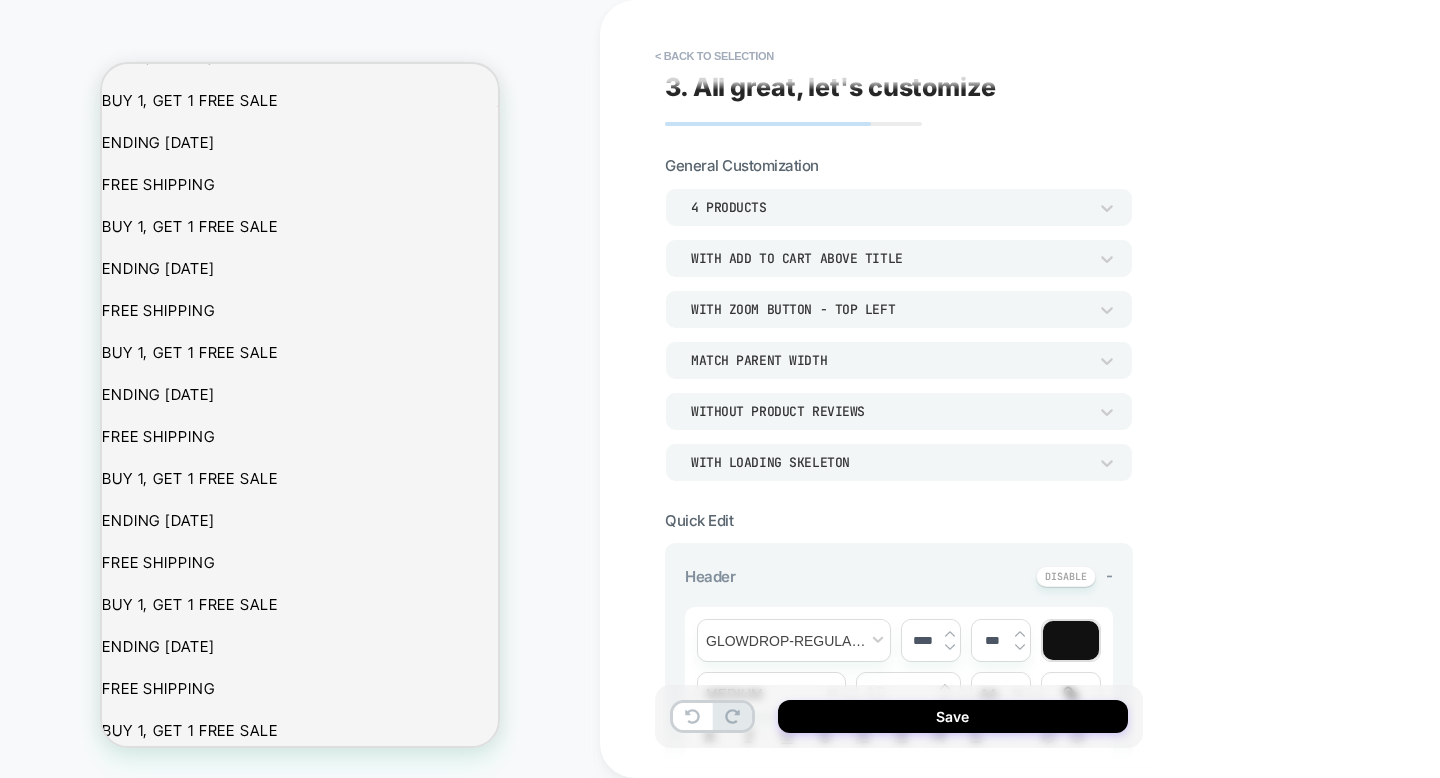 scroll, scrollTop: 0, scrollLeft: 0, axis: both 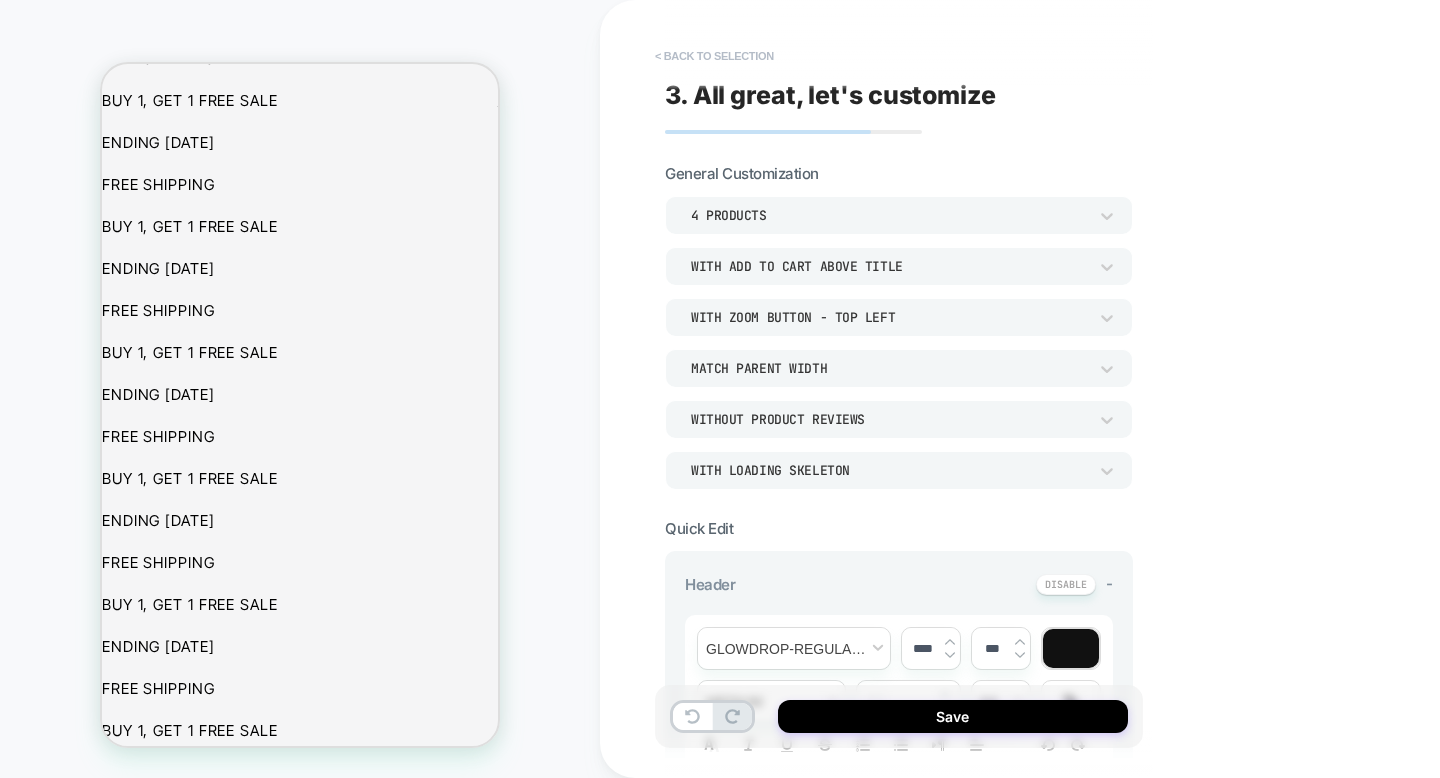 click on "< Back to selection" at bounding box center (714, 56) 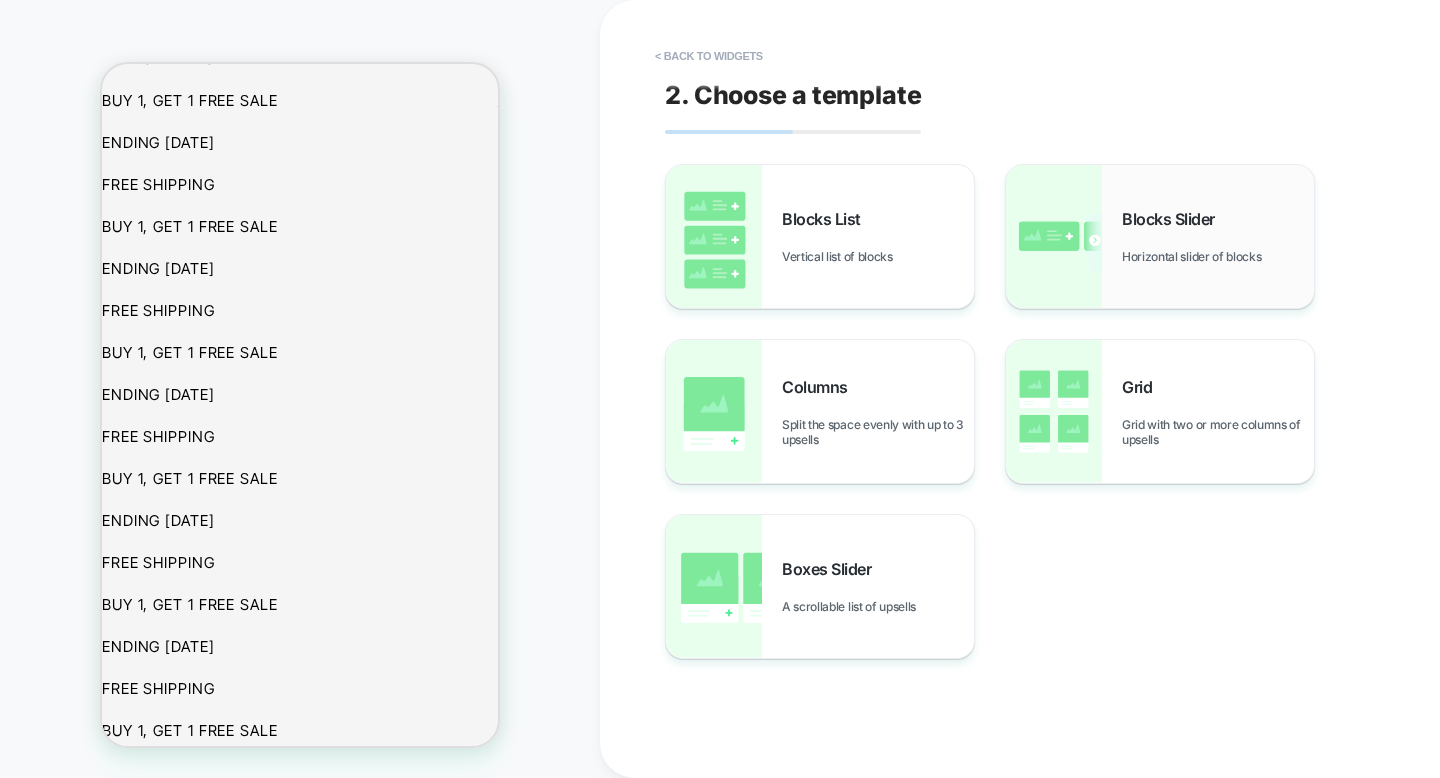 click on "Blocks Slider Horizontal slider of blocks" at bounding box center [1218, 236] 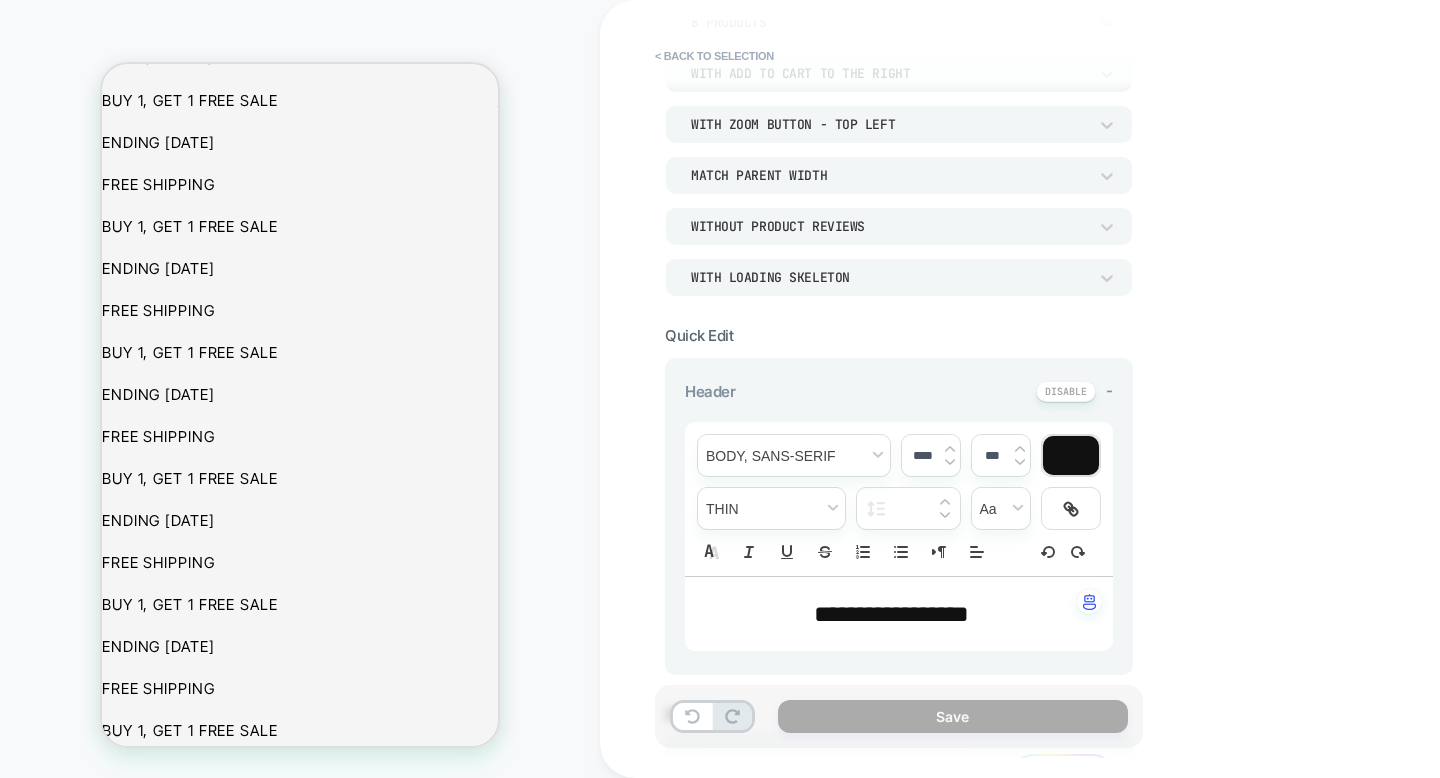 scroll, scrollTop: 198, scrollLeft: 0, axis: vertical 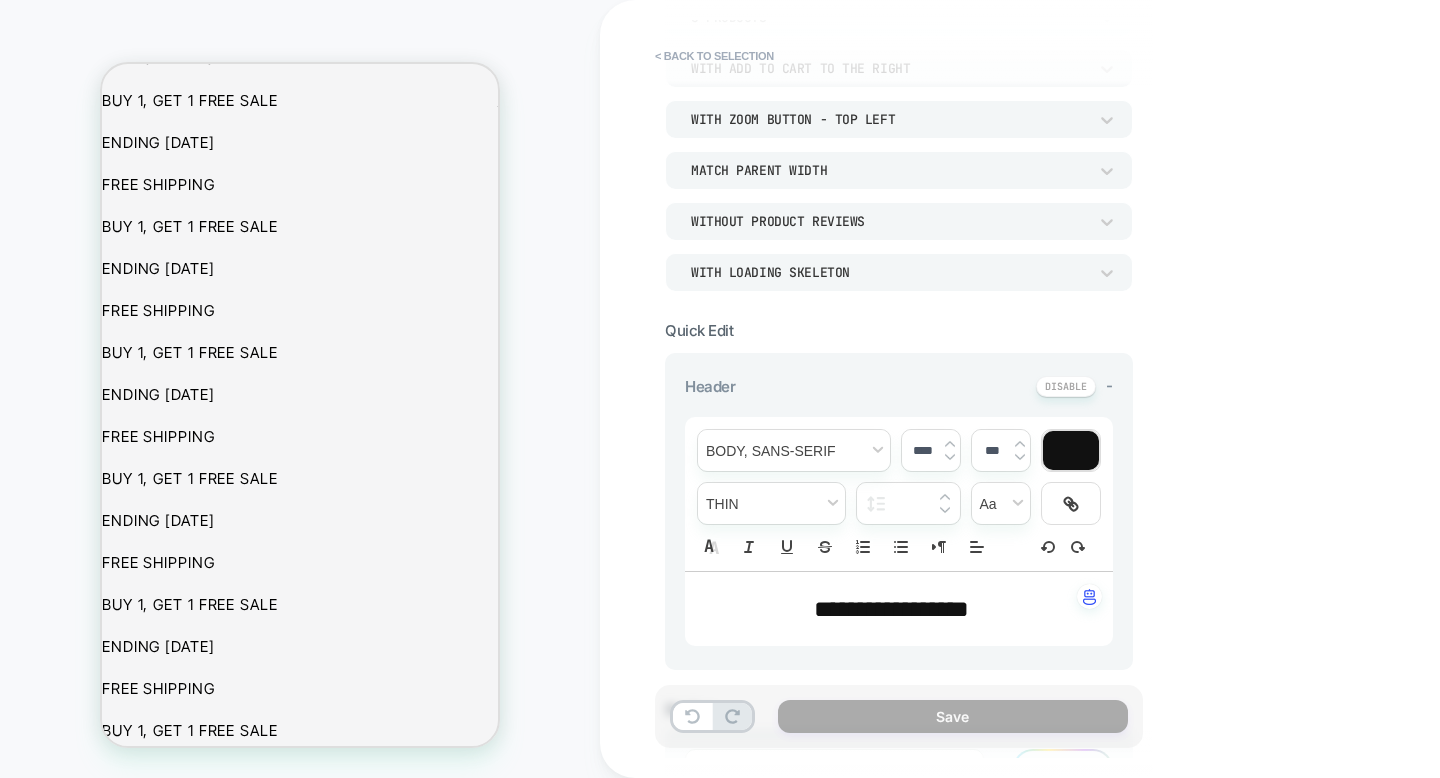 click on "**********" at bounding box center [891, 609] 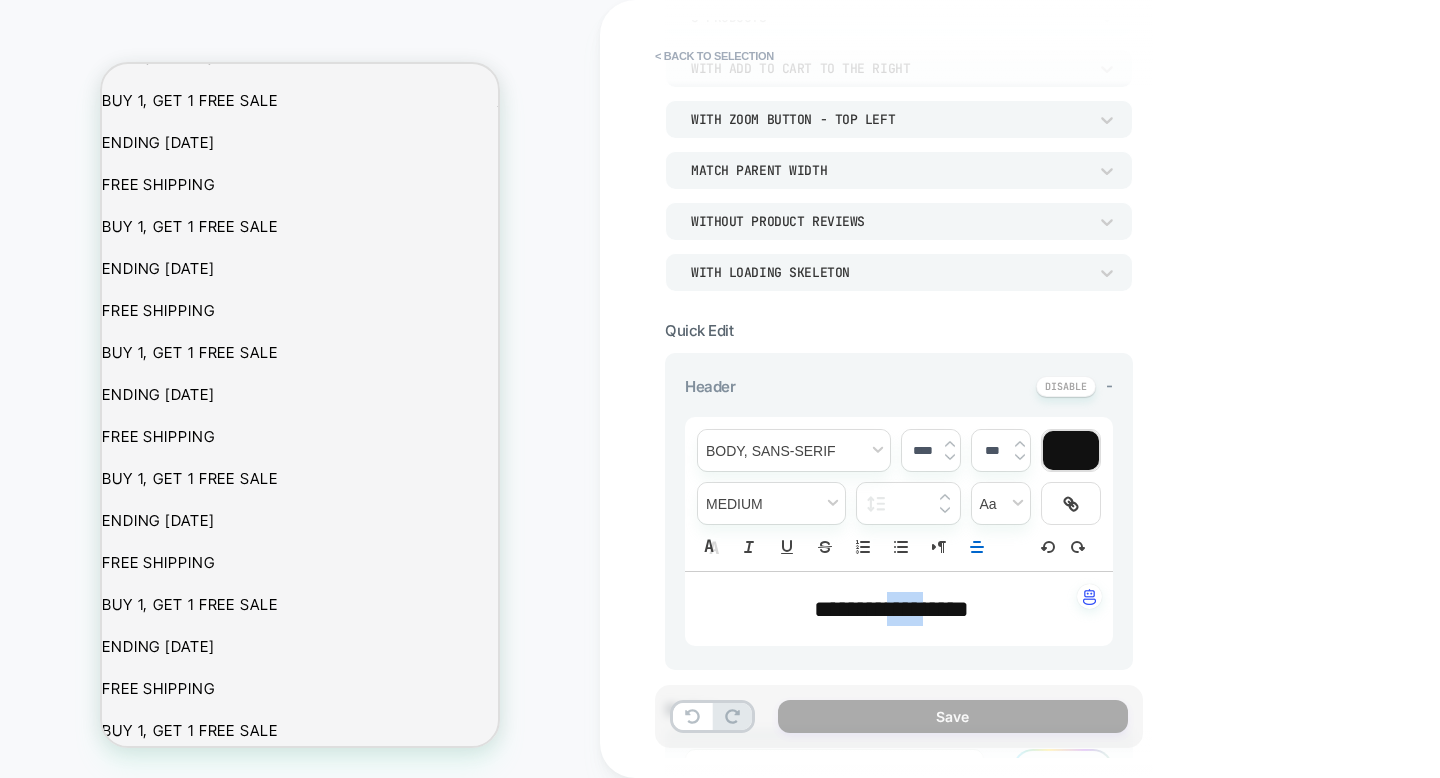 click on "**********" at bounding box center (891, 609) 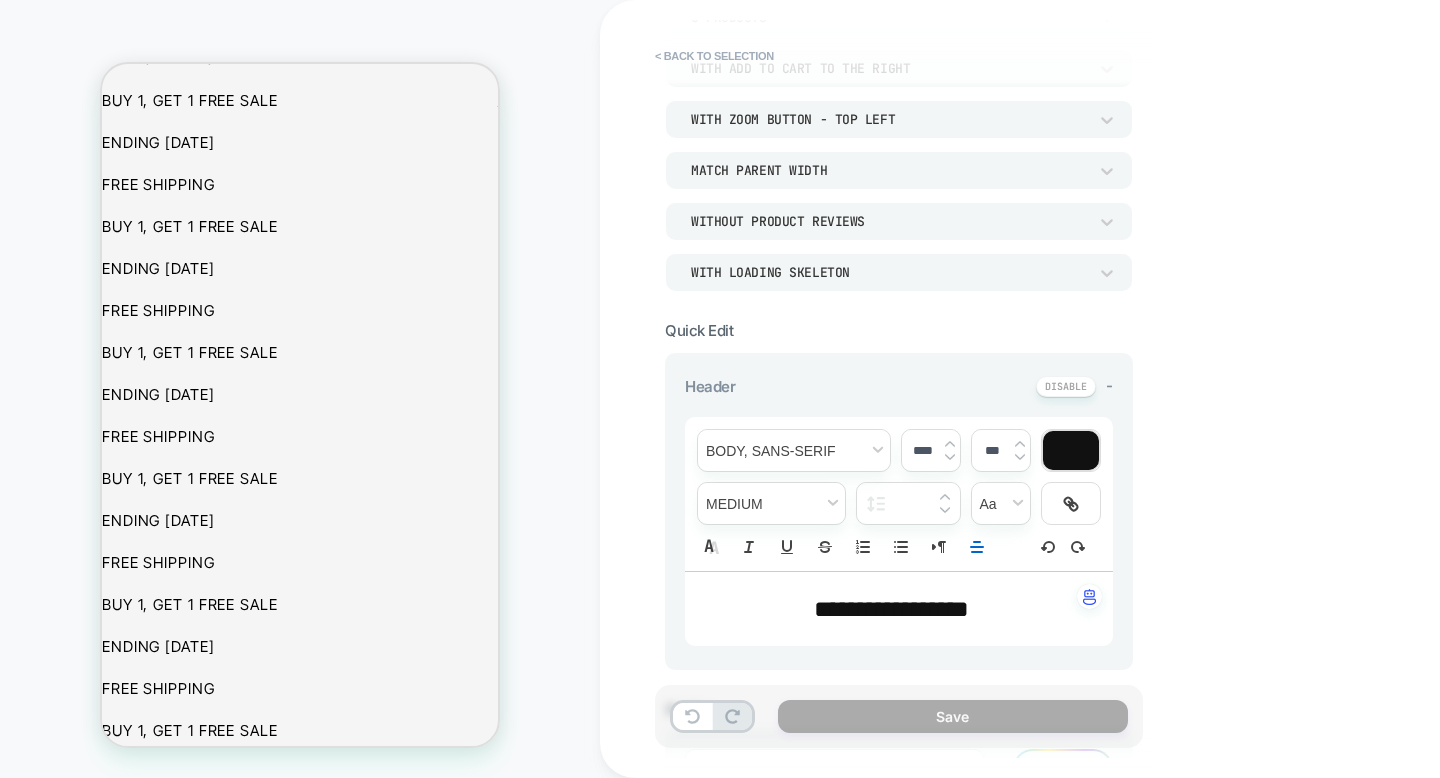 click on "**********" at bounding box center [891, 609] 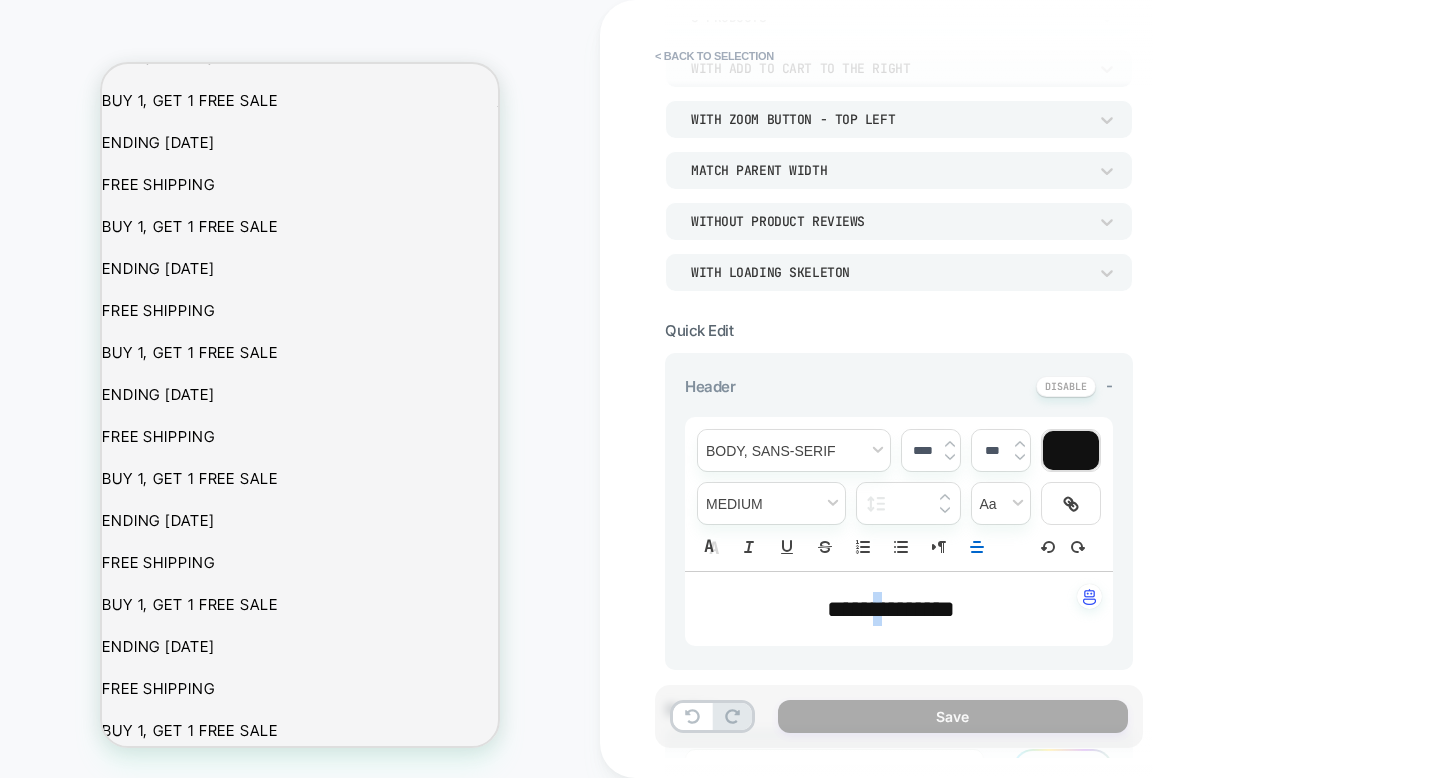 click on "**********" at bounding box center (891, 609) 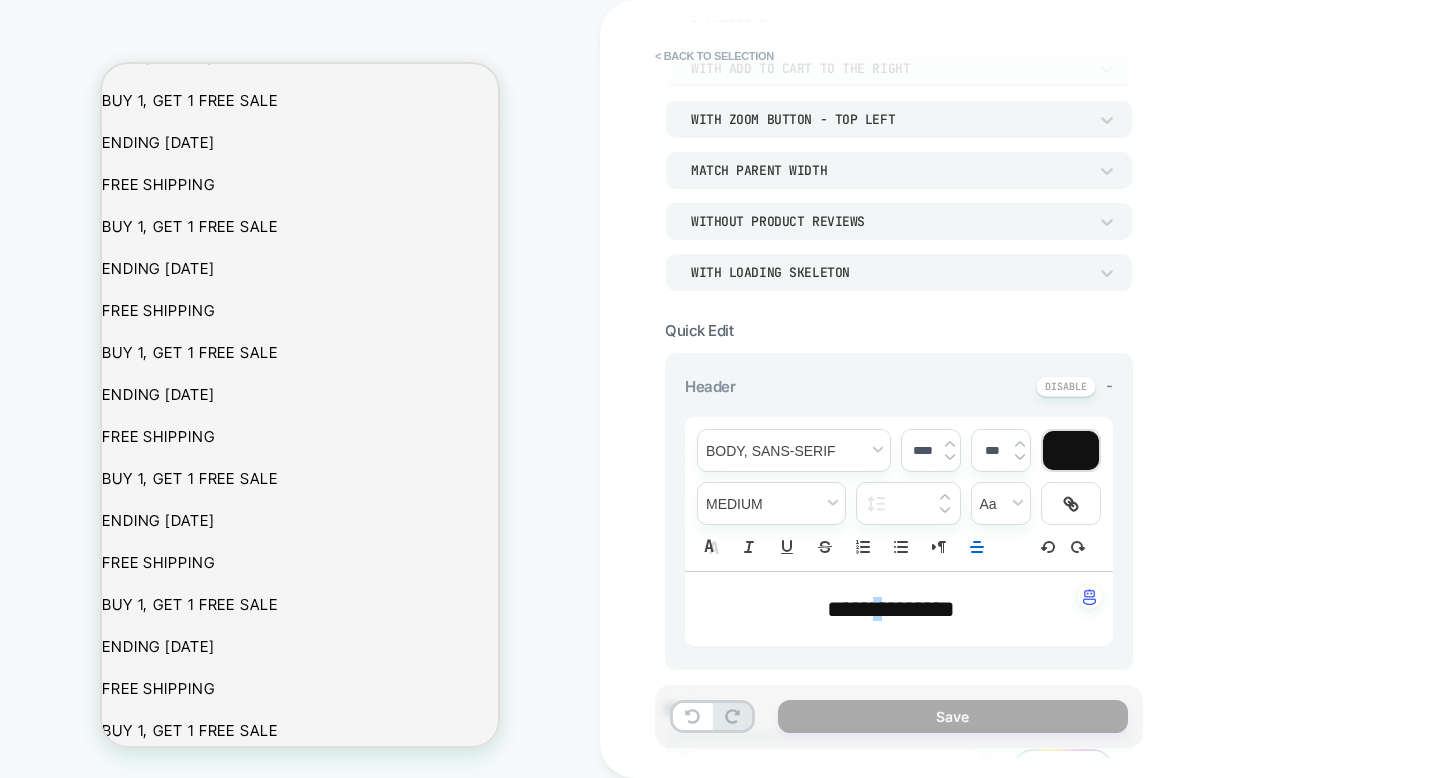 click on "**** * ********" at bounding box center (899, 609) 